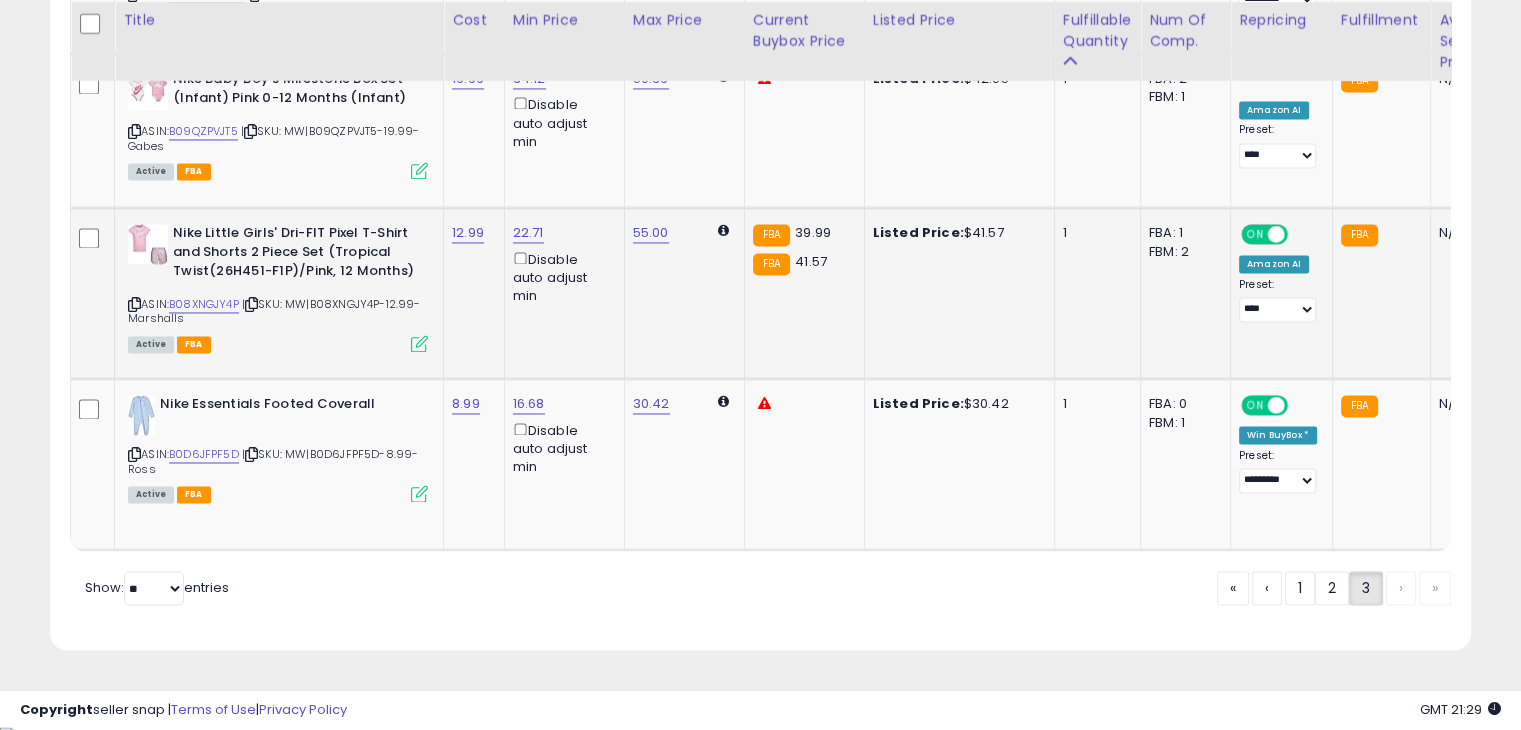scroll, scrollTop: 3152, scrollLeft: 0, axis: vertical 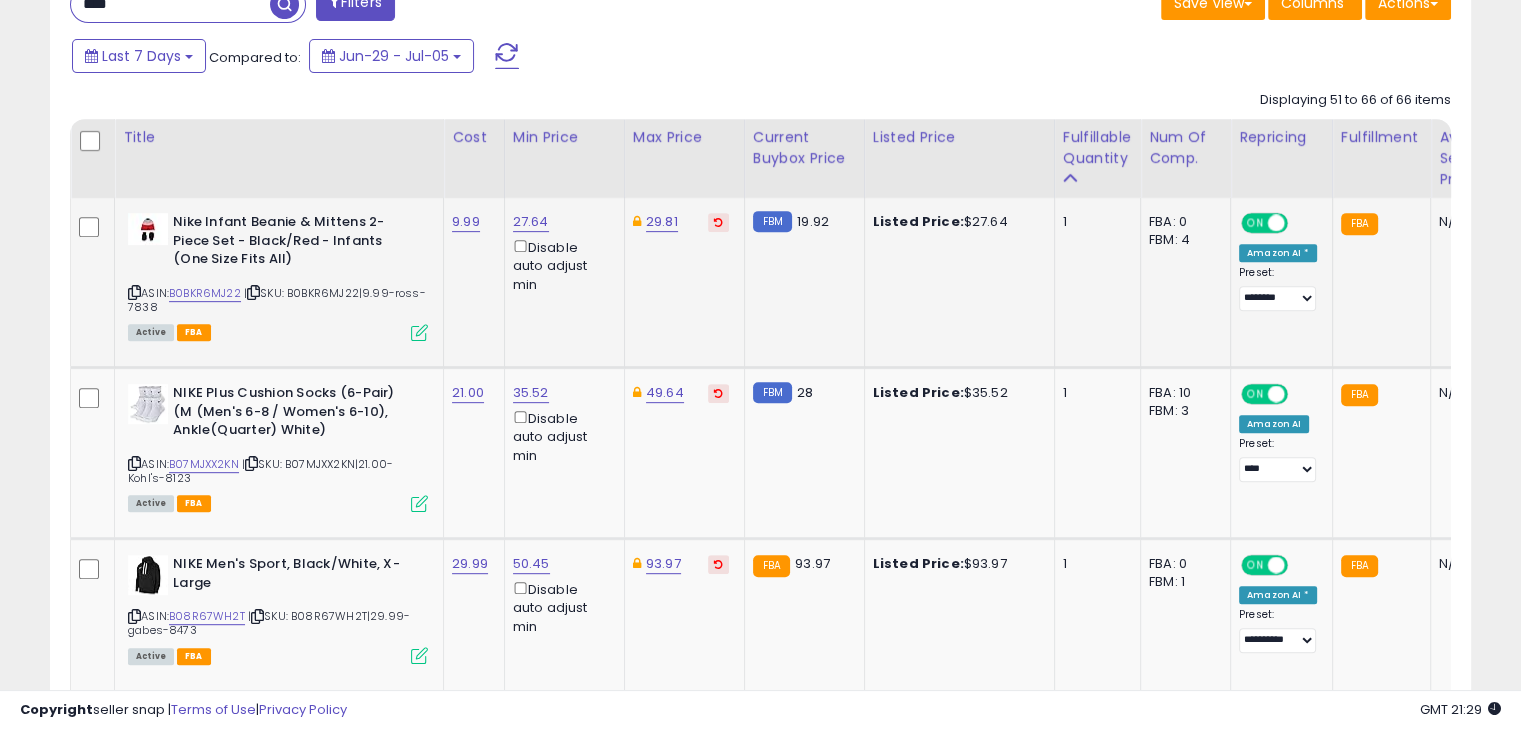 click at bounding box center (419, 332) 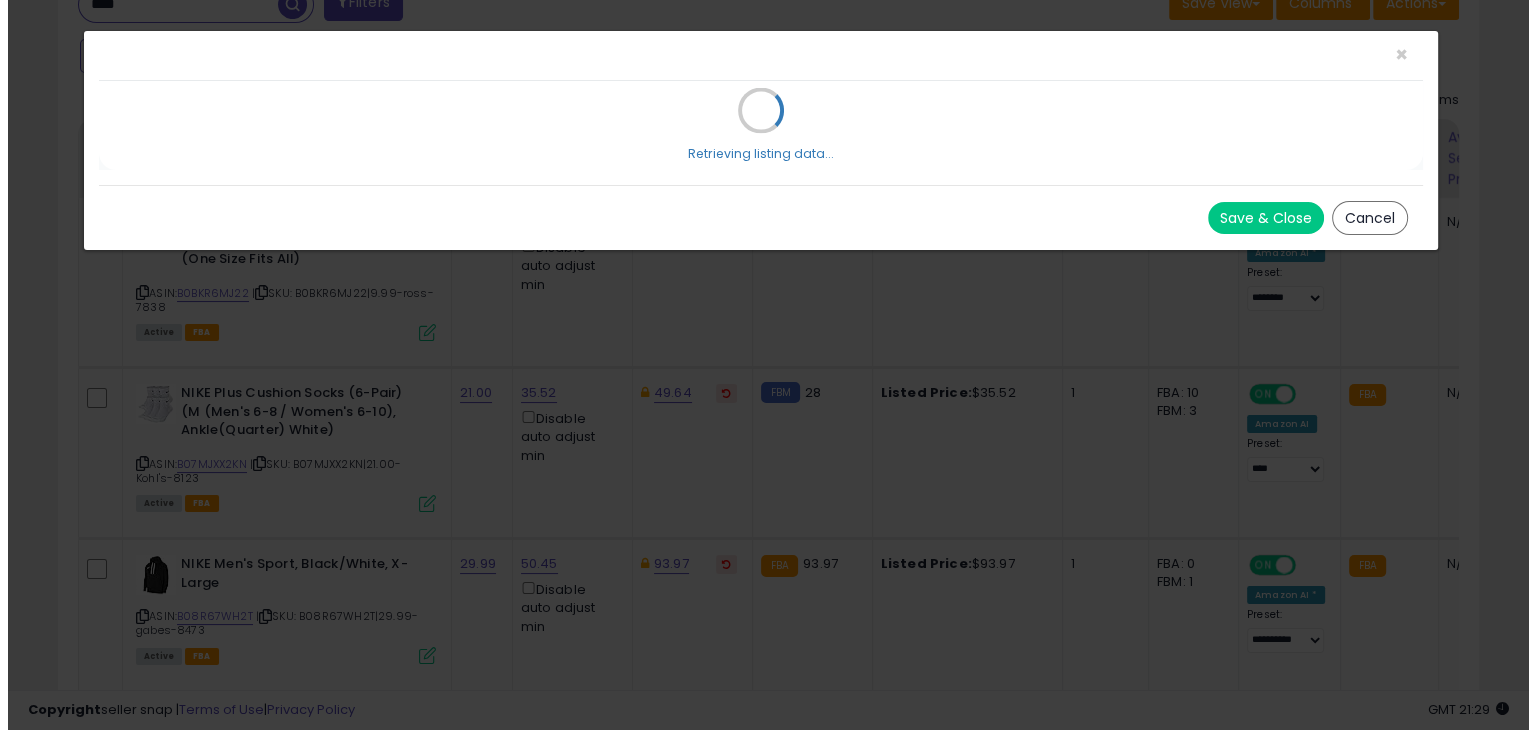 scroll, scrollTop: 999589, scrollLeft: 999168, axis: both 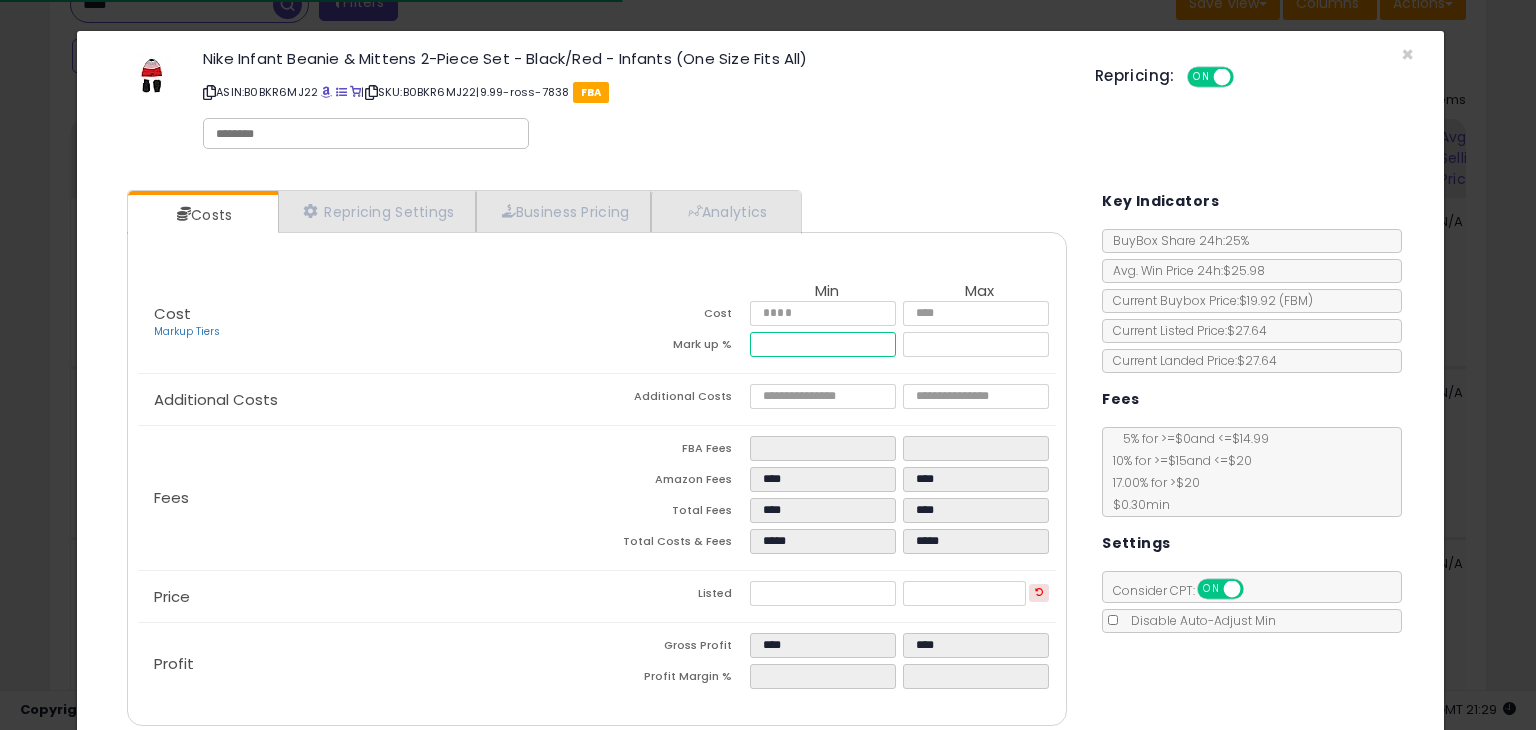click on "*****" at bounding box center [822, 344] 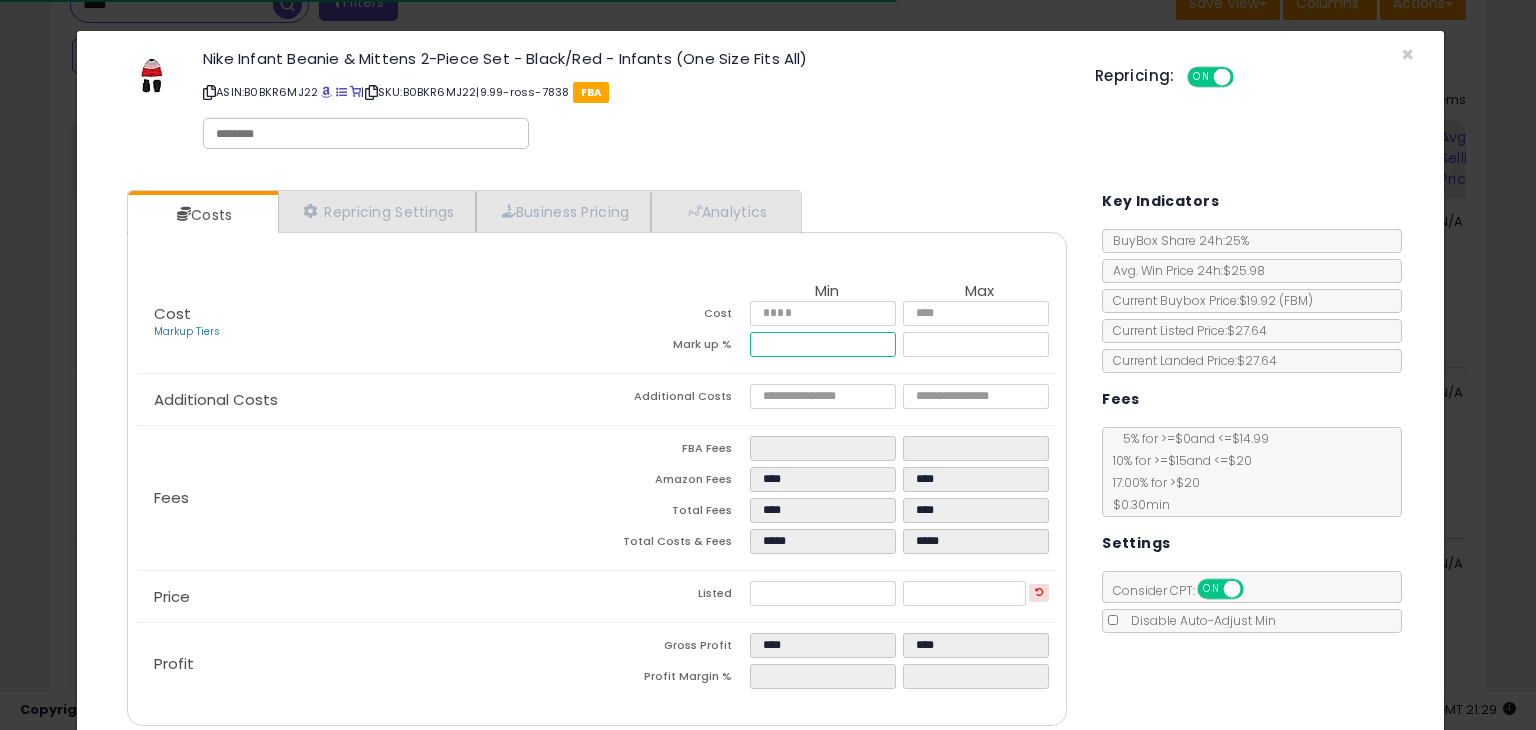 click on "*****" at bounding box center (822, 344) 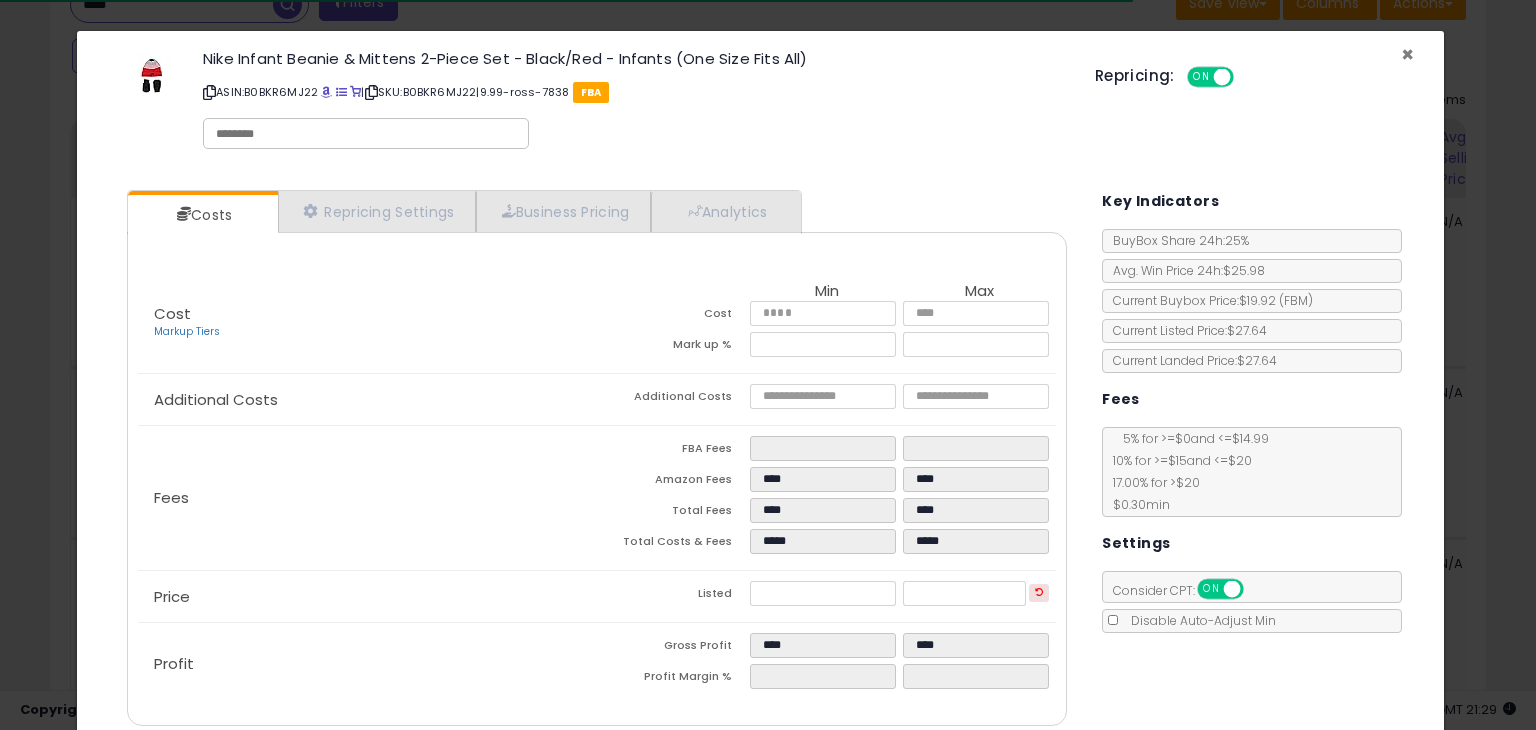 click on "×" at bounding box center (1407, 54) 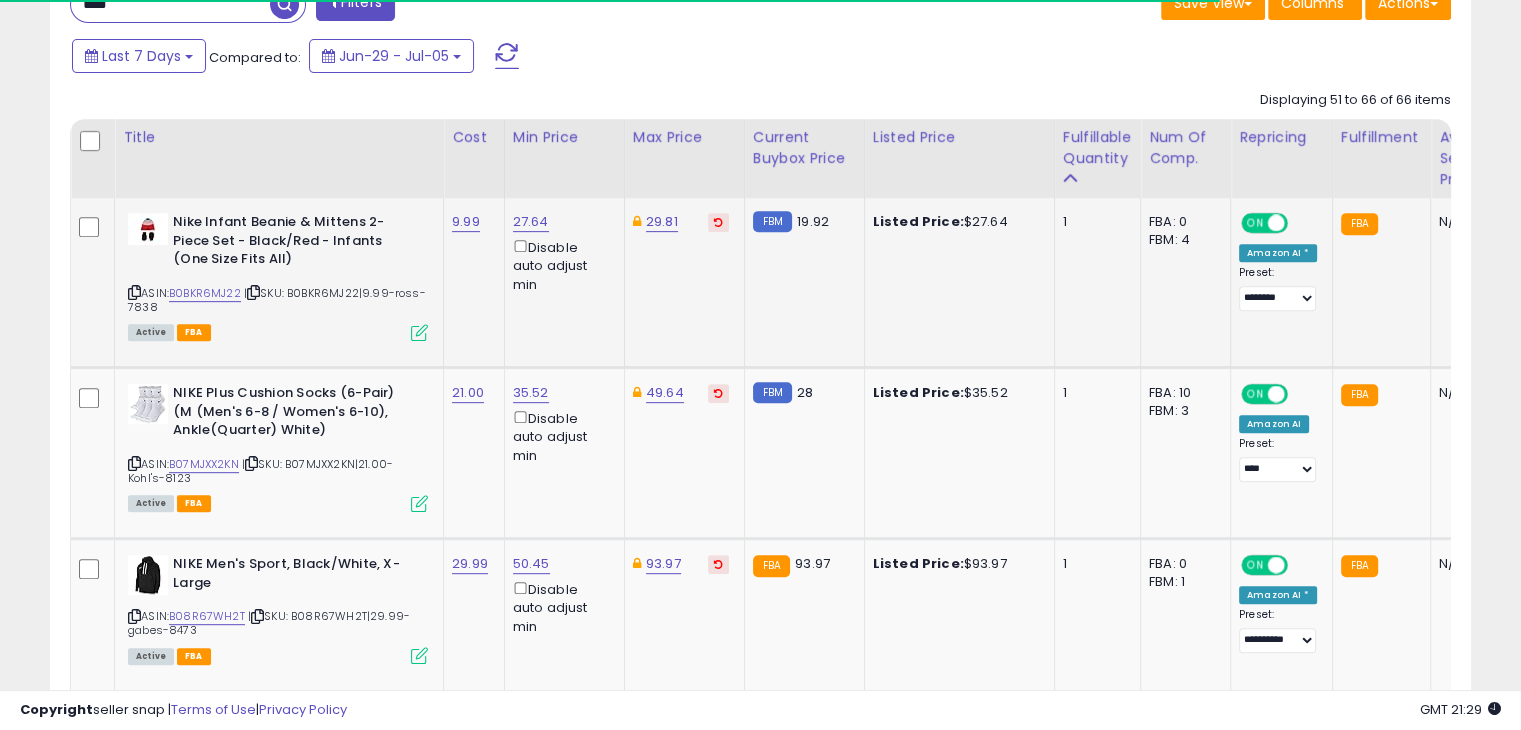 scroll, scrollTop: 409, scrollLeft: 822, axis: both 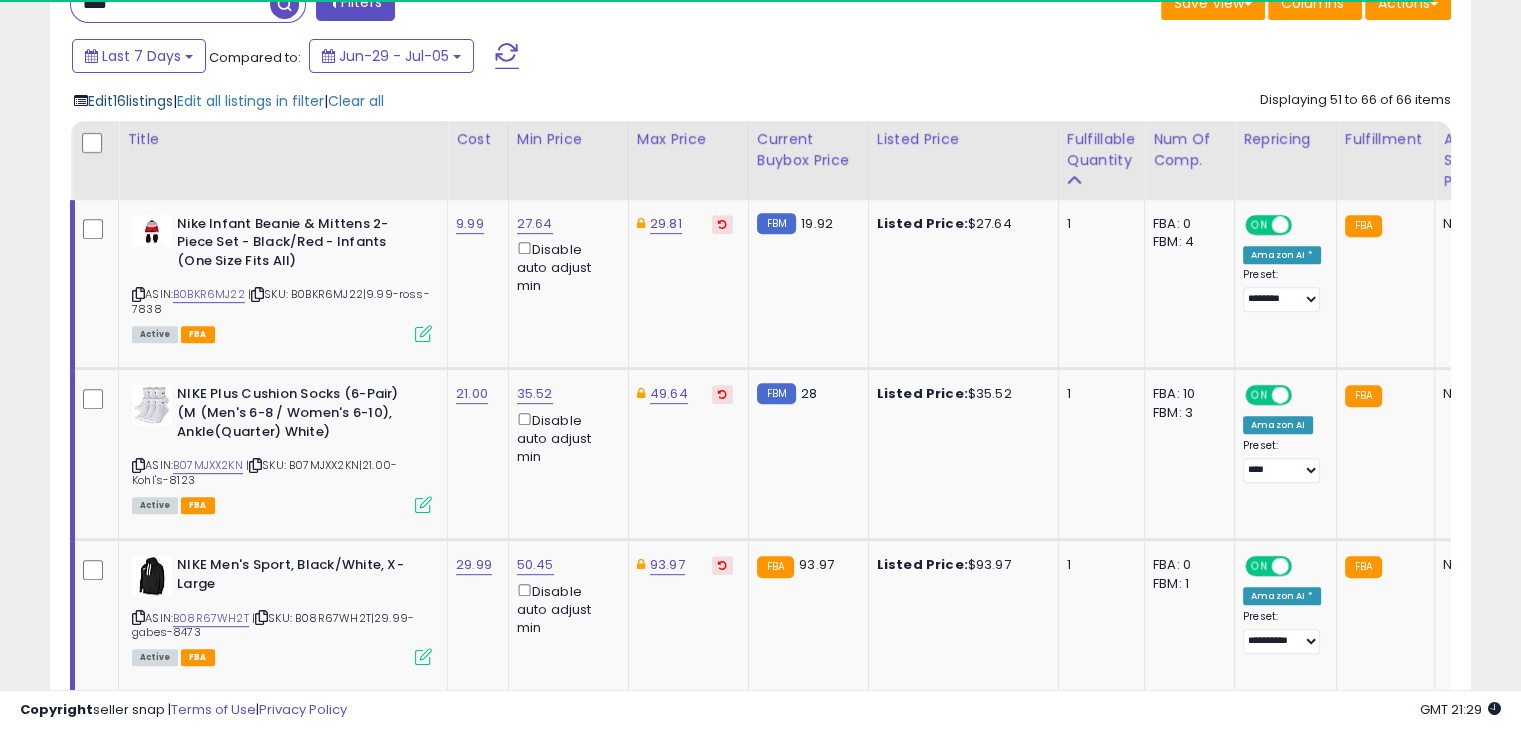 click on "Edit  16  listings" at bounding box center (130, 101) 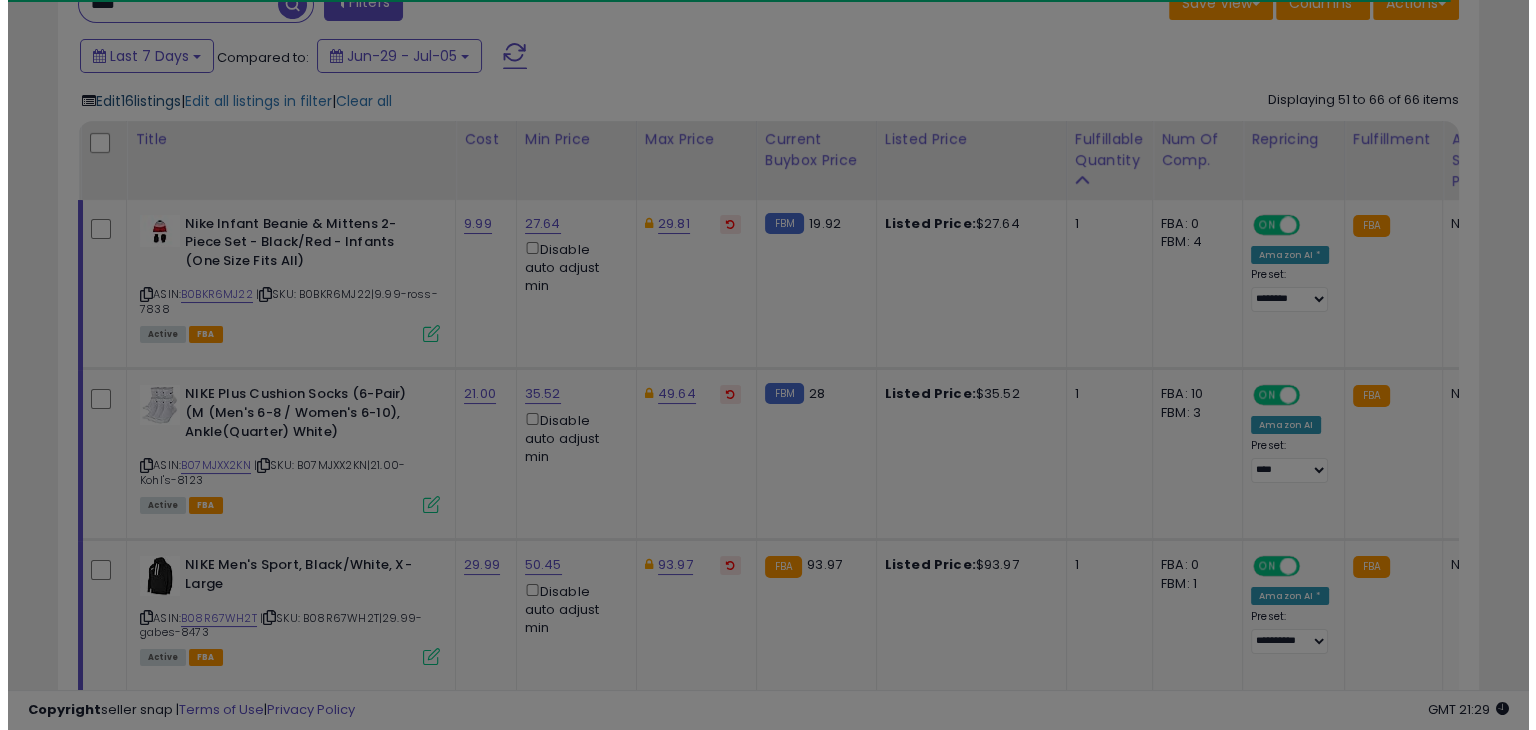 scroll, scrollTop: 999589, scrollLeft: 999168, axis: both 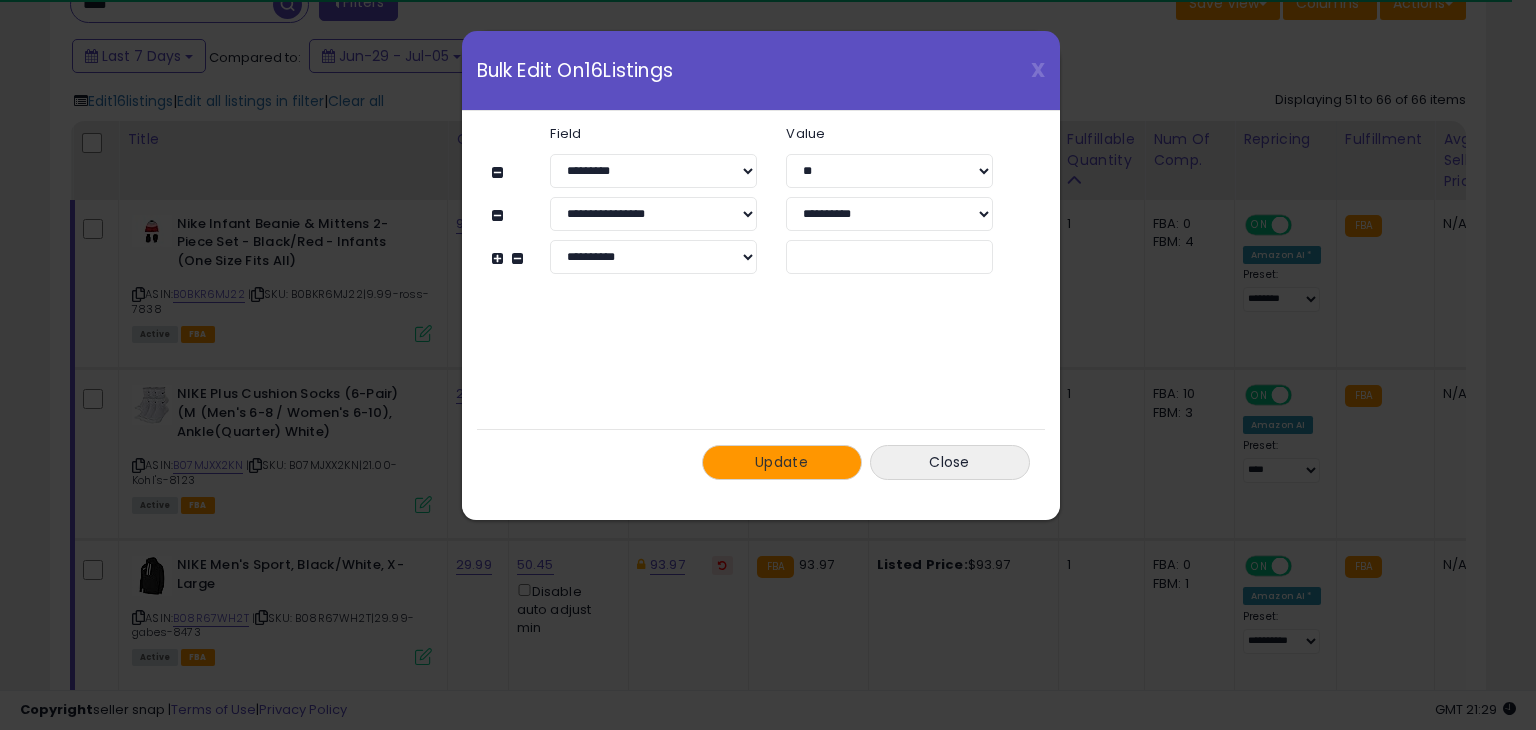 click on "Update" at bounding box center [781, 462] 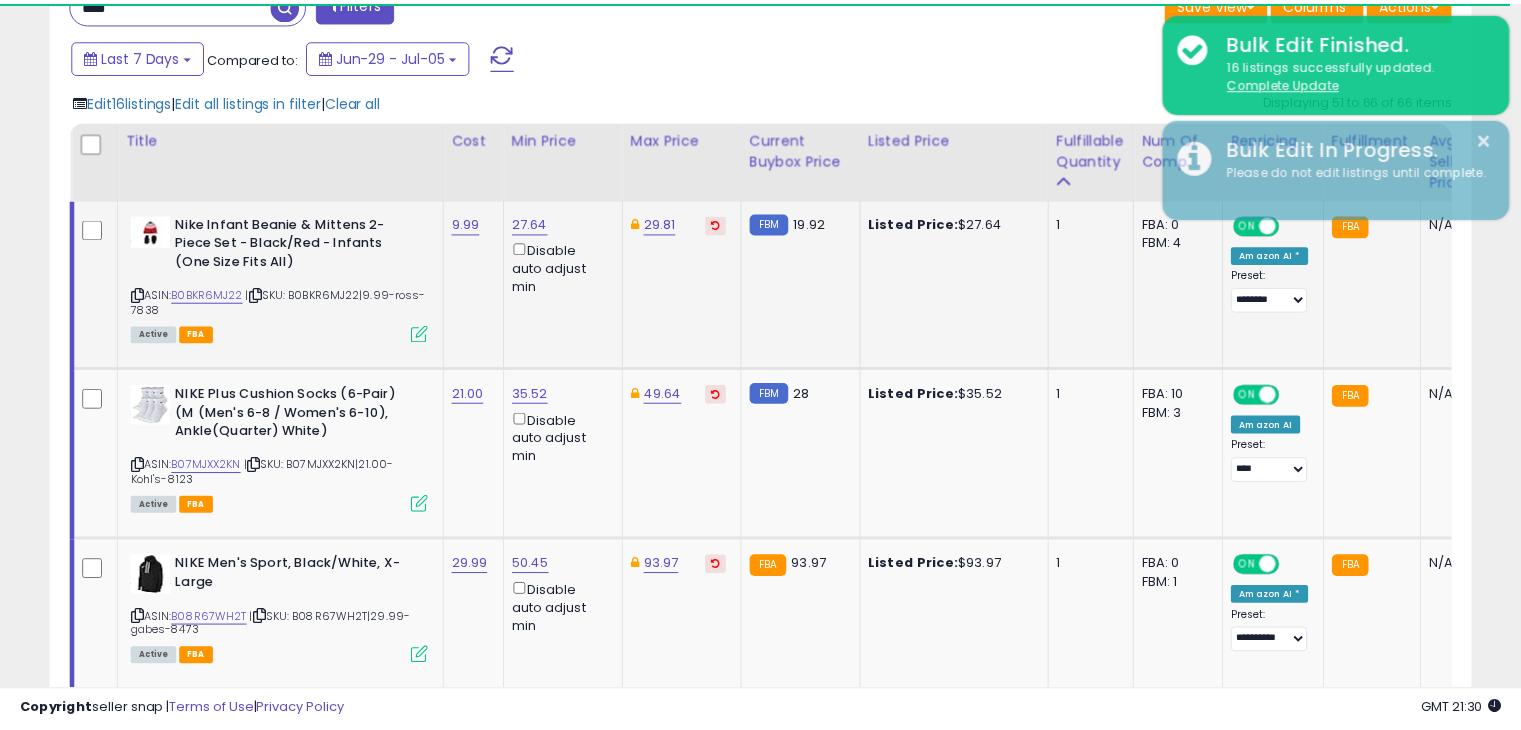 scroll, scrollTop: 409, scrollLeft: 822, axis: both 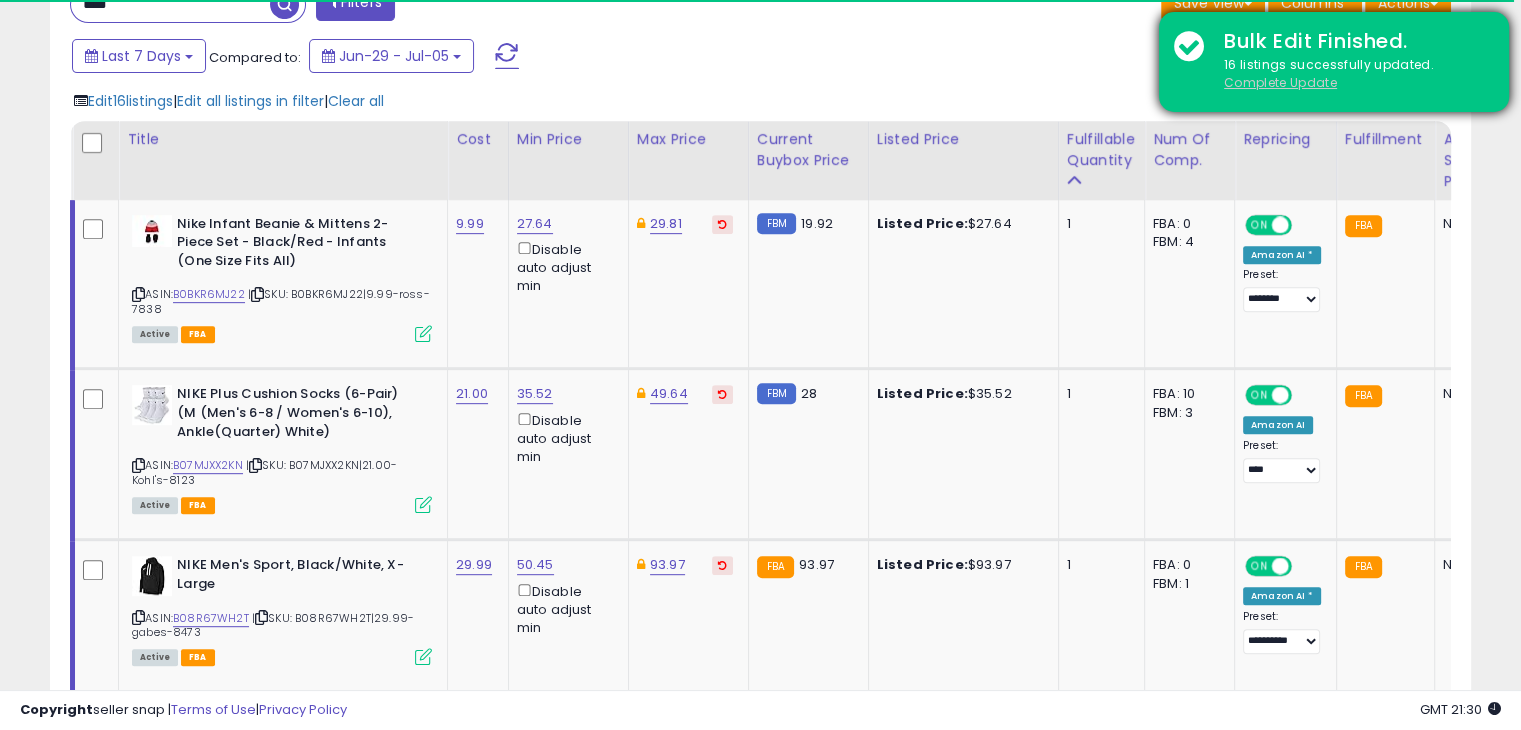 click on "Complete Update" at bounding box center [1280, 82] 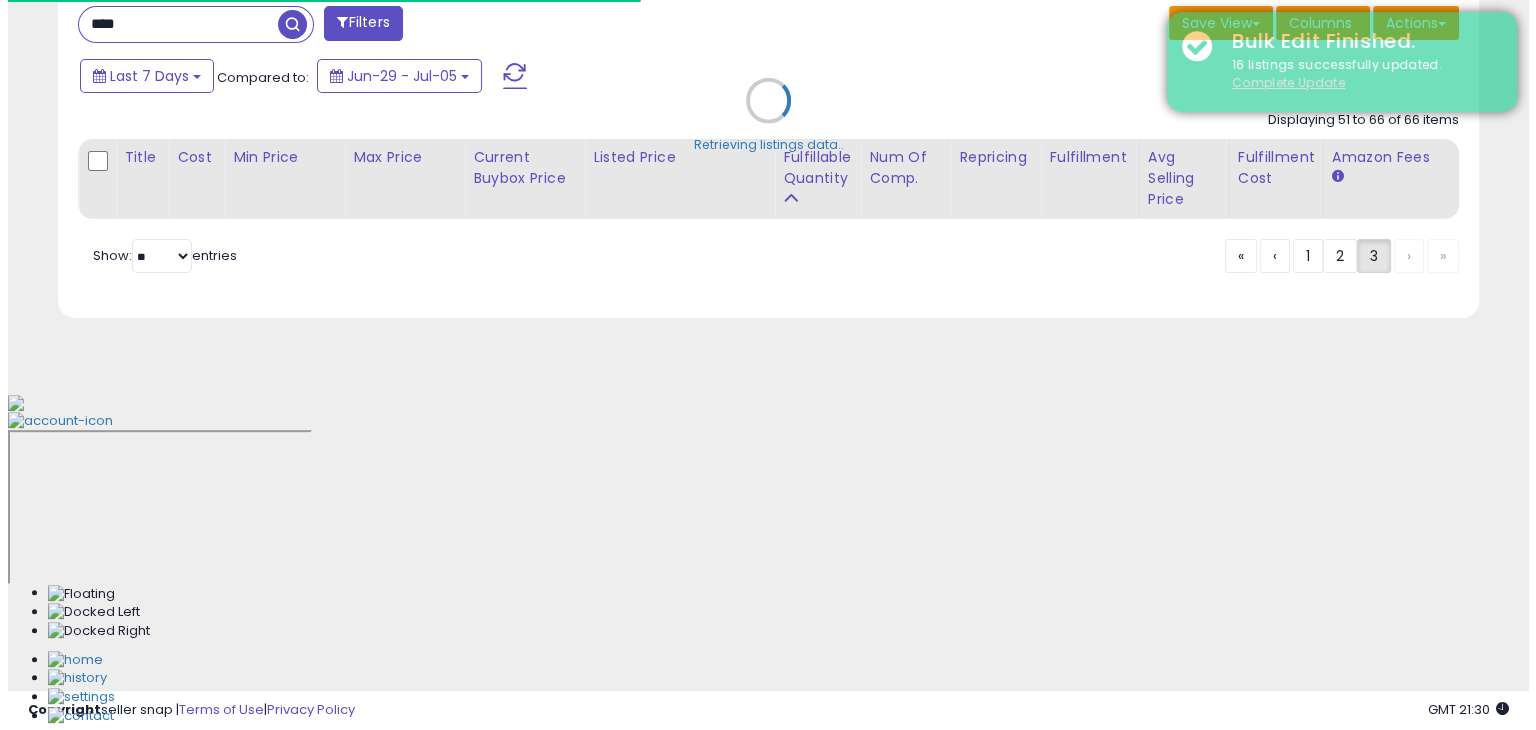 scroll, scrollTop: 509, scrollLeft: 0, axis: vertical 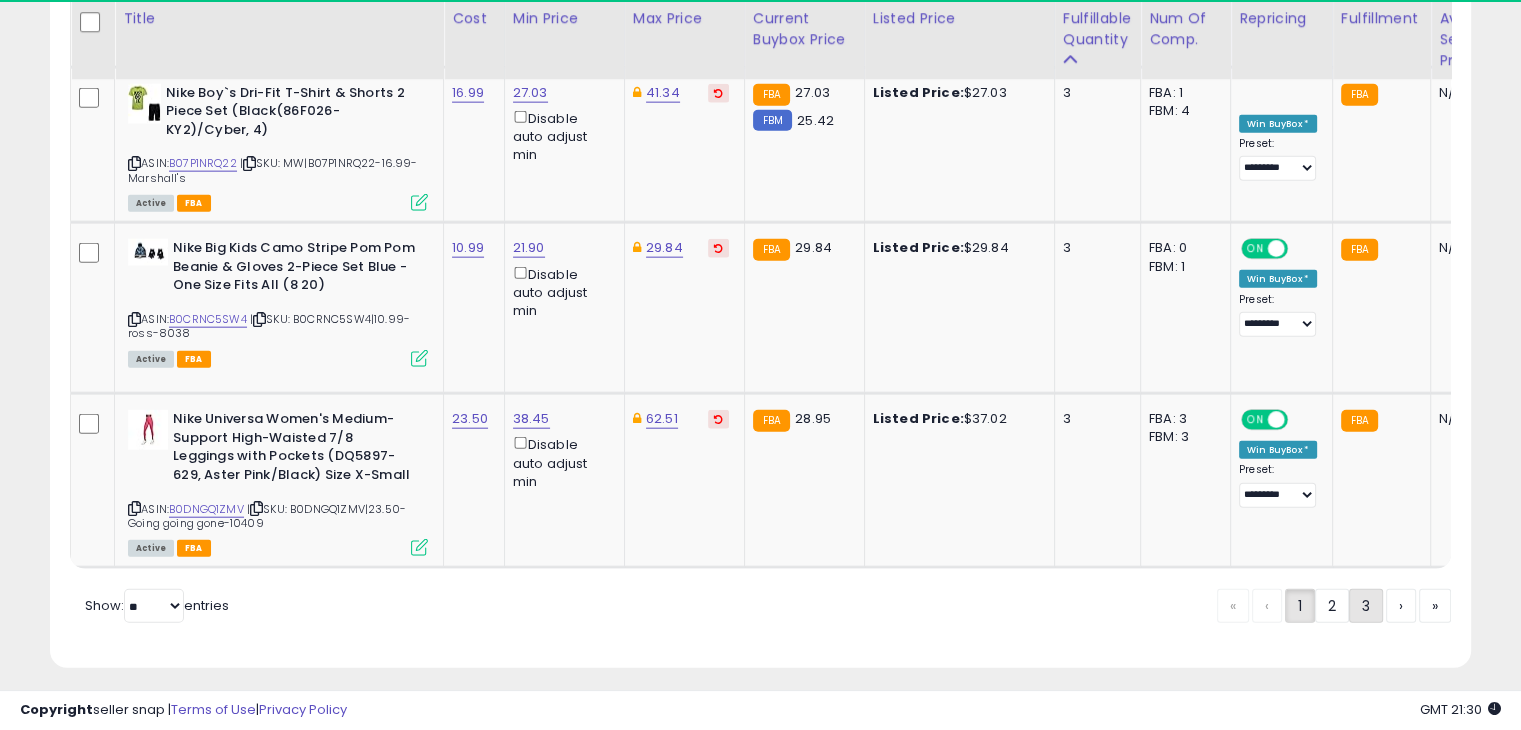 drag, startPoint x: 1375, startPoint y: 585, endPoint x: 1363, endPoint y: 589, distance: 12.649111 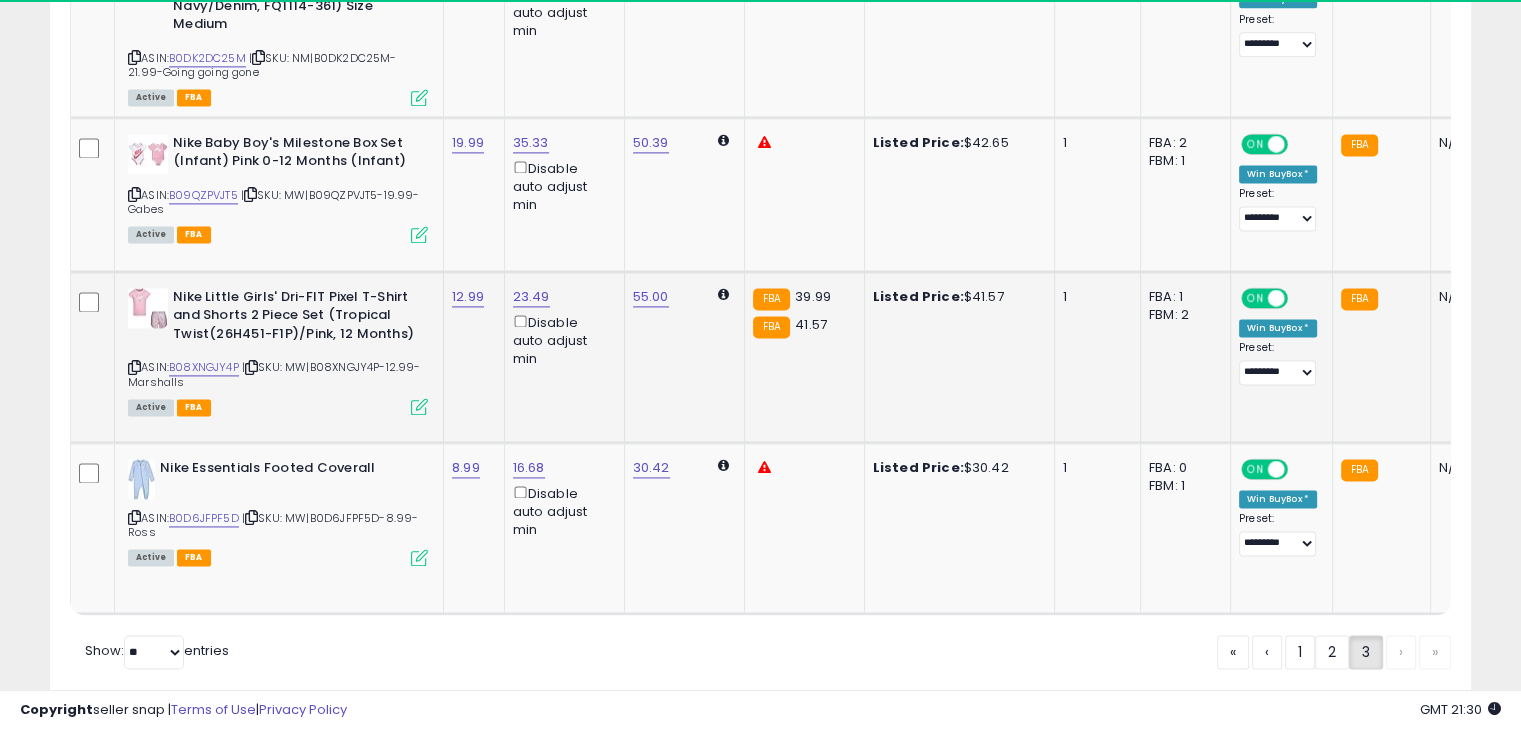 scroll, scrollTop: 2830, scrollLeft: 0, axis: vertical 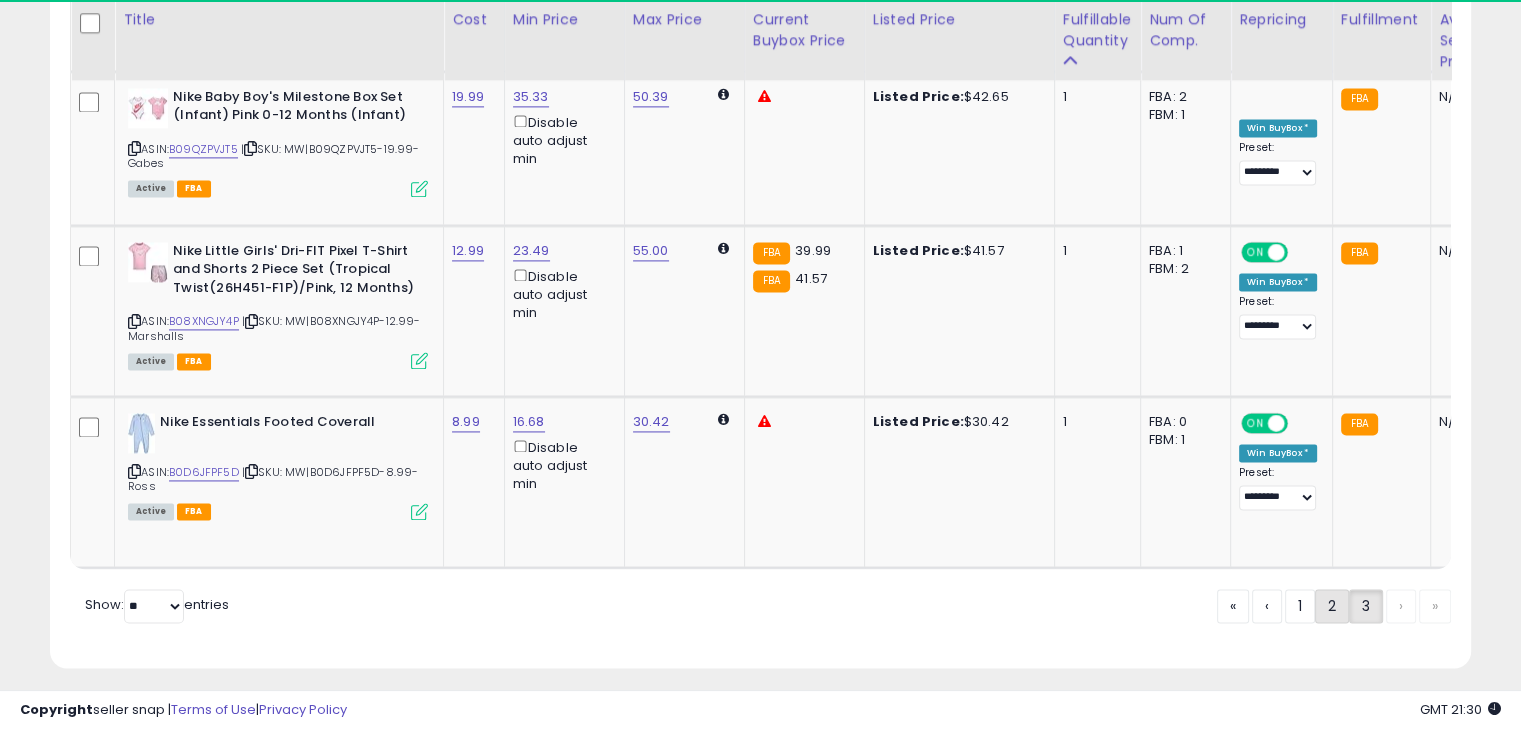 click on "2" 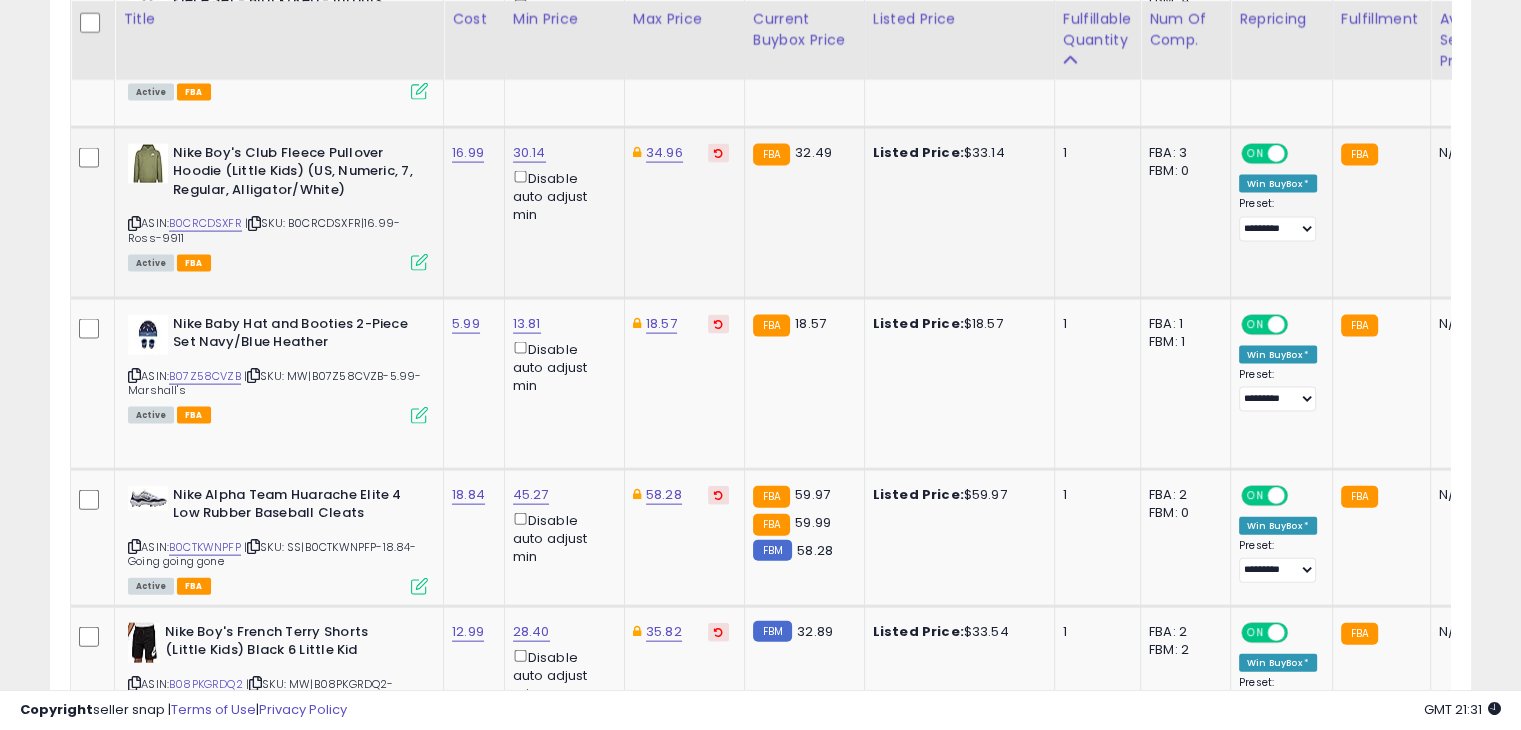 scroll, scrollTop: 4532, scrollLeft: 0, axis: vertical 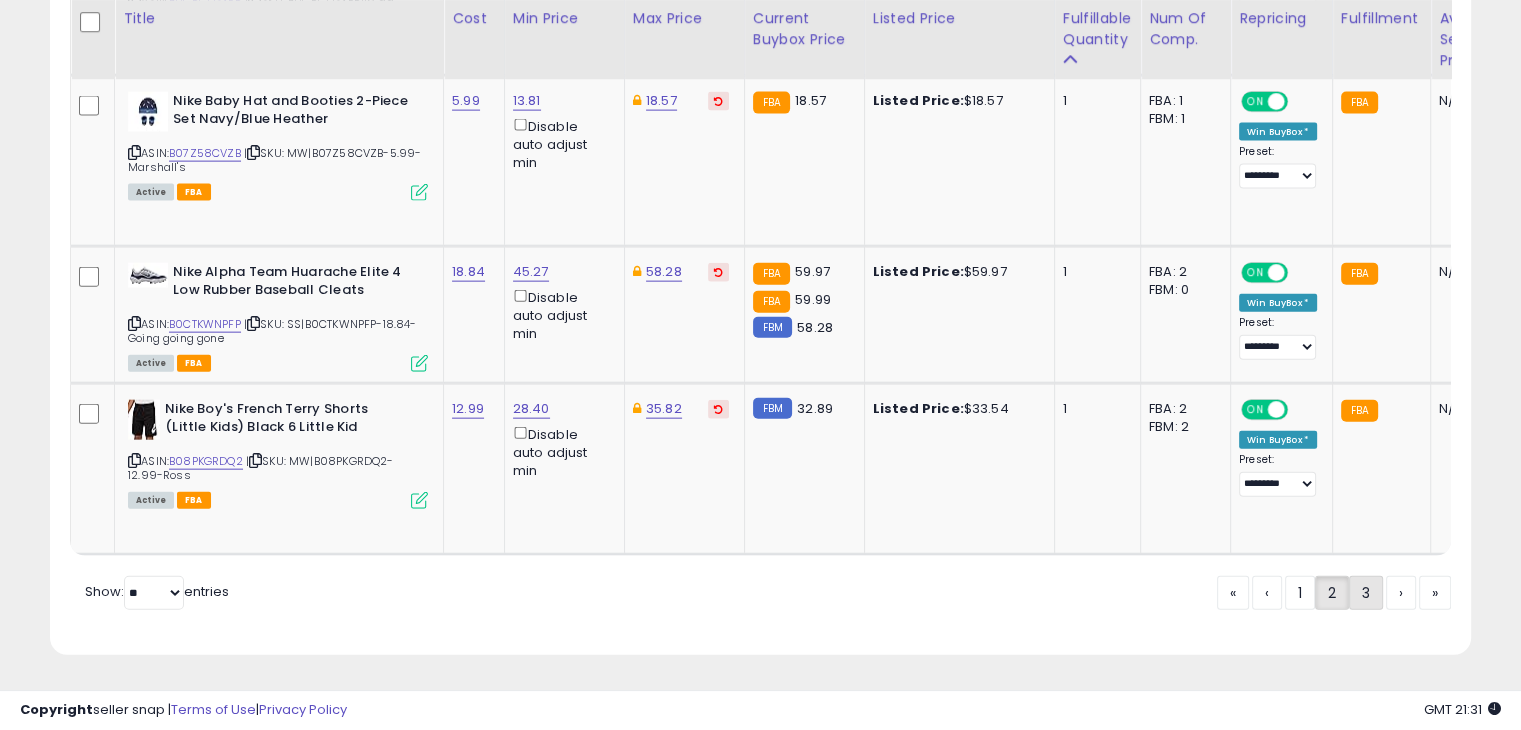 click on "3" 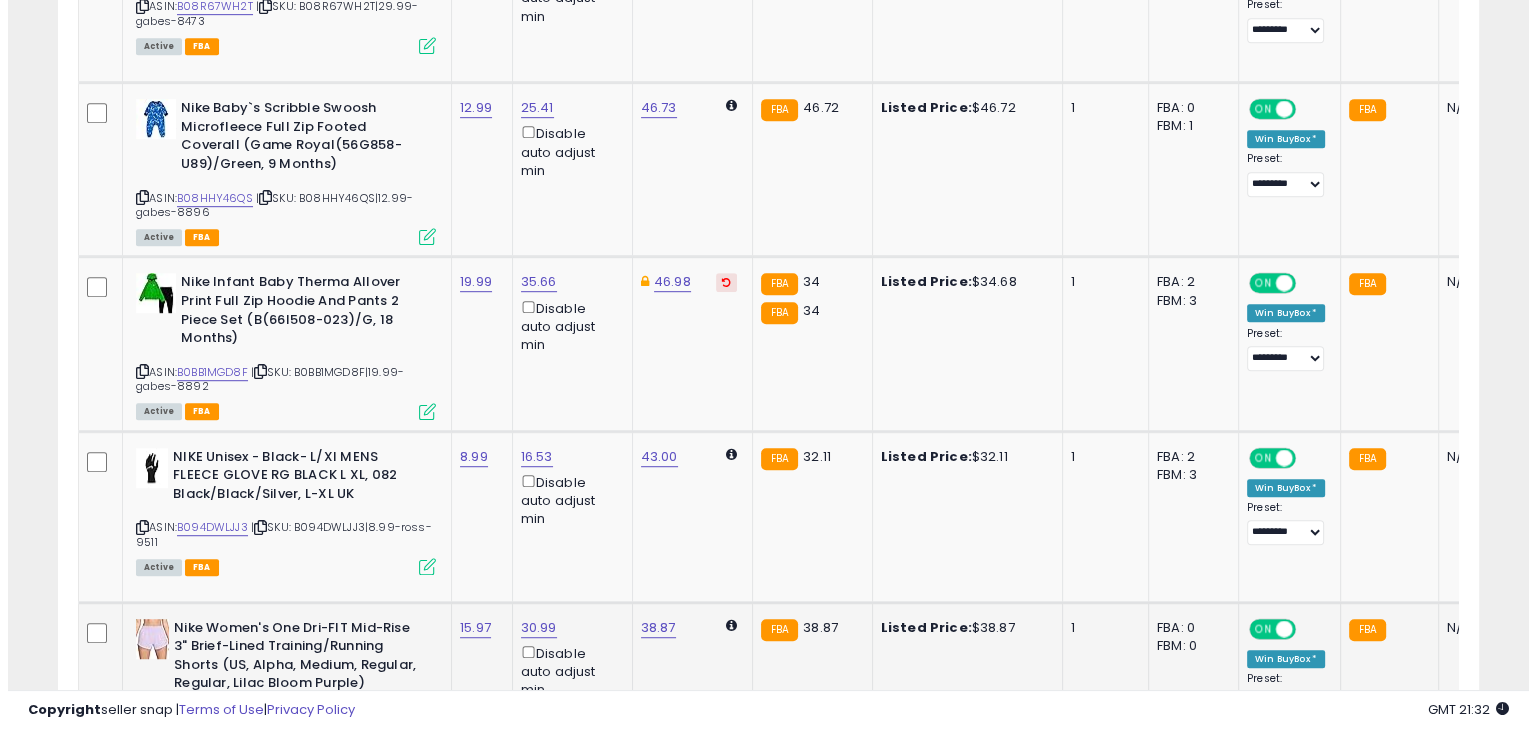 scroll, scrollTop: 830, scrollLeft: 0, axis: vertical 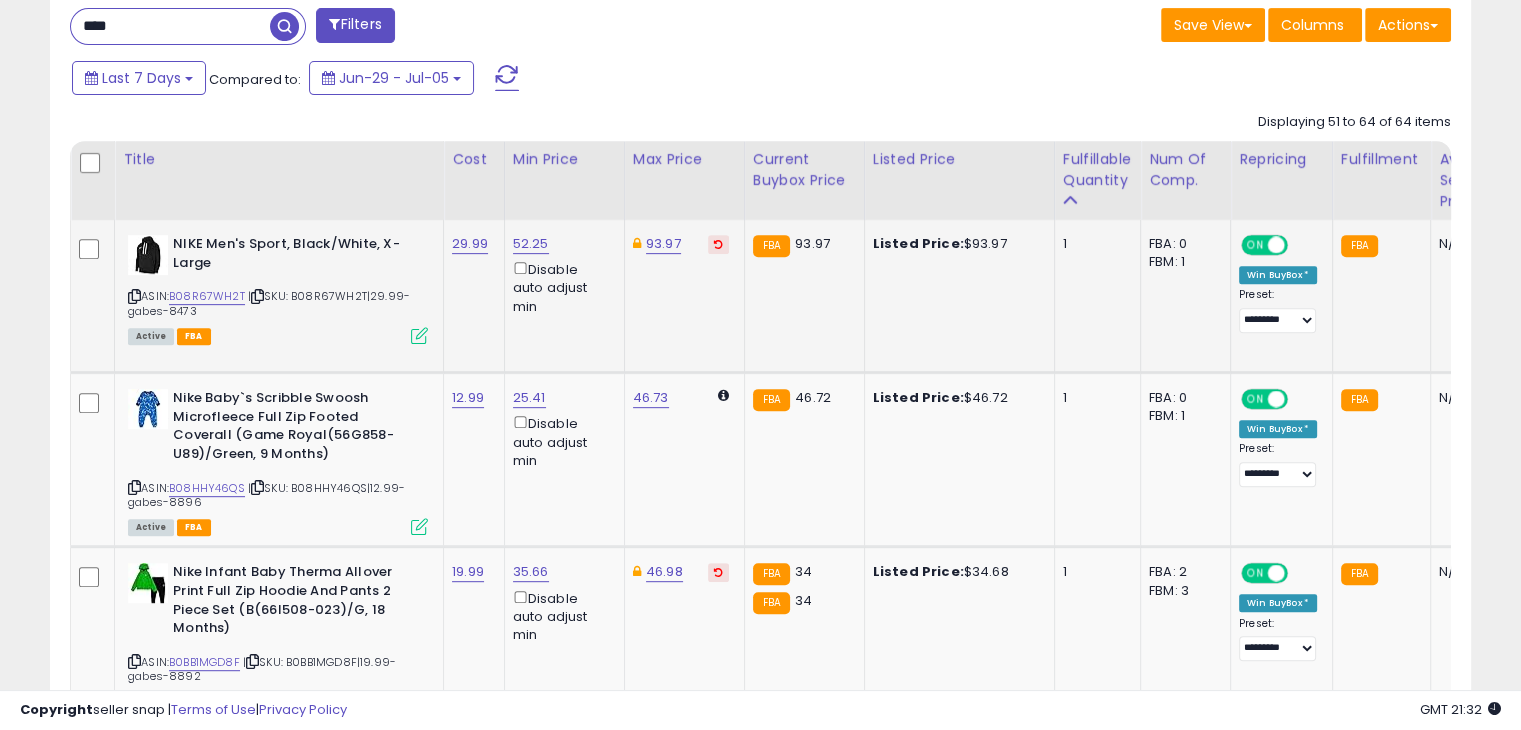 click at bounding box center [419, 335] 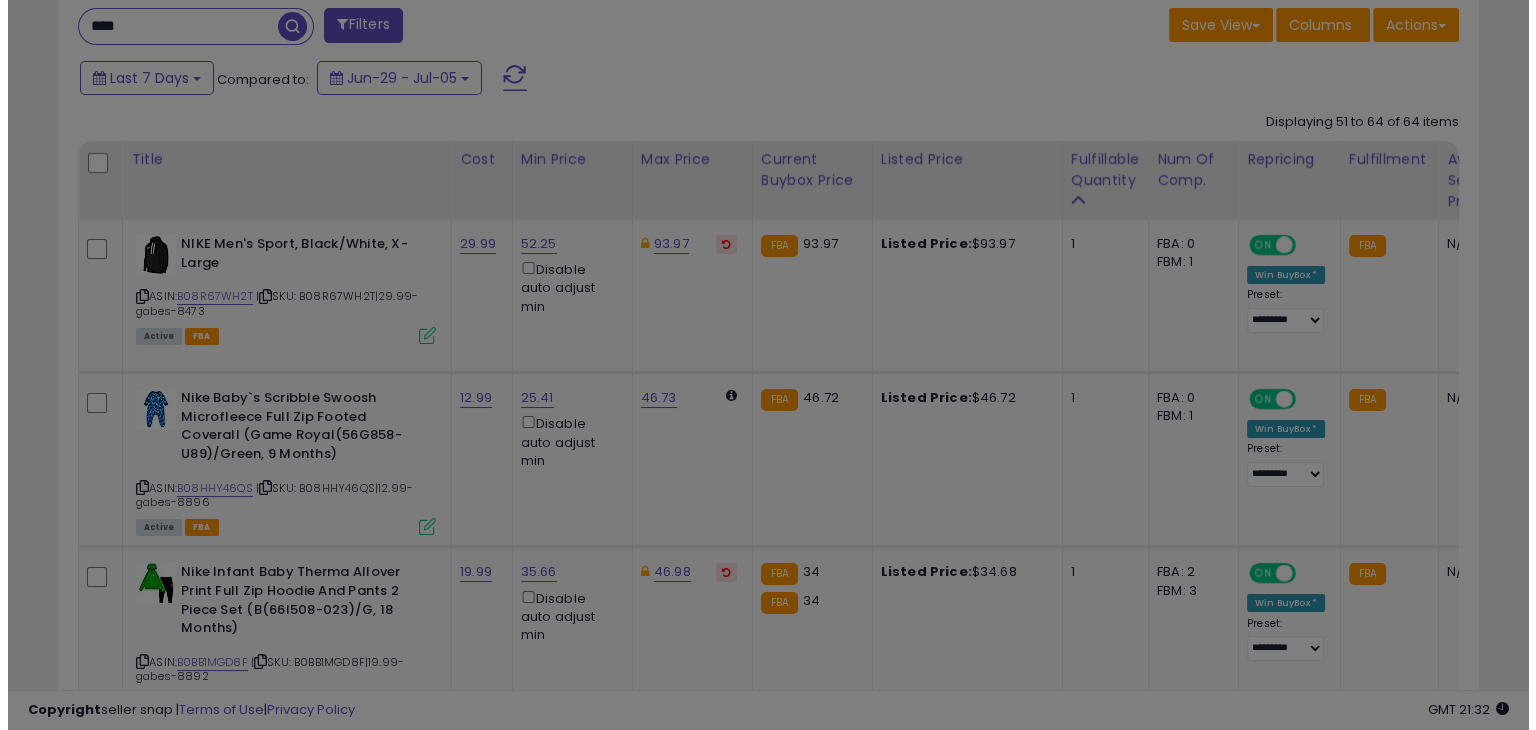 scroll, scrollTop: 999589, scrollLeft: 999168, axis: both 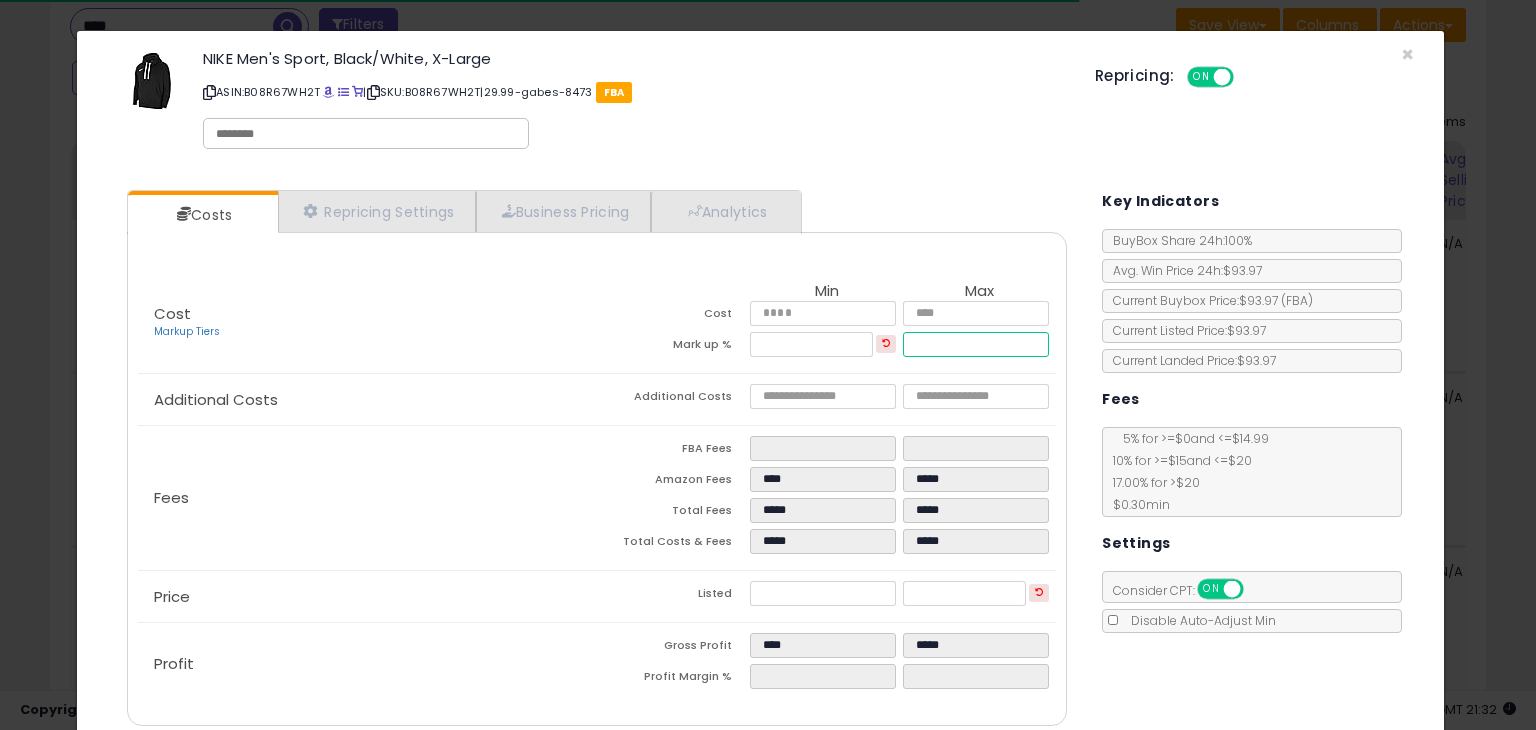 click on "******" at bounding box center [975, 344] 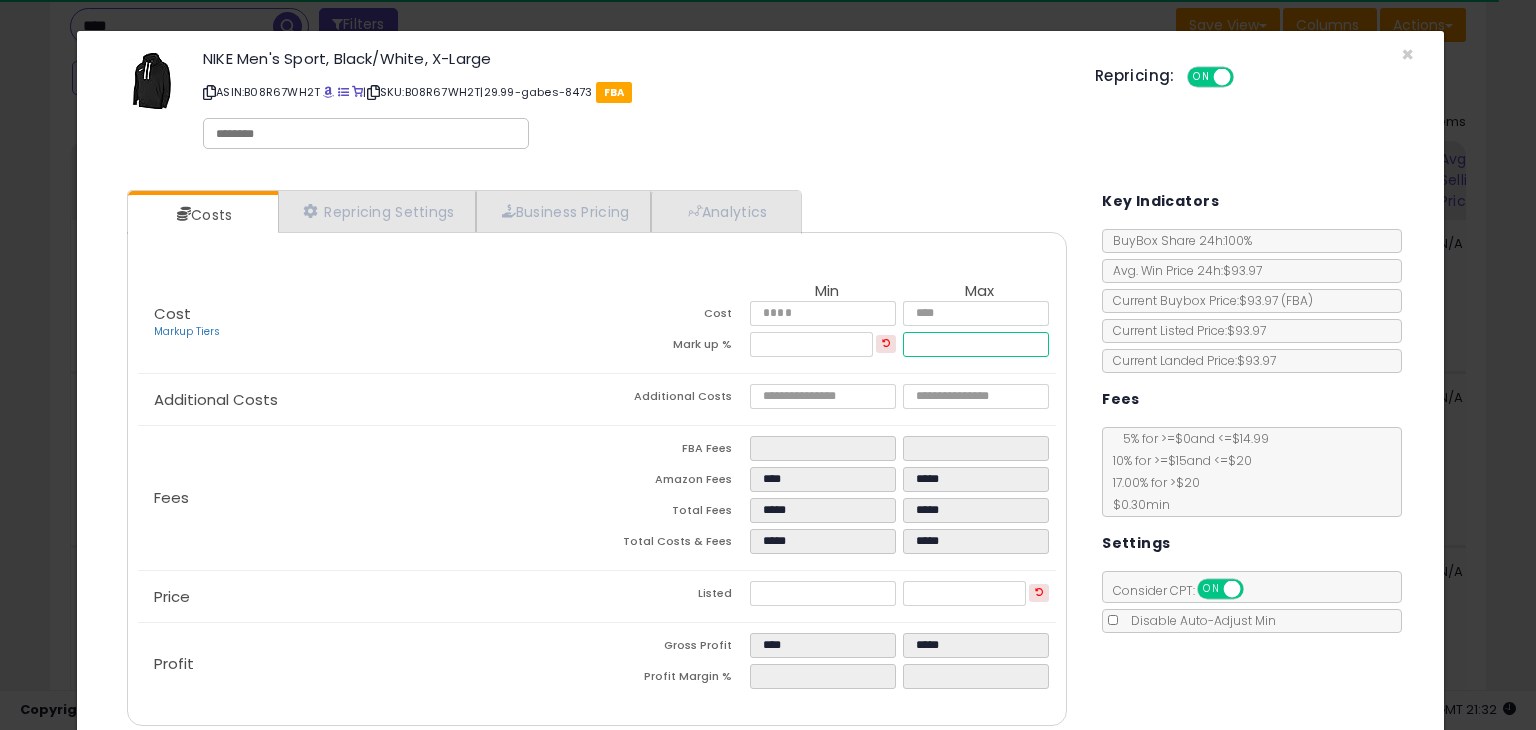 type on "*****" 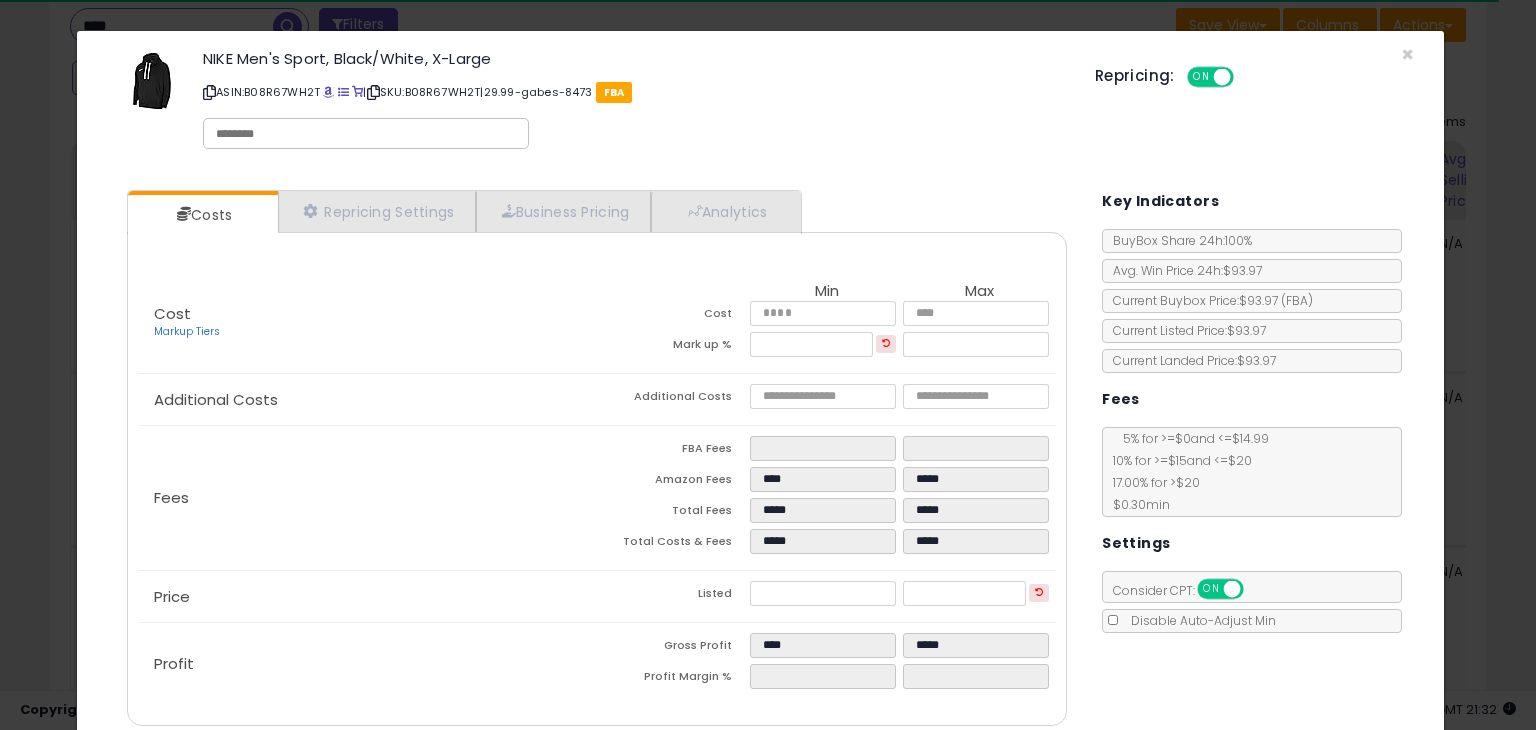 type on "*****" 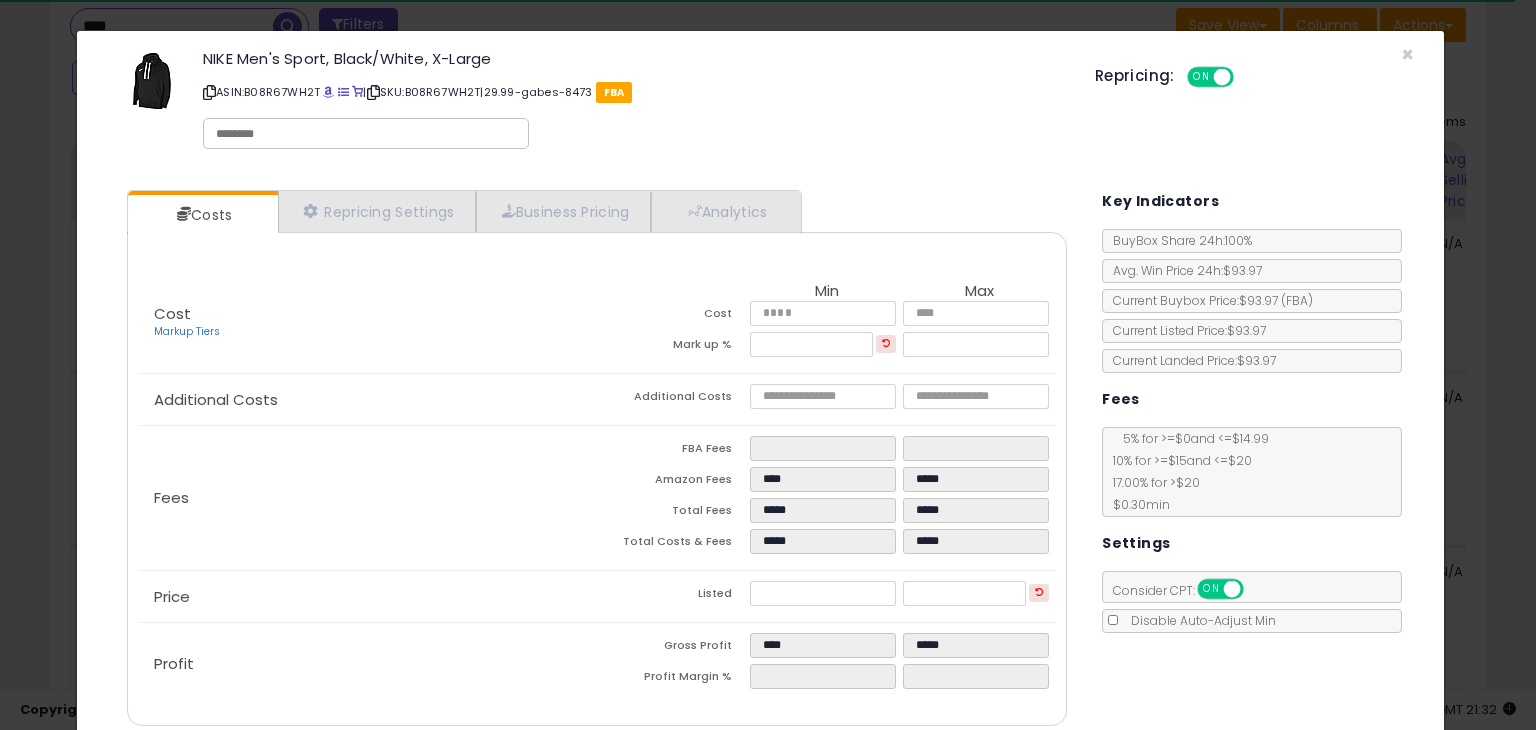 scroll, scrollTop: 79, scrollLeft: 0, axis: vertical 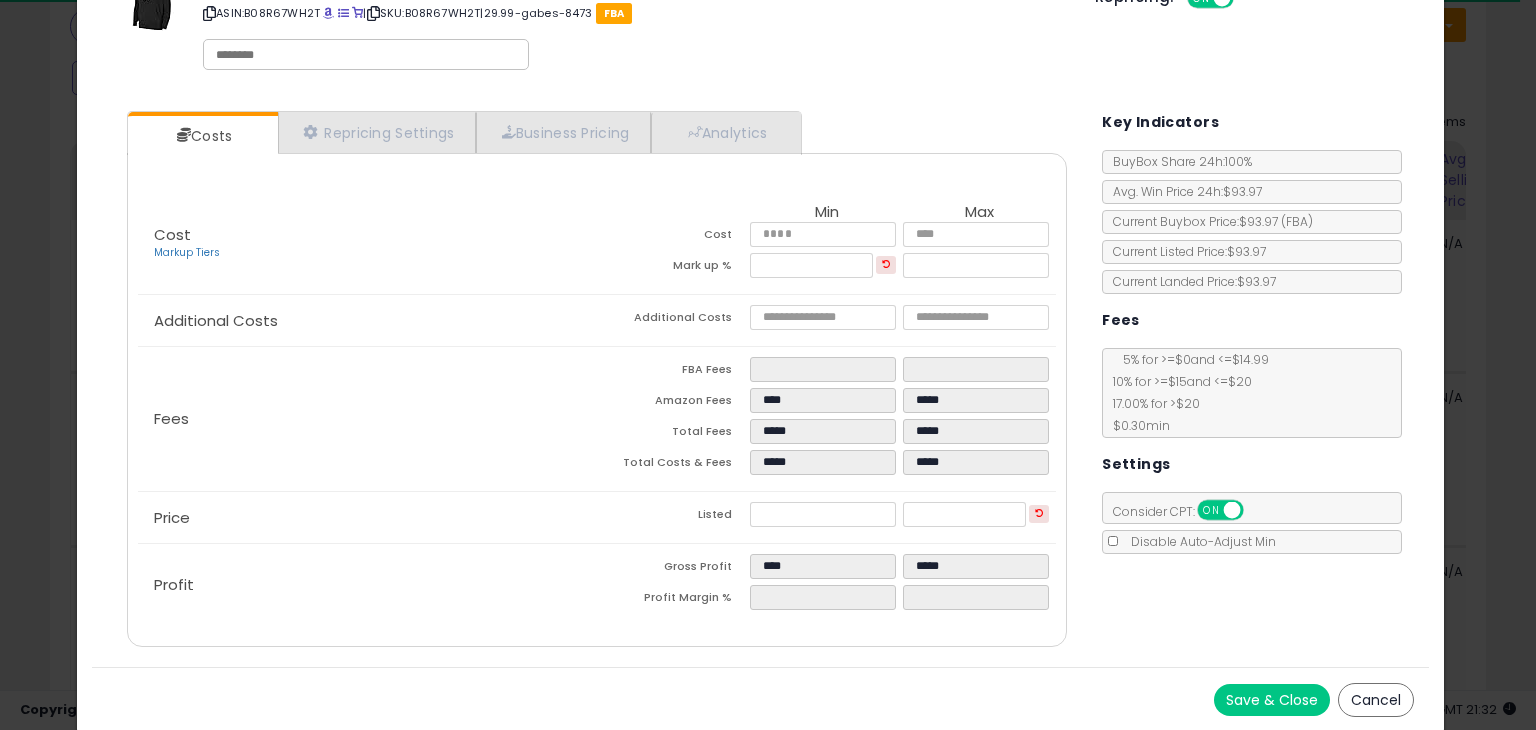 click on "Save & Close" at bounding box center (1272, 700) 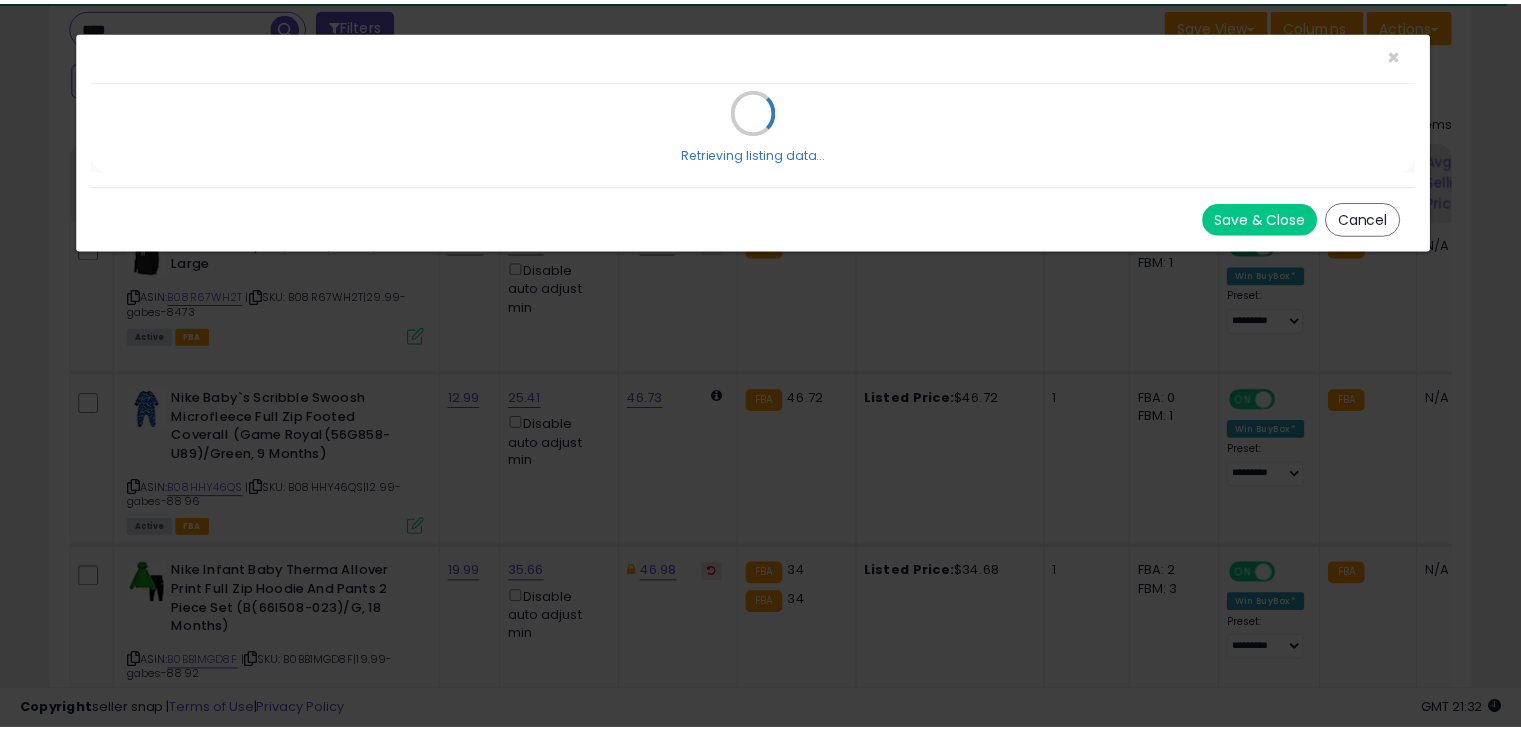 scroll, scrollTop: 0, scrollLeft: 0, axis: both 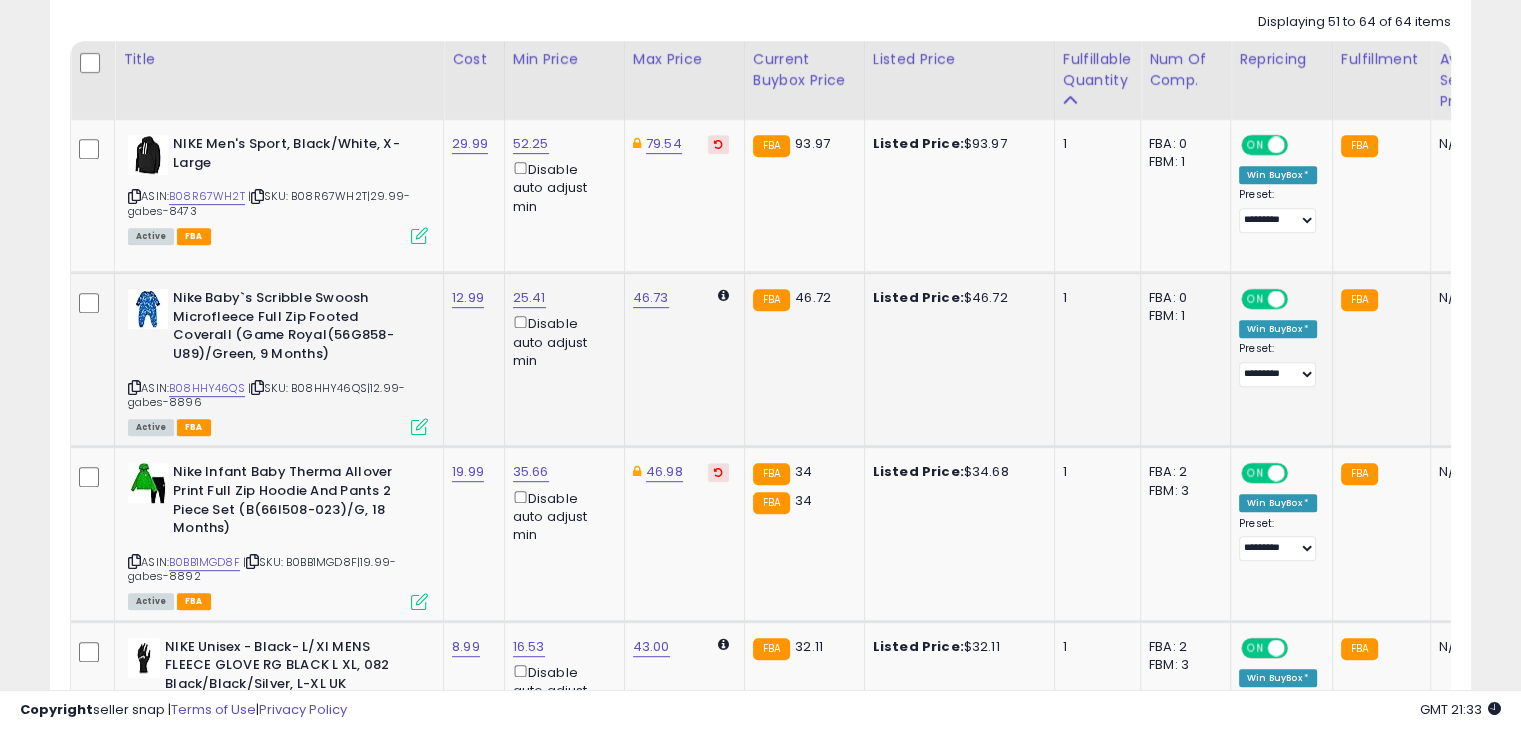 click at bounding box center [419, 426] 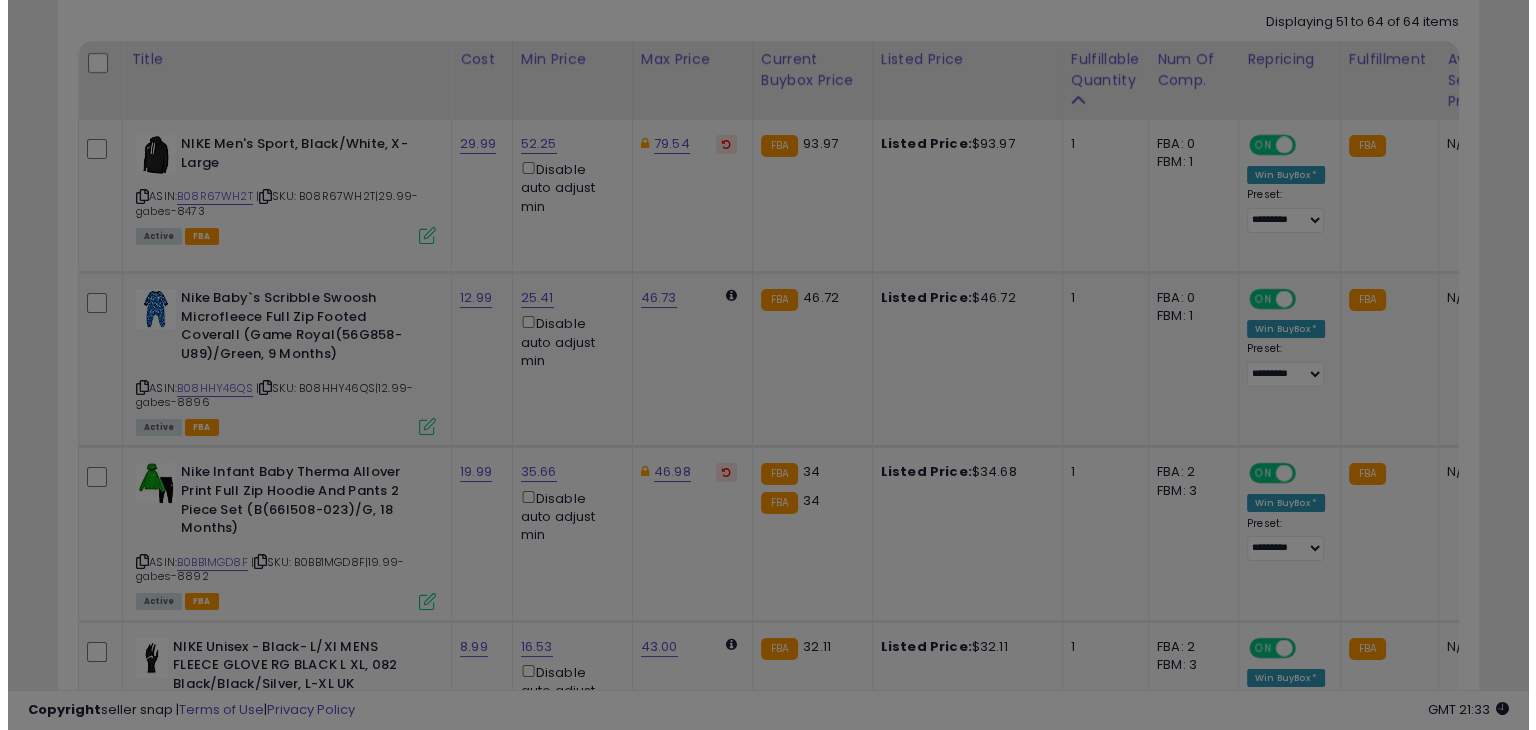 scroll, scrollTop: 999589, scrollLeft: 999168, axis: both 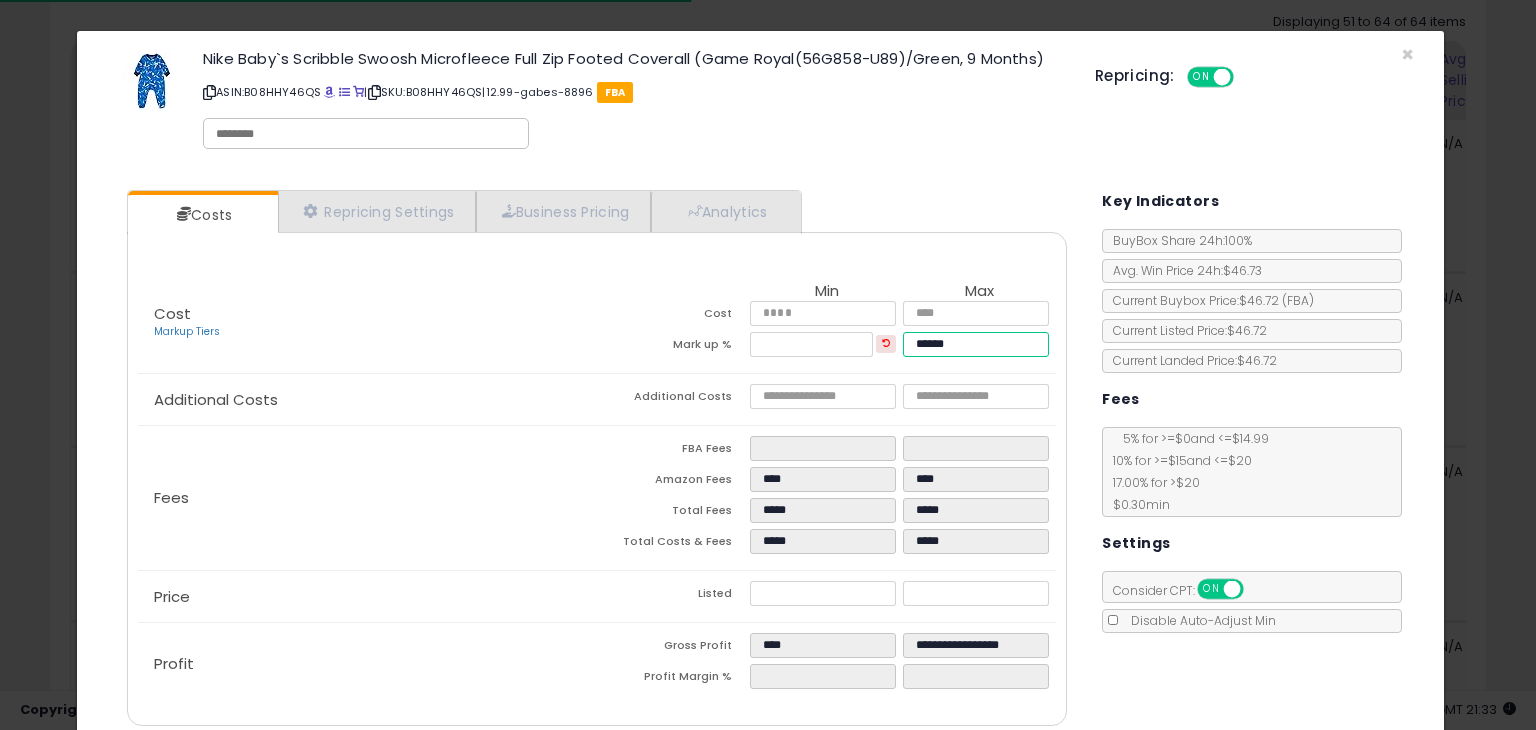 click on "******" at bounding box center (975, 344) 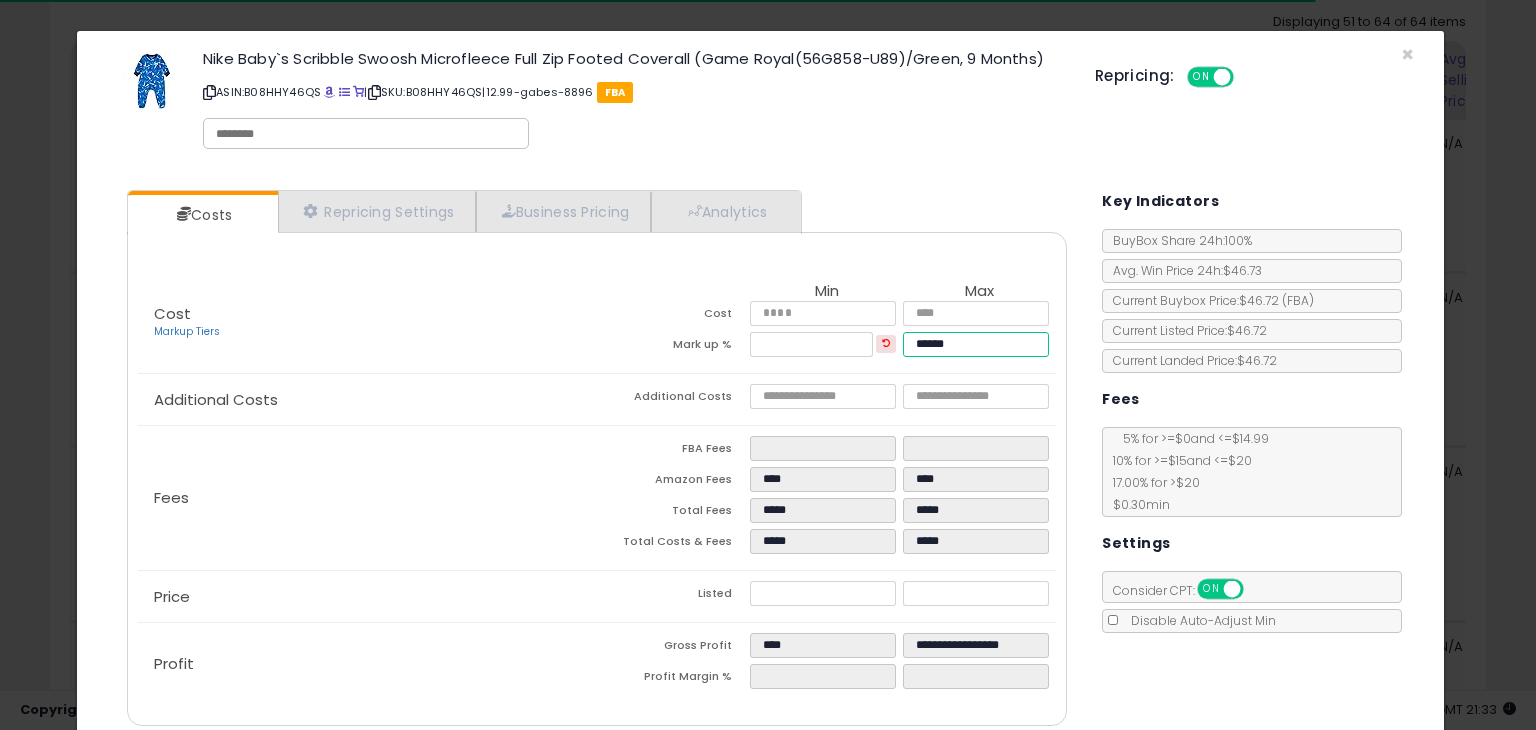 type on "******" 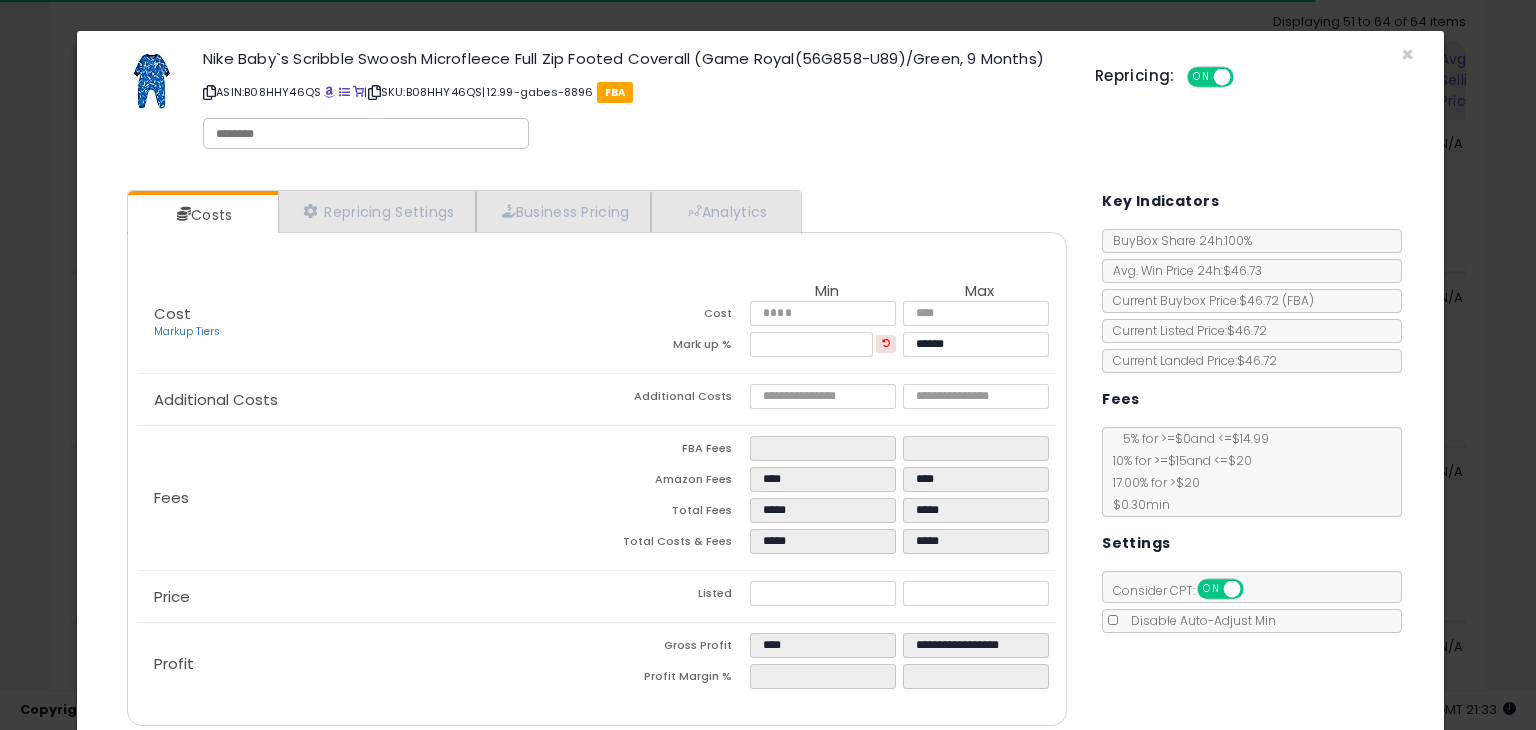 type on "****" 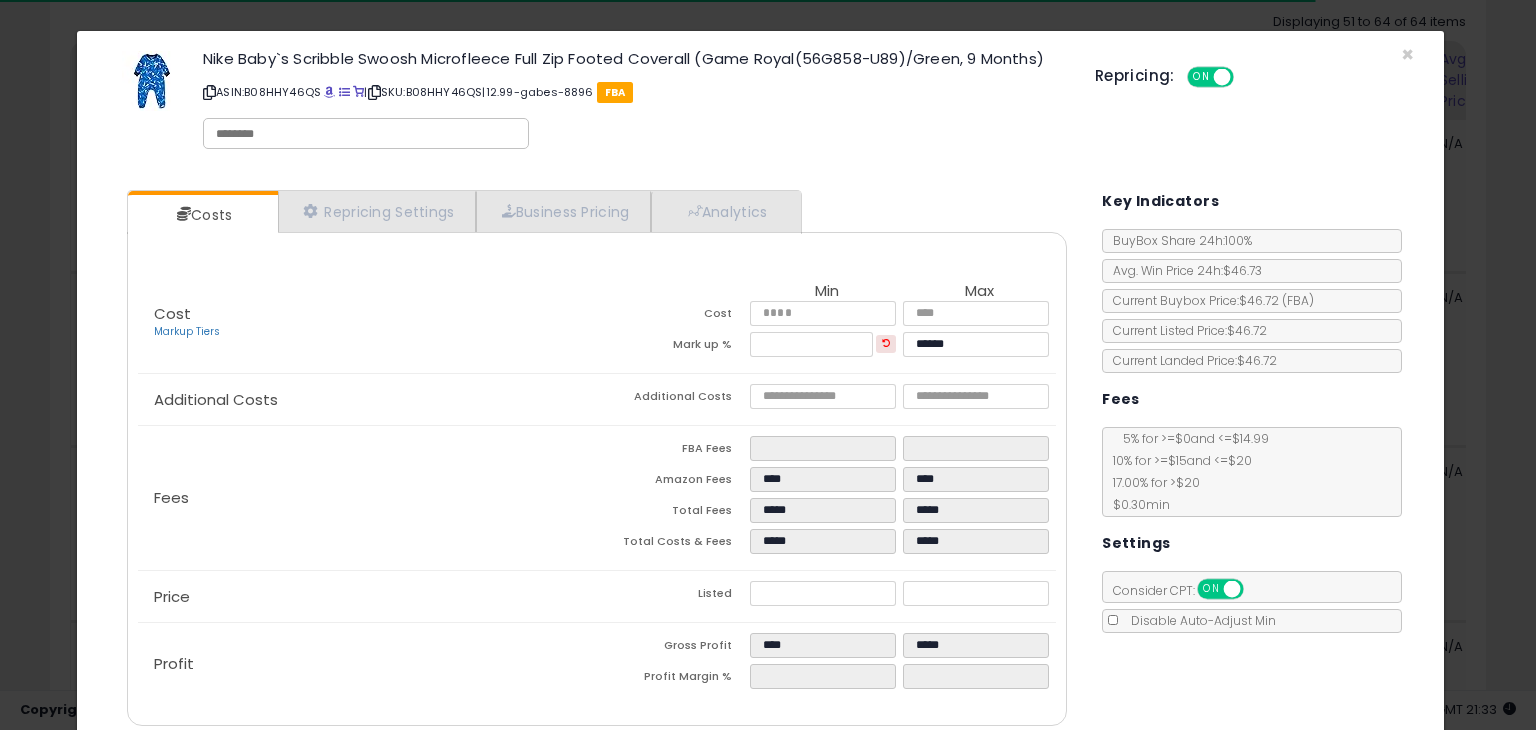 click on "Costs
Repricing Settings
Business Pricing
Analytics
Cost" at bounding box center (760, 460) 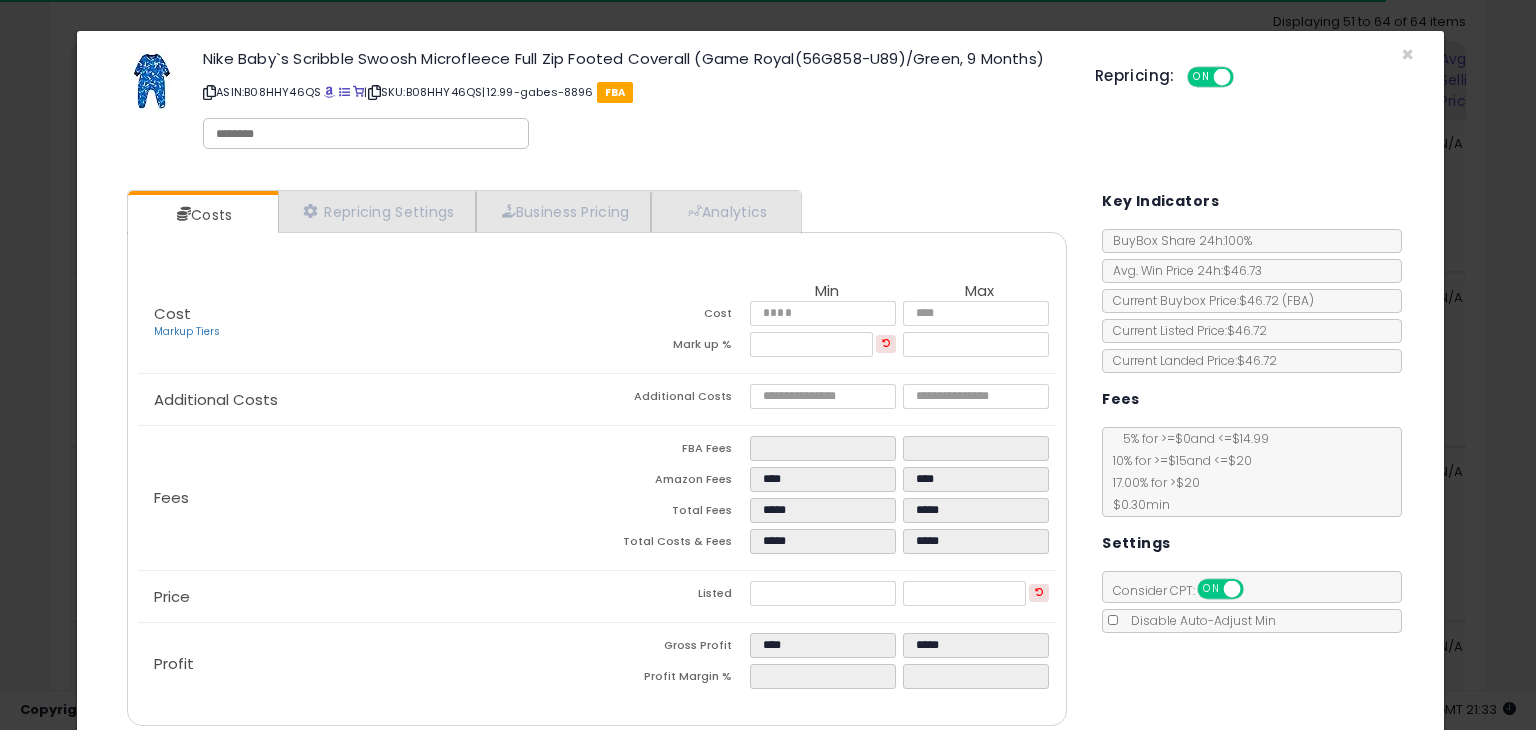 scroll, scrollTop: 79, scrollLeft: 0, axis: vertical 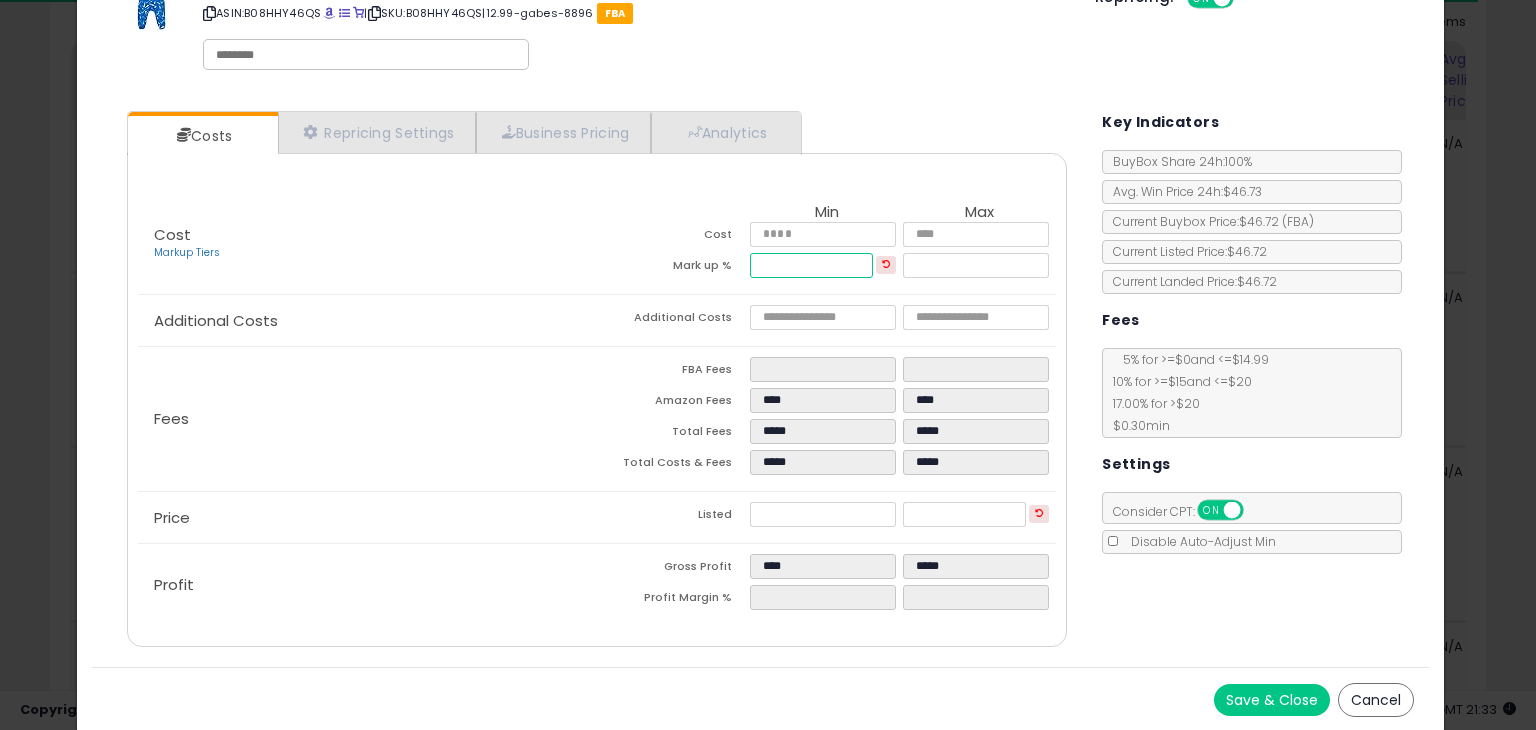 click on "*****" at bounding box center (811, 265) 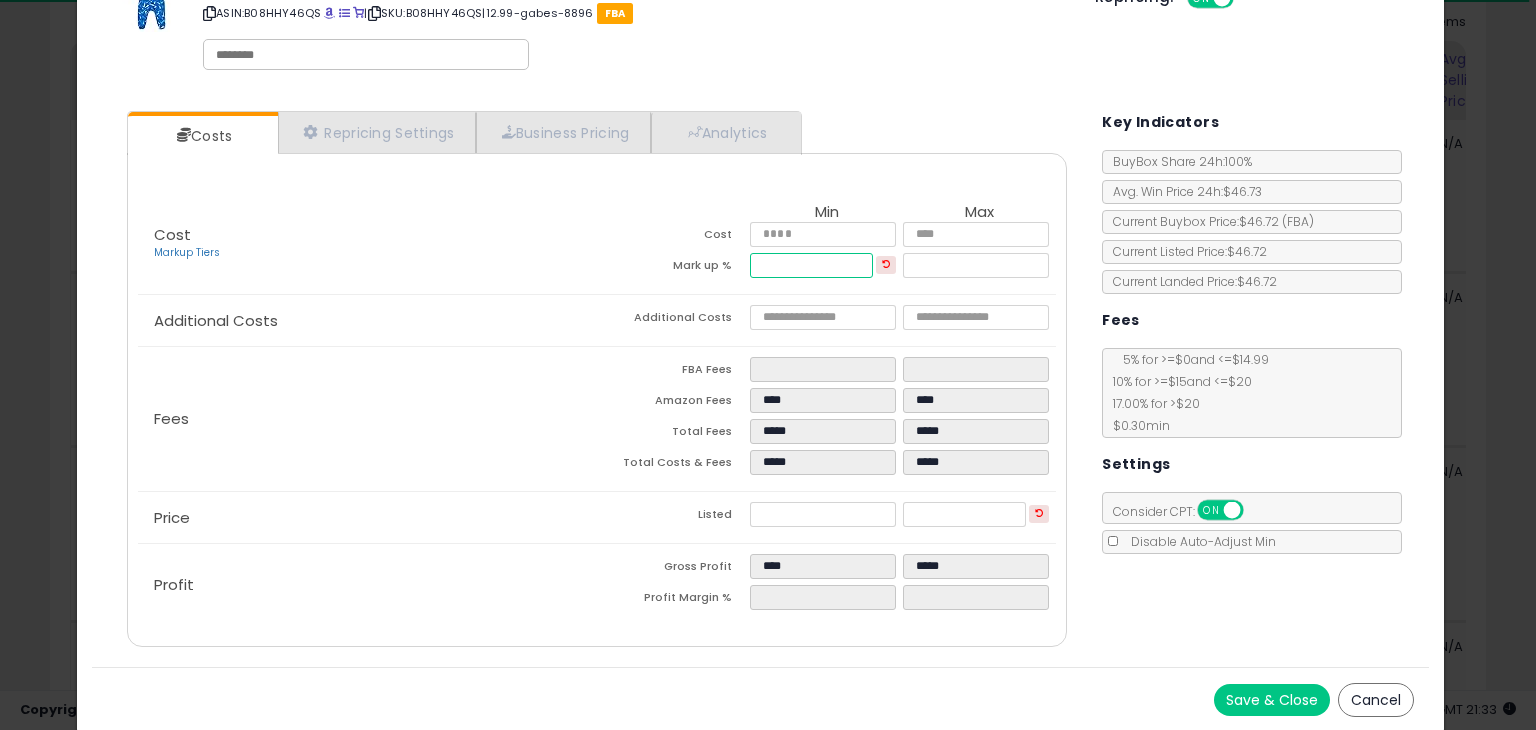 type on "*****" 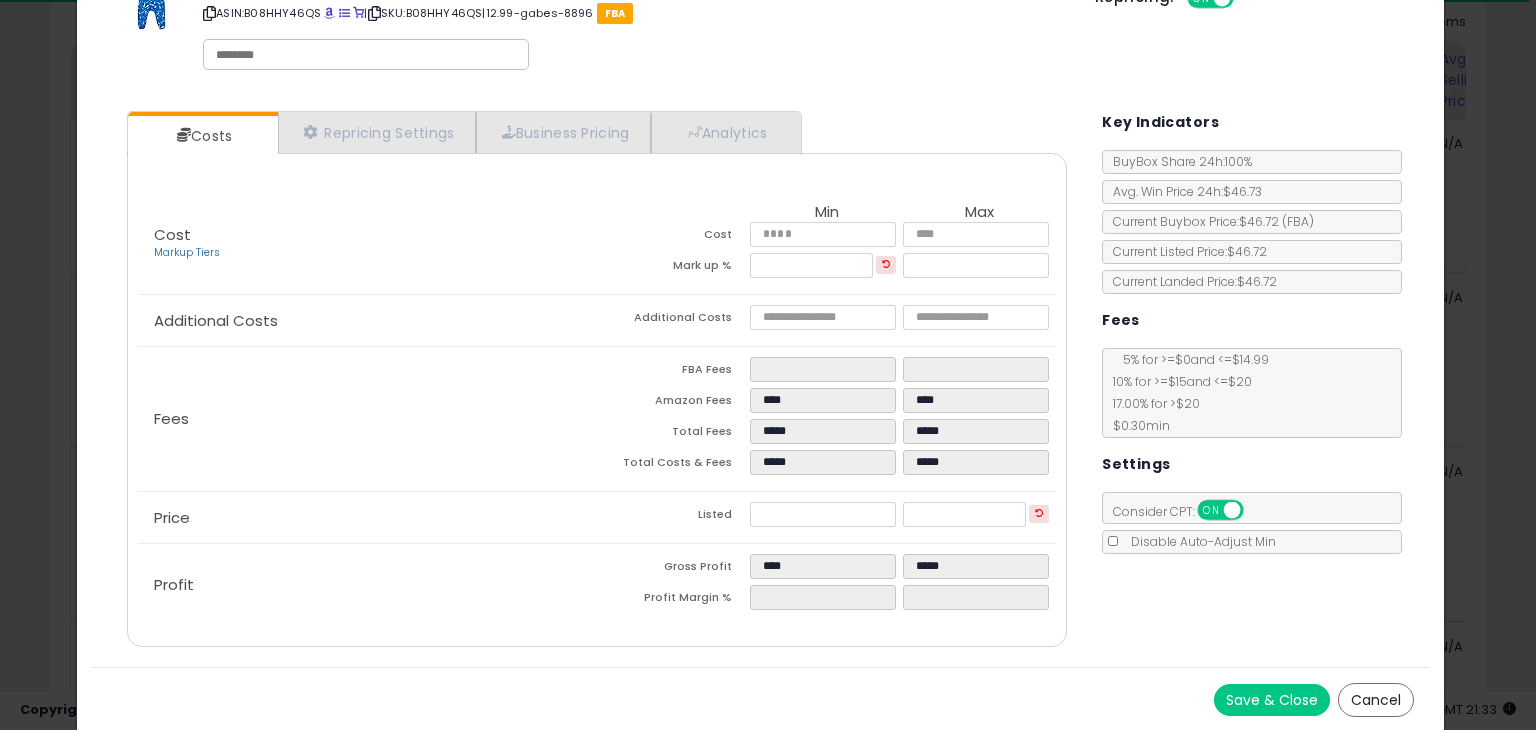type on "****" 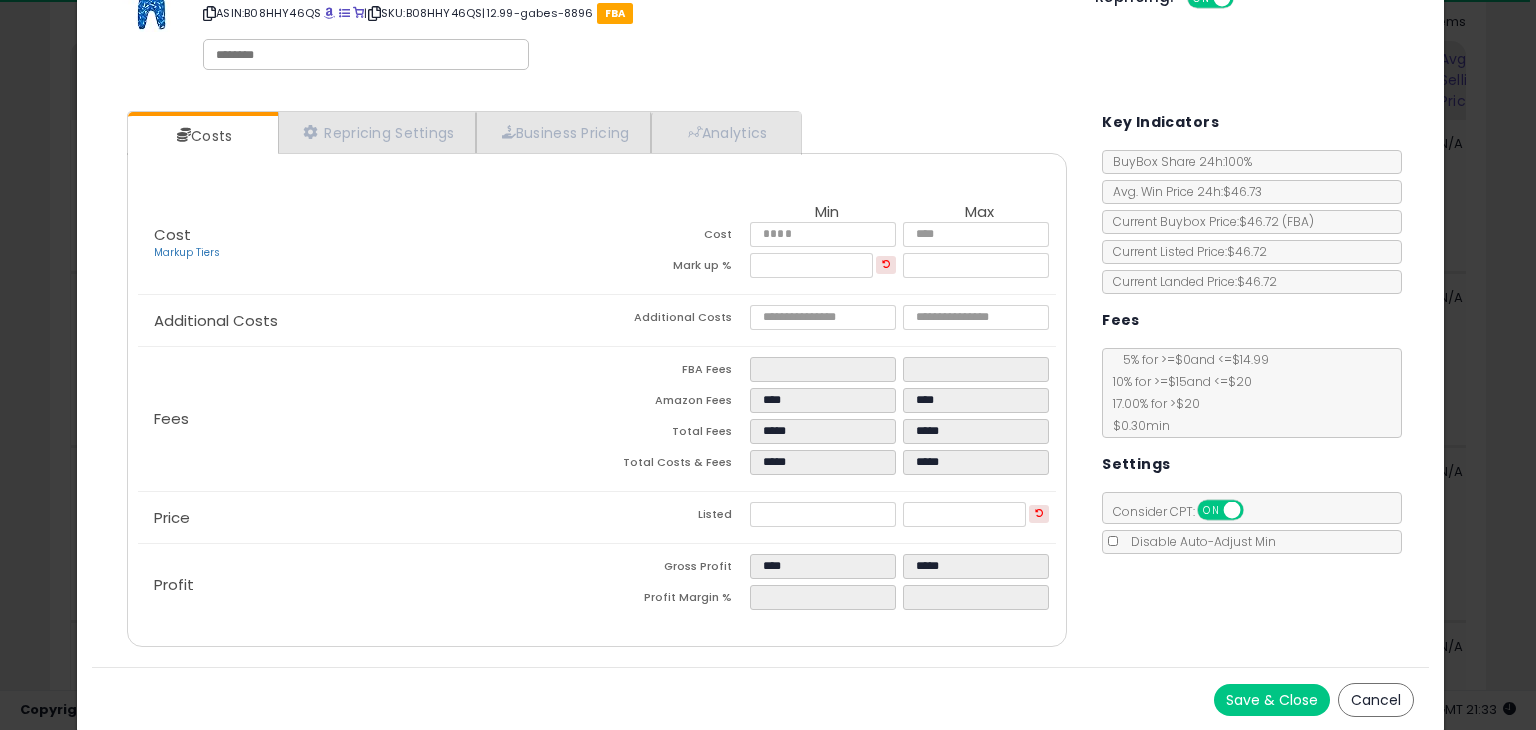 click on "Costs
Repricing Settings
Business Pricing
Analytics
Cost" at bounding box center [760, 381] 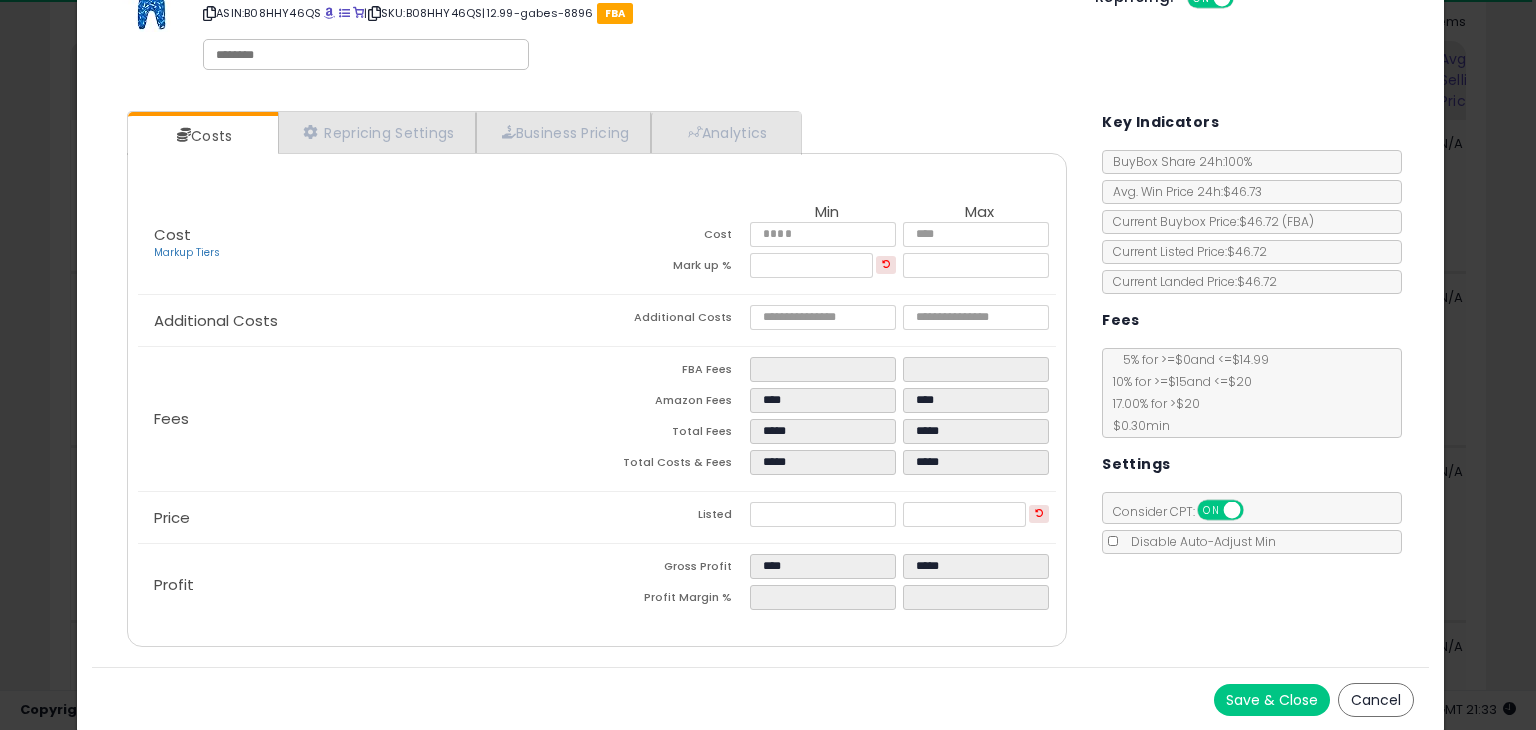 click on "Save & Close" at bounding box center (1272, 700) 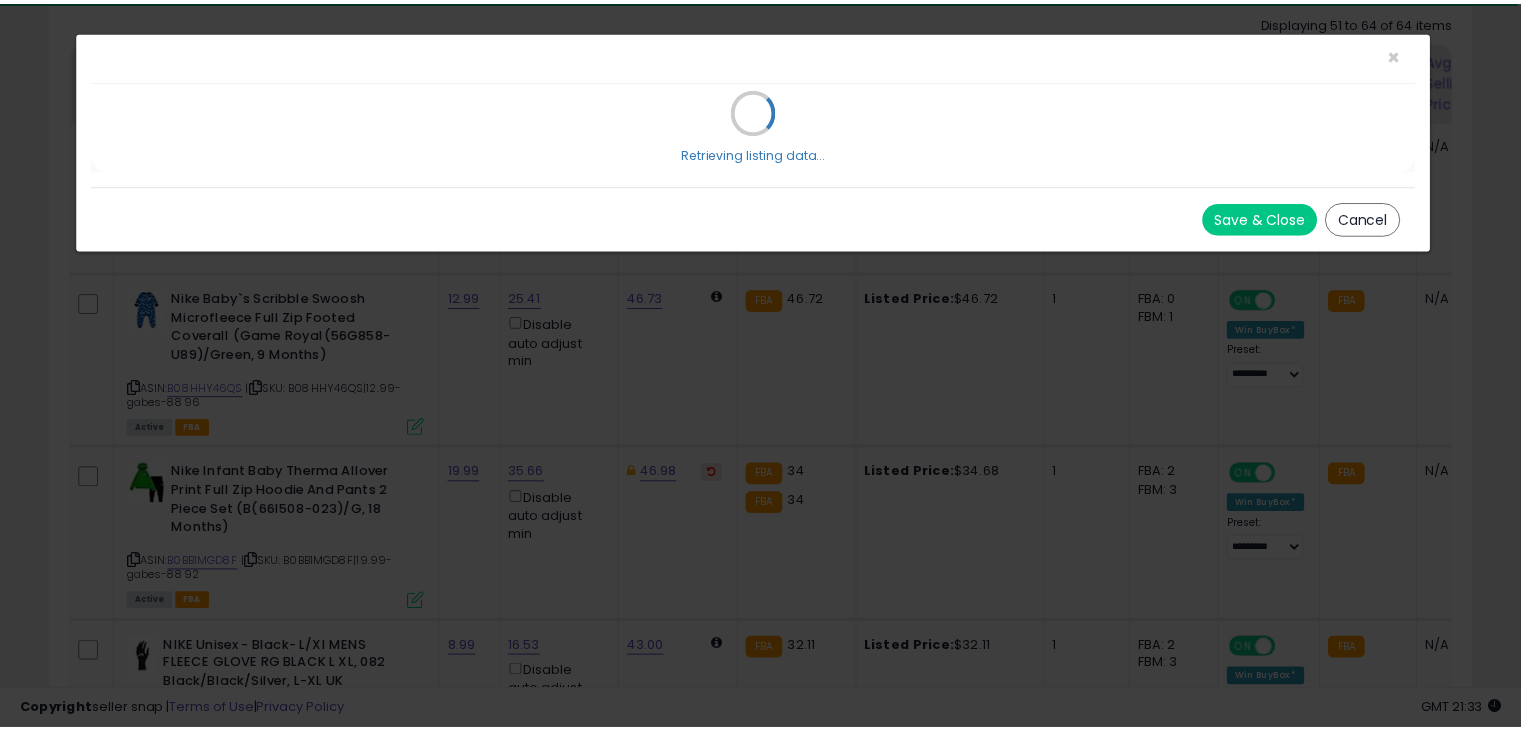 scroll, scrollTop: 0, scrollLeft: 0, axis: both 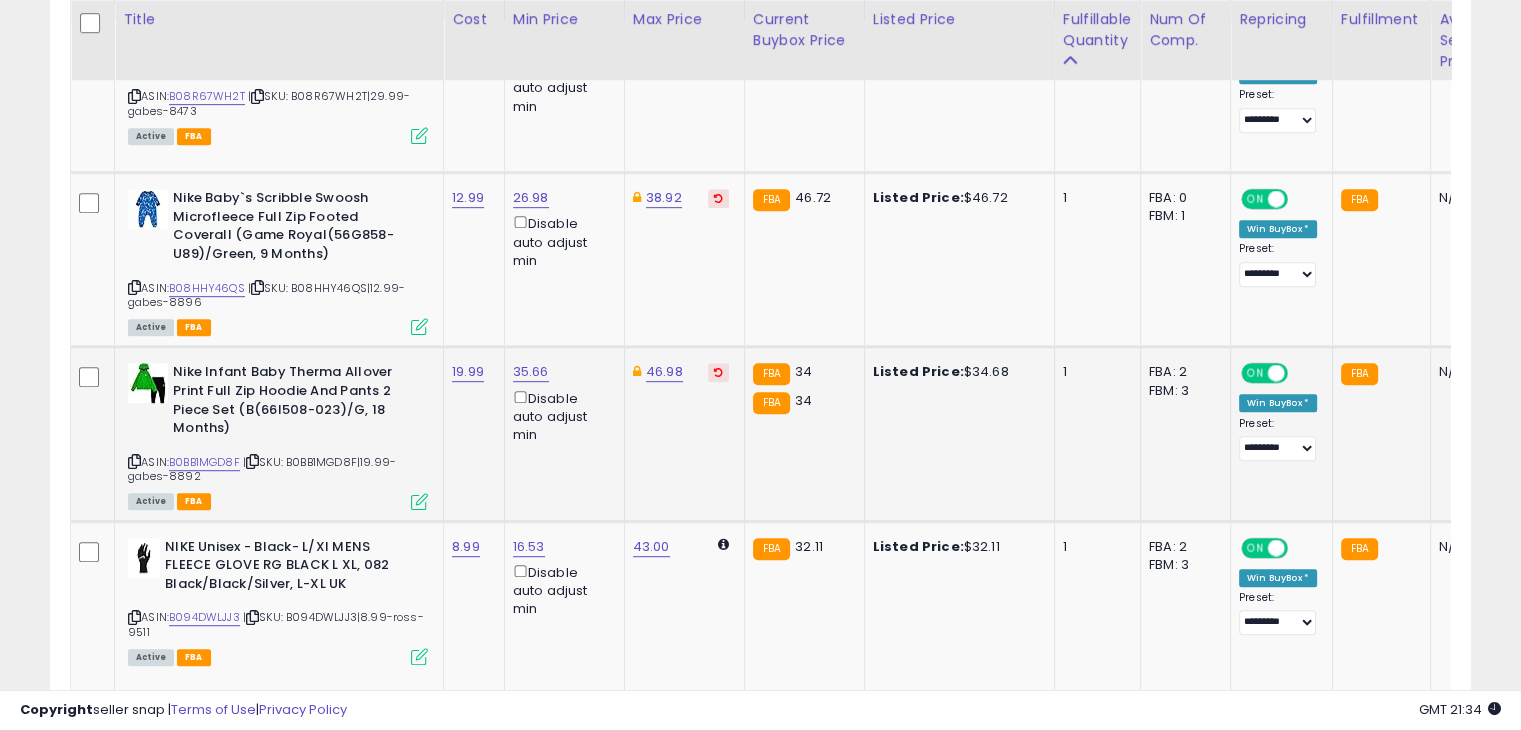 click at bounding box center [419, 501] 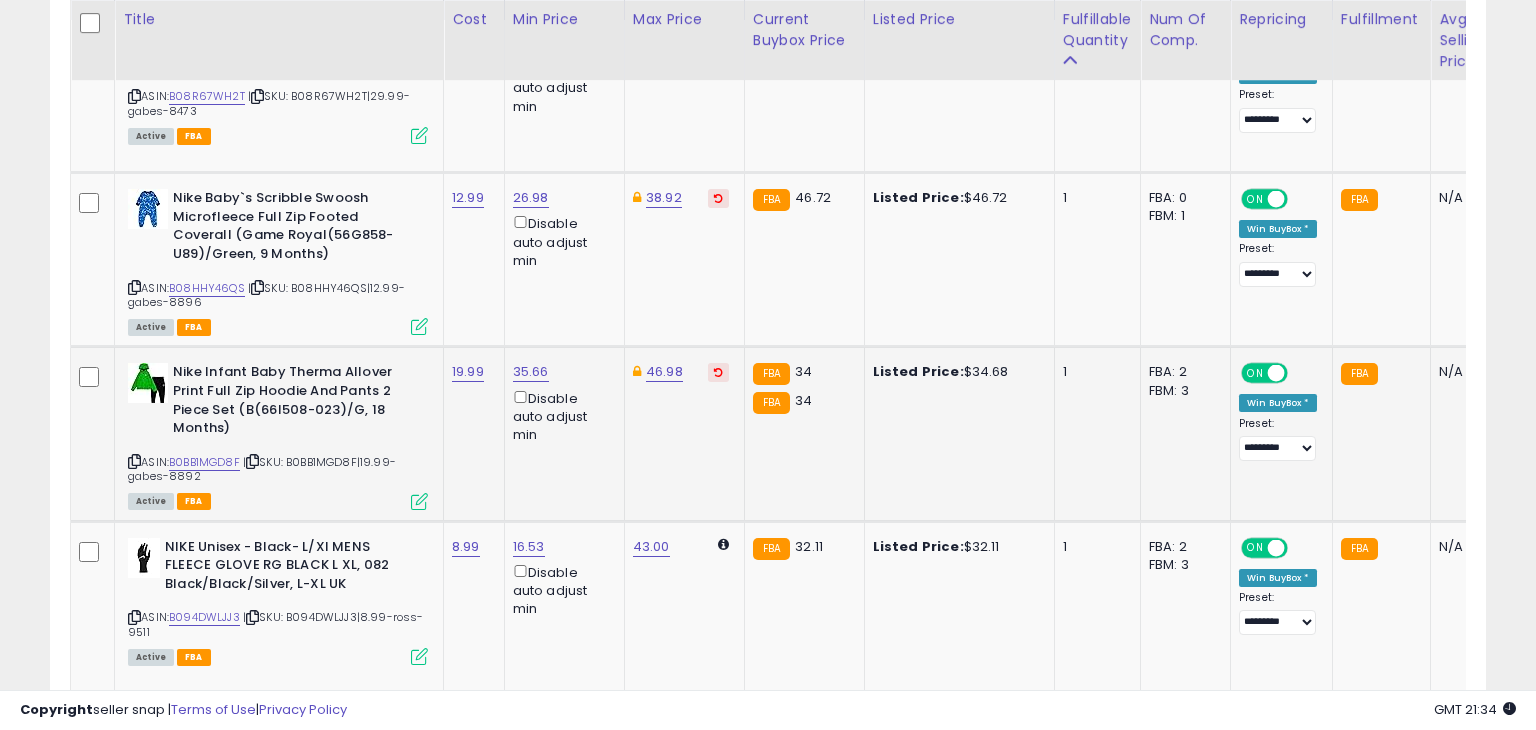 scroll, scrollTop: 999589, scrollLeft: 999168, axis: both 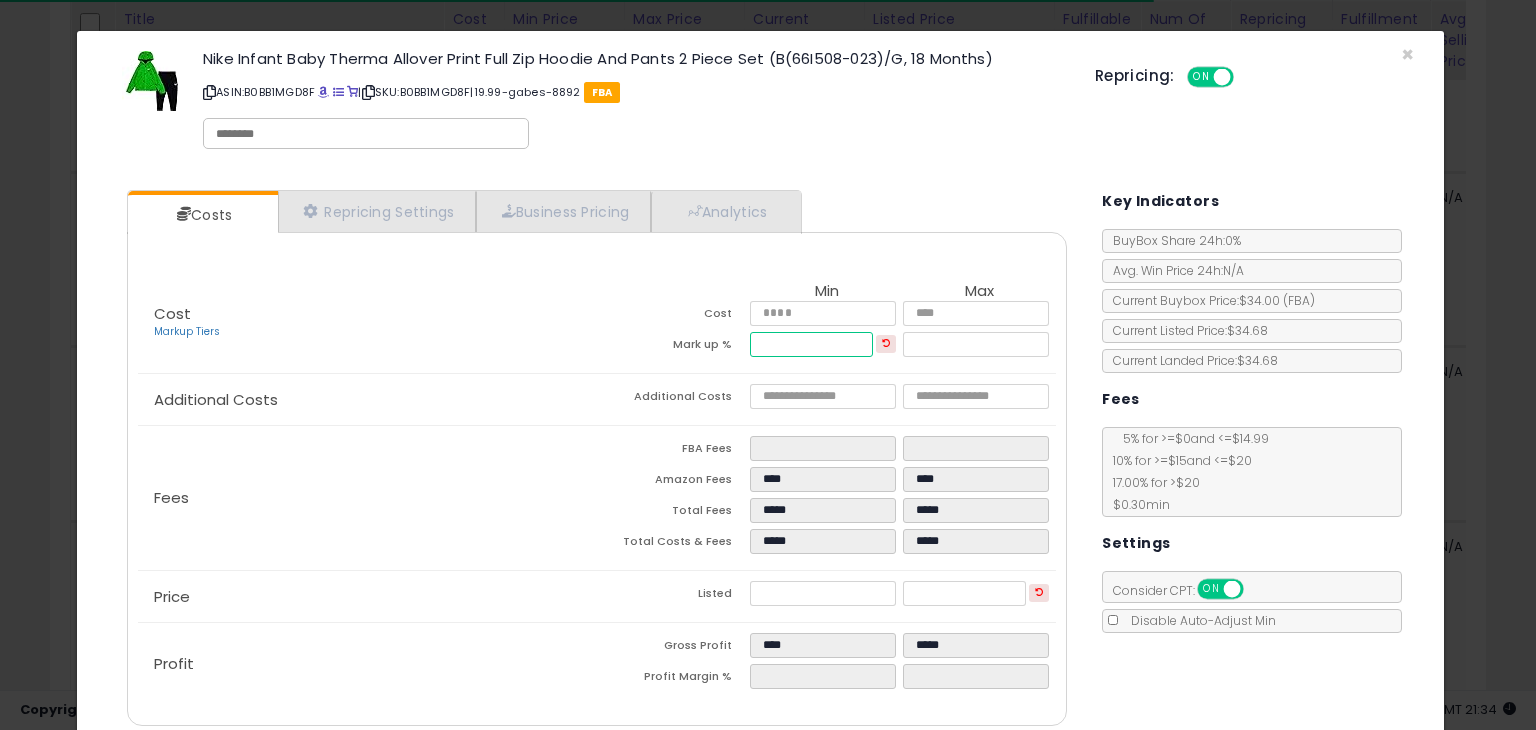 click on "*****" at bounding box center (811, 344) 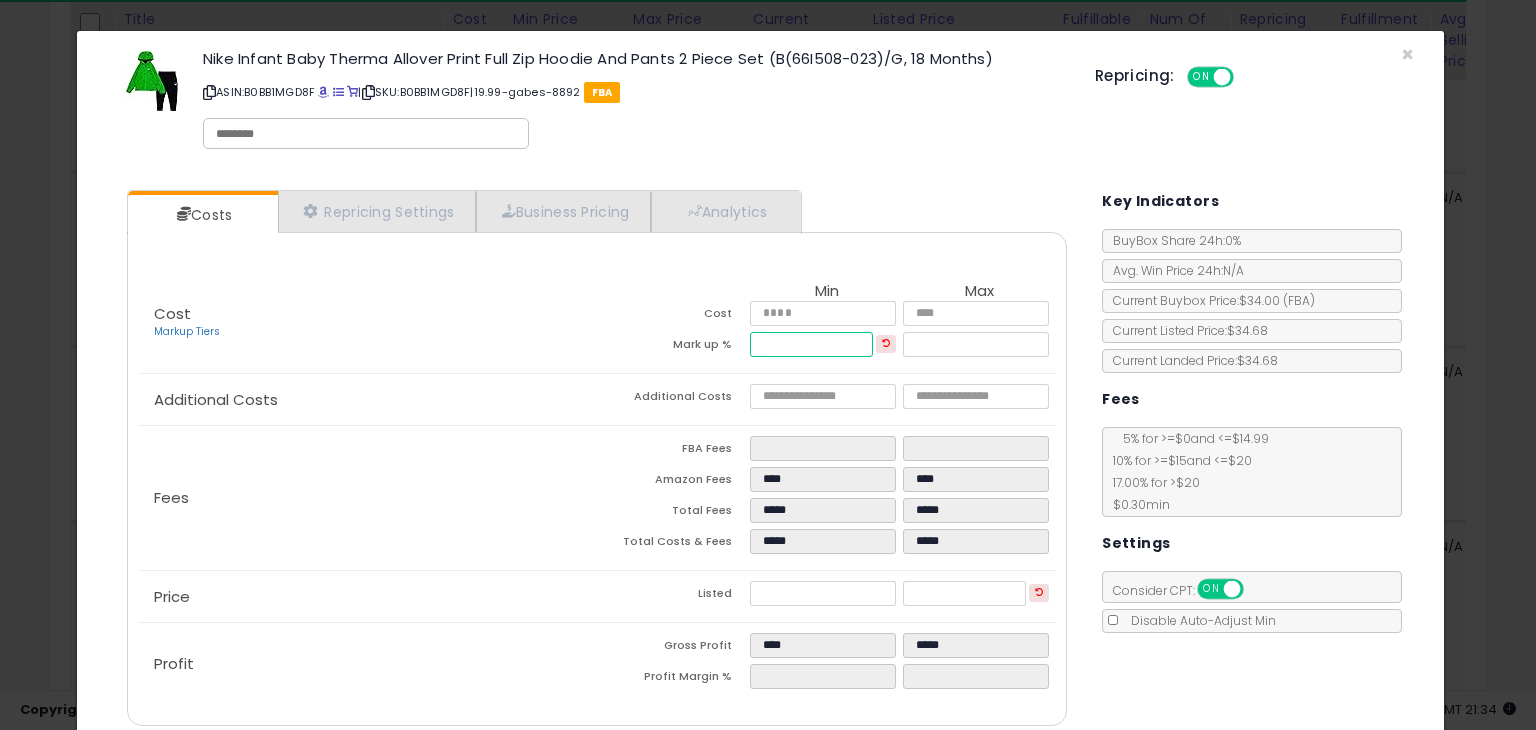 type on "*****" 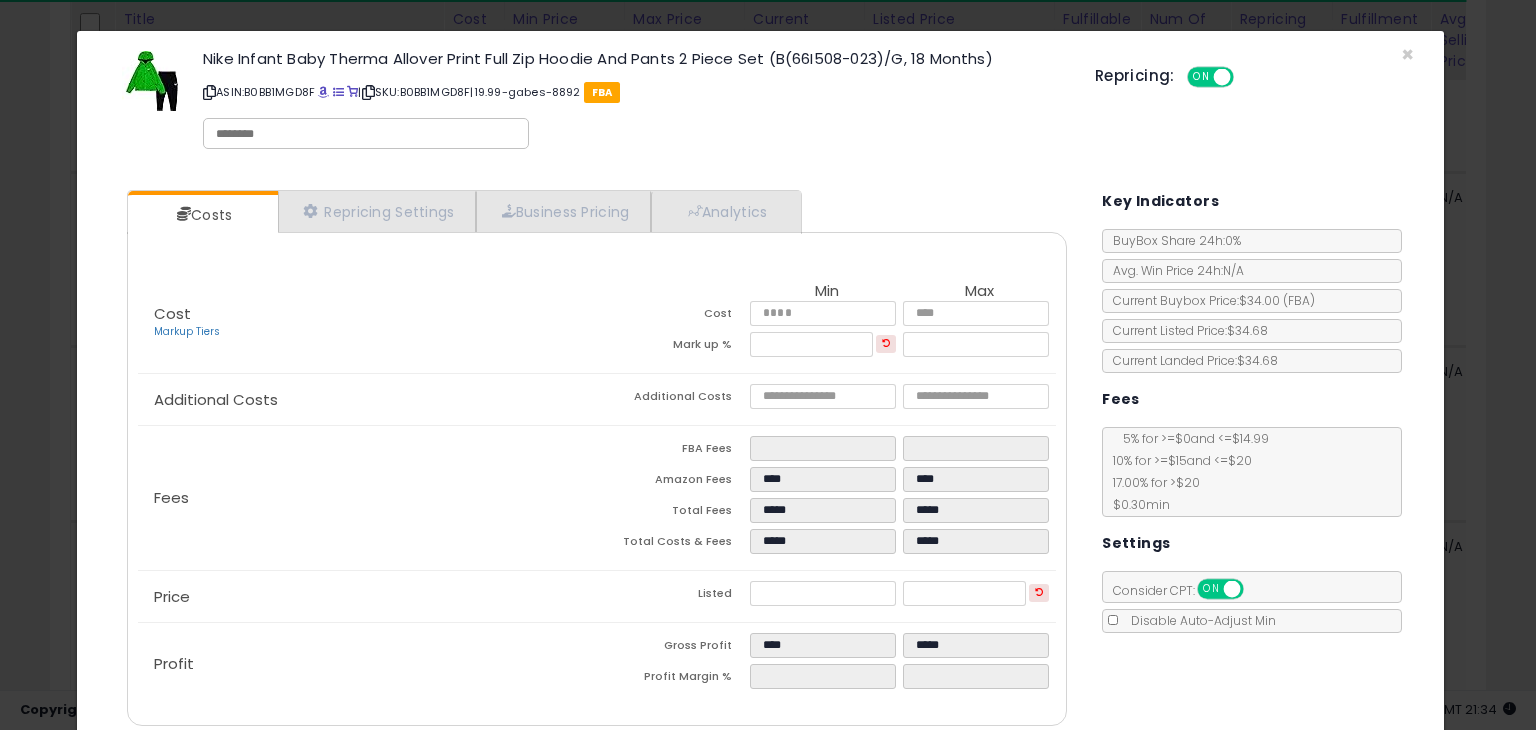 type on "****" 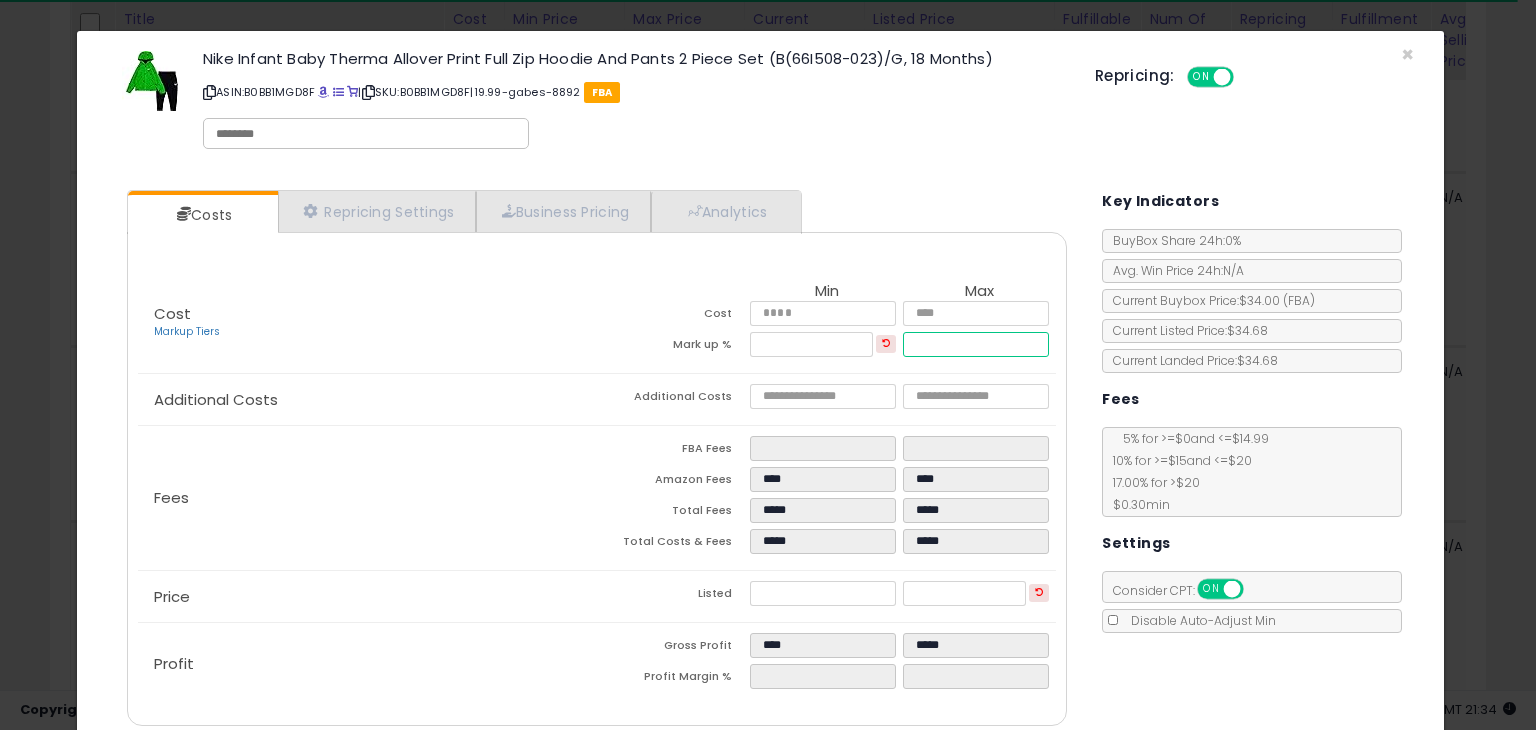 click on "*****" at bounding box center (975, 344) 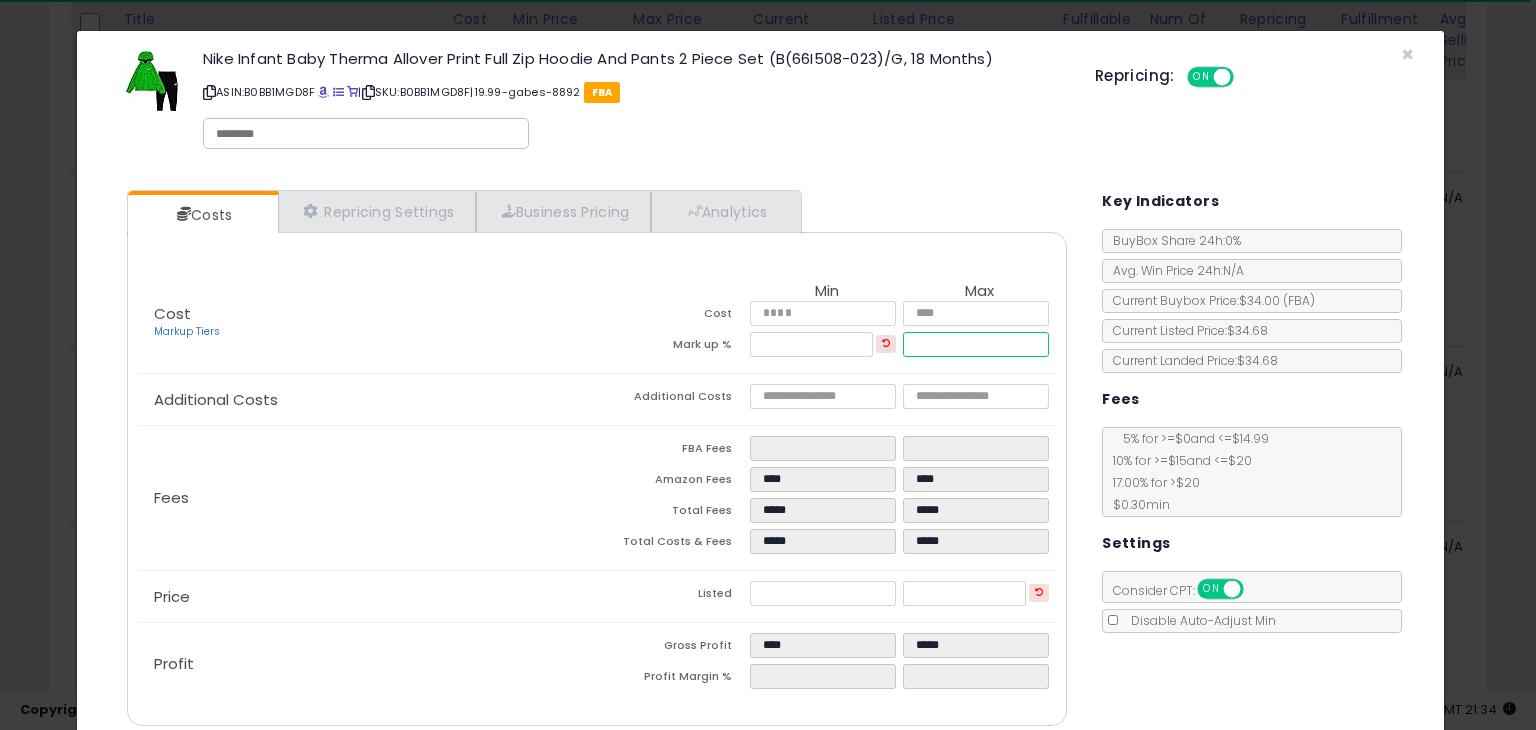 type on "*****" 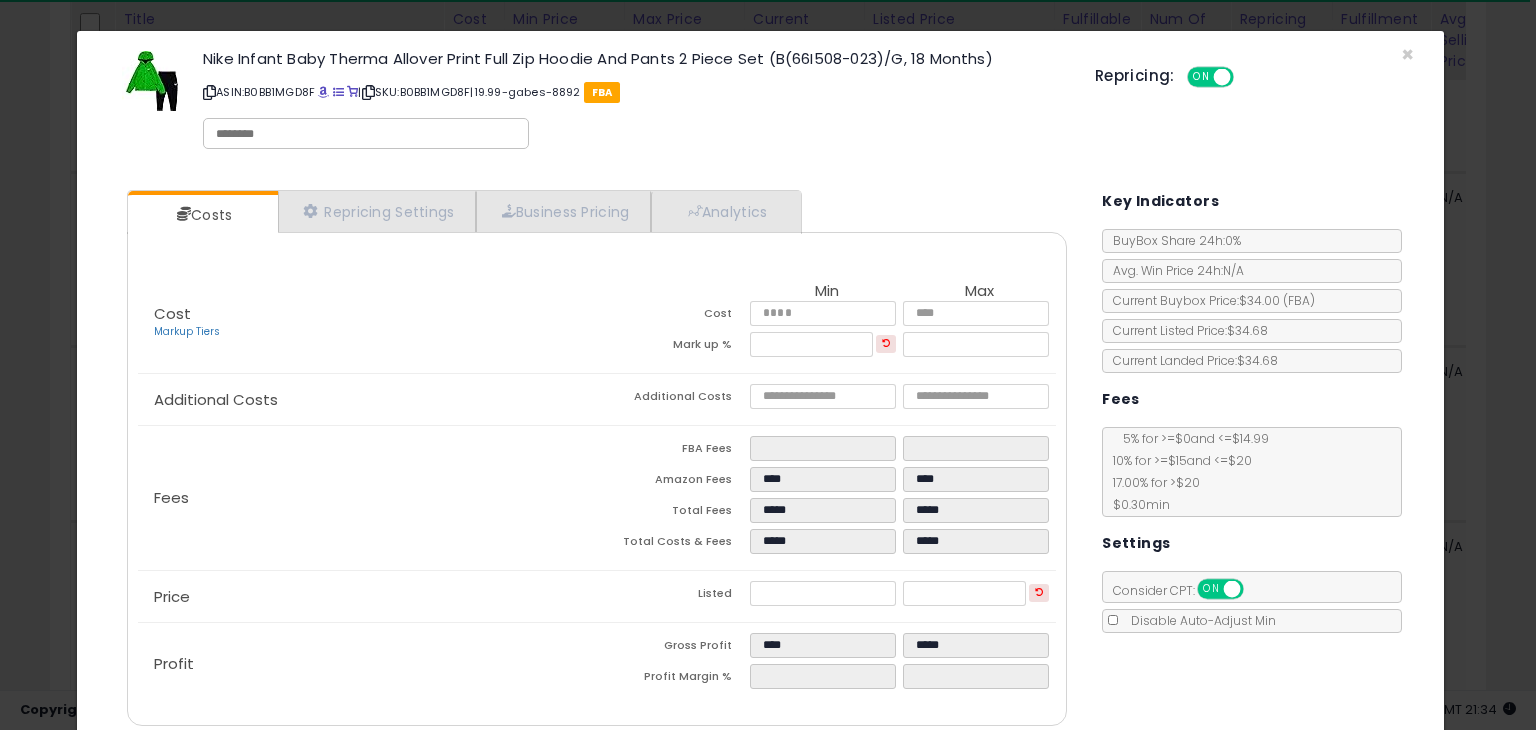 type on "****" 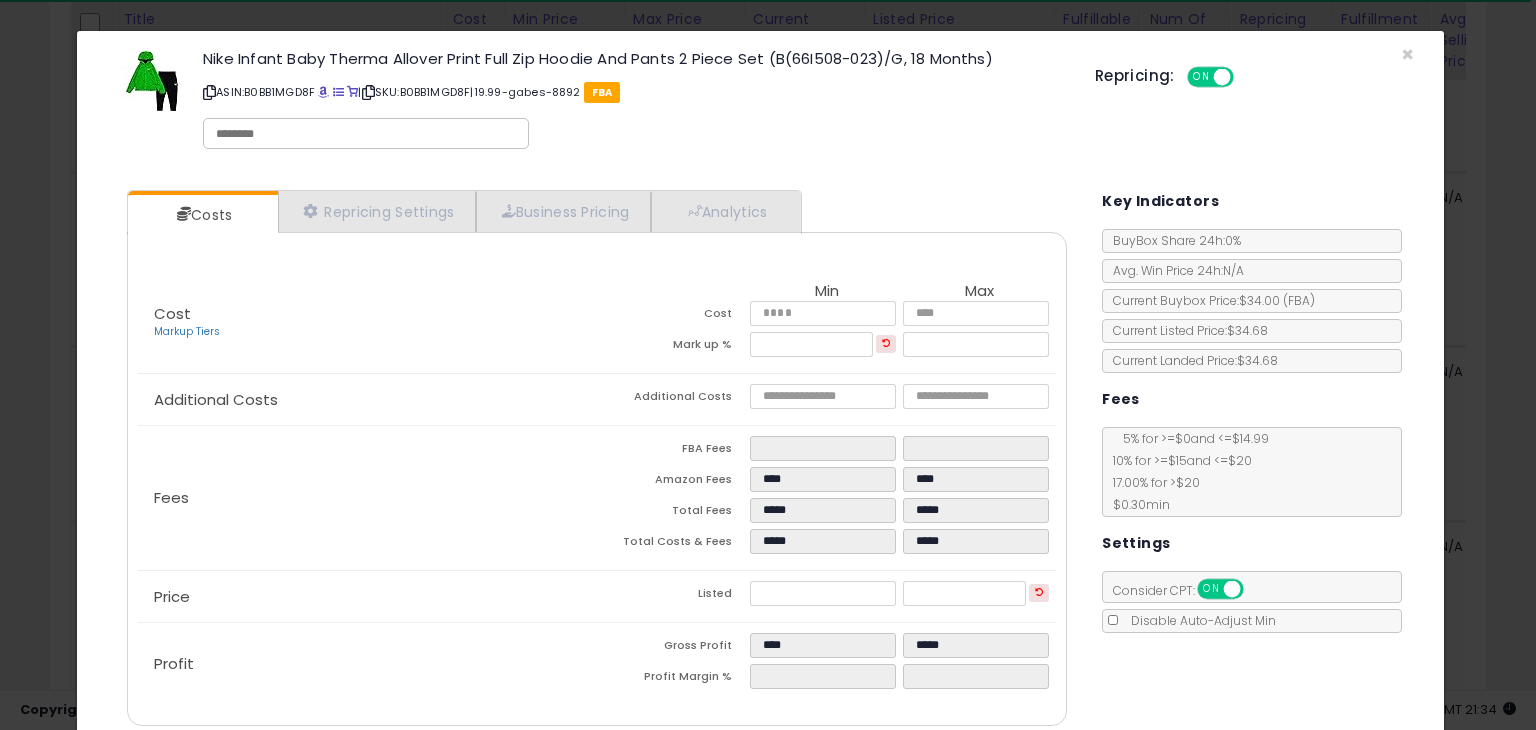 click on "Costs
Repricing Settings
Business Pricing
Analytics
Cost" at bounding box center (760, 460) 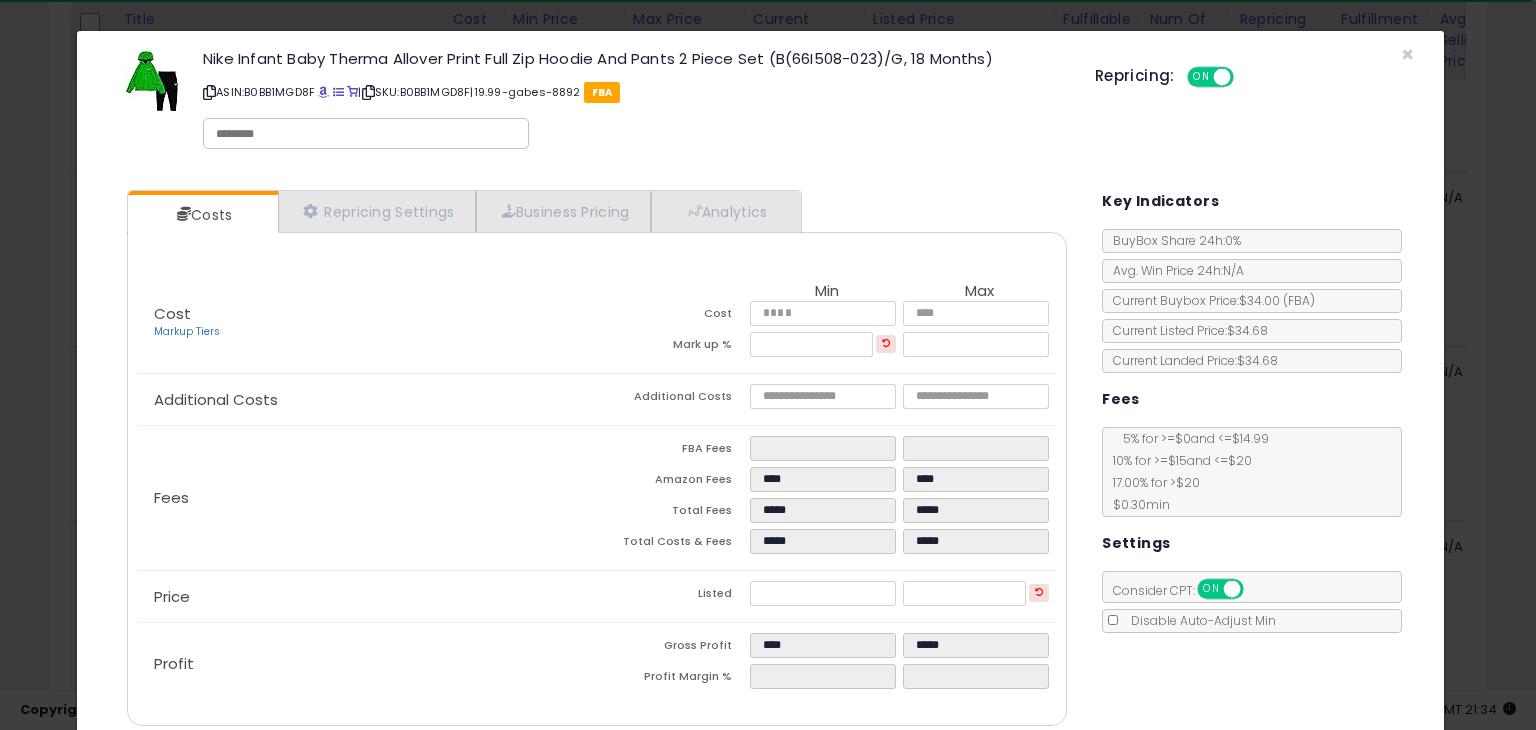 scroll, scrollTop: 79, scrollLeft: 0, axis: vertical 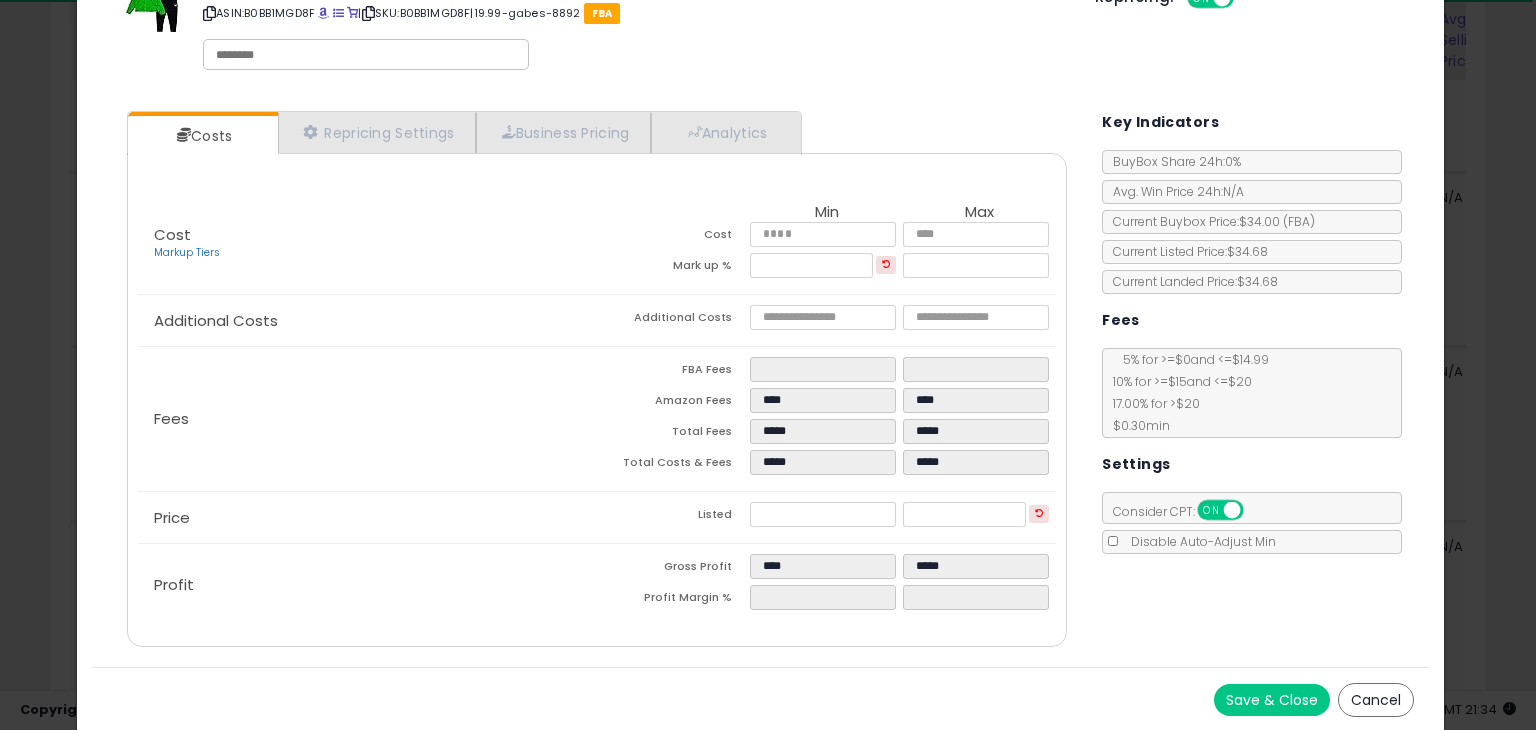 click on "Save & Close" at bounding box center [1272, 700] 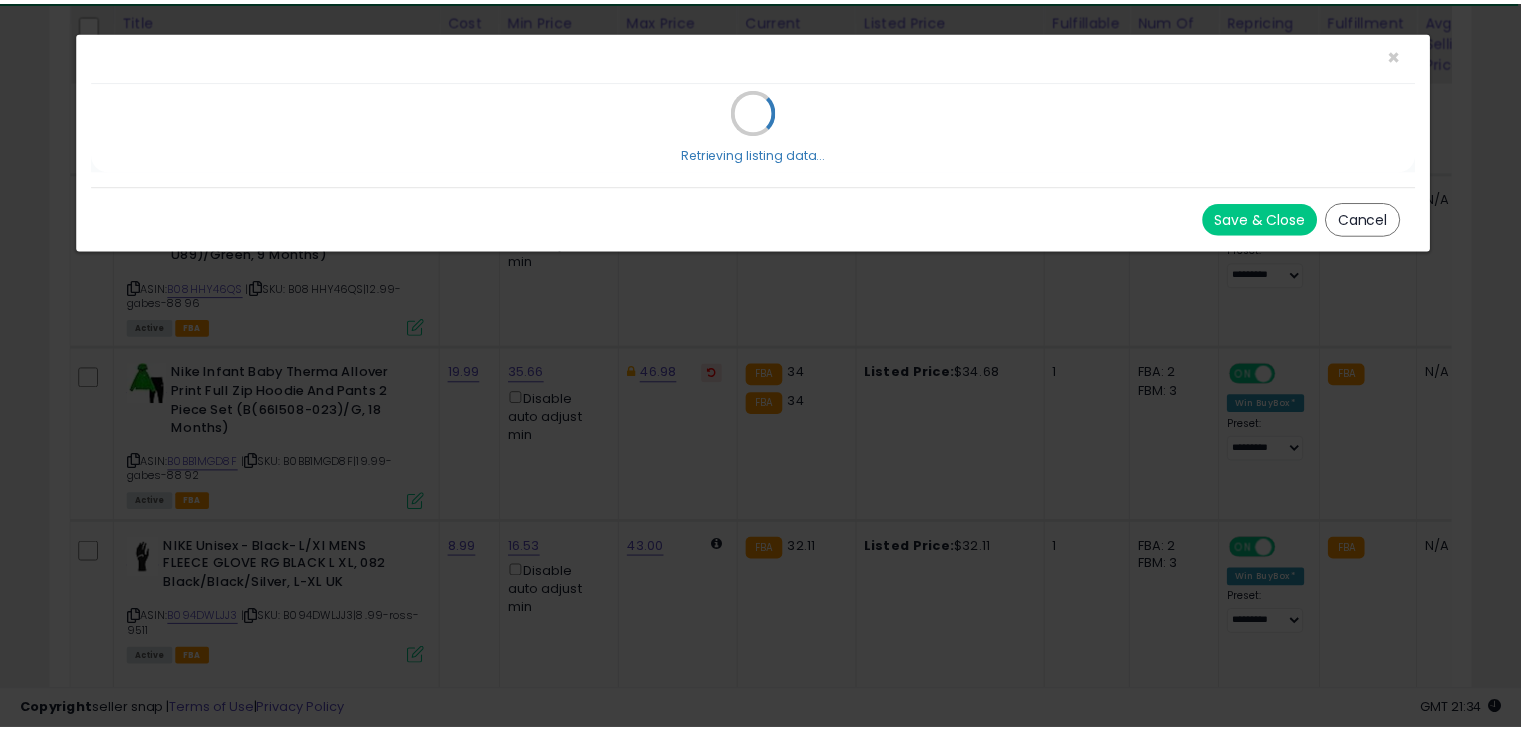 scroll, scrollTop: 0, scrollLeft: 0, axis: both 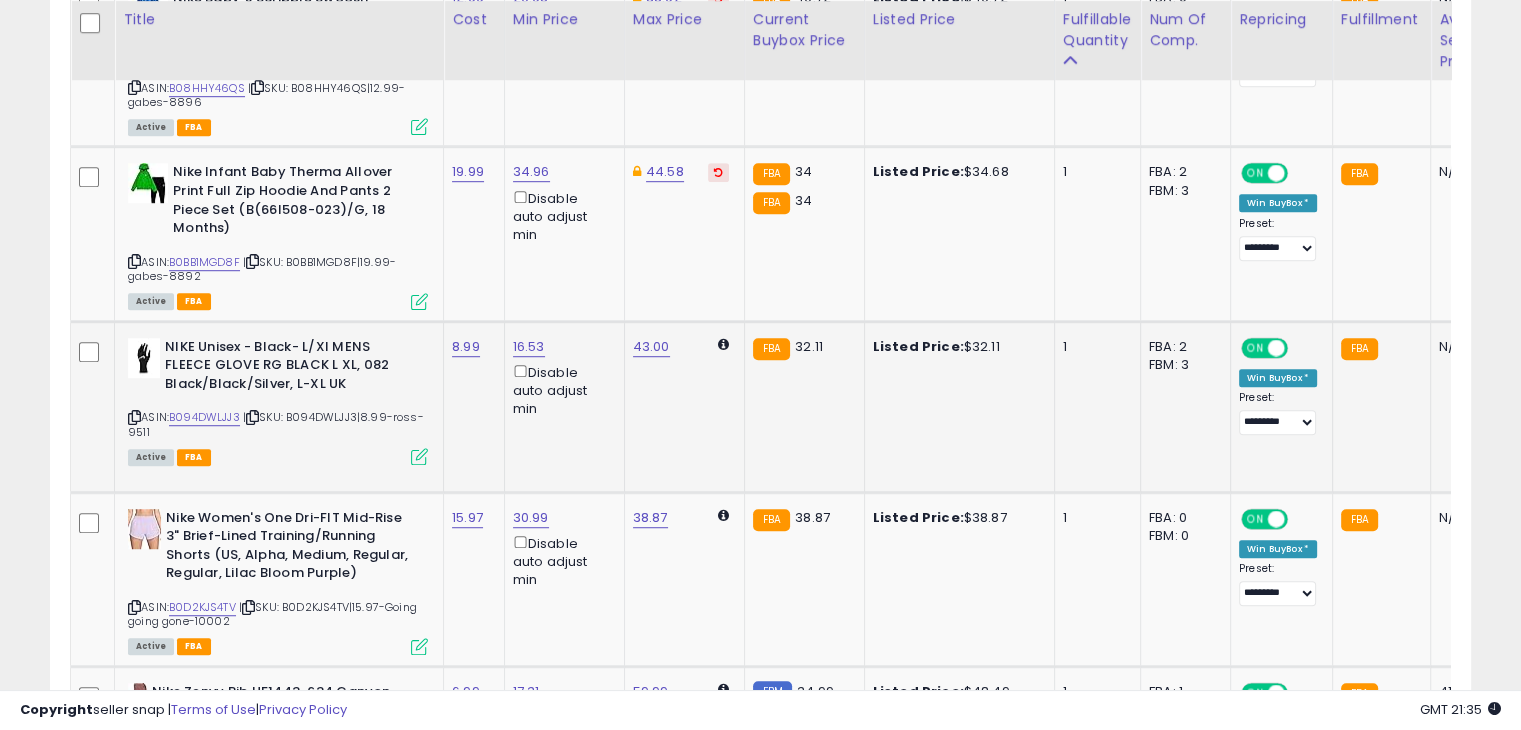 click at bounding box center (419, 456) 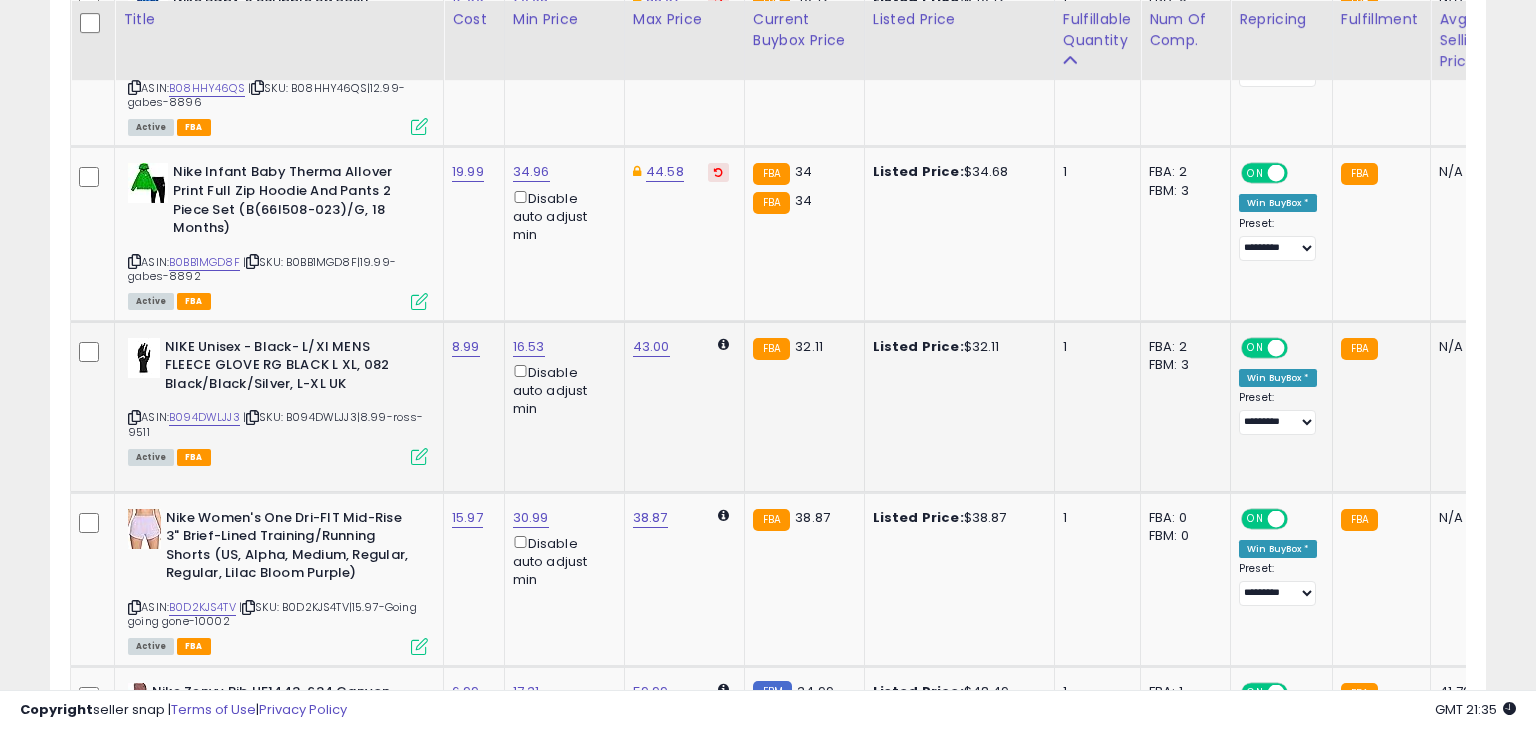 scroll, scrollTop: 999589, scrollLeft: 999168, axis: both 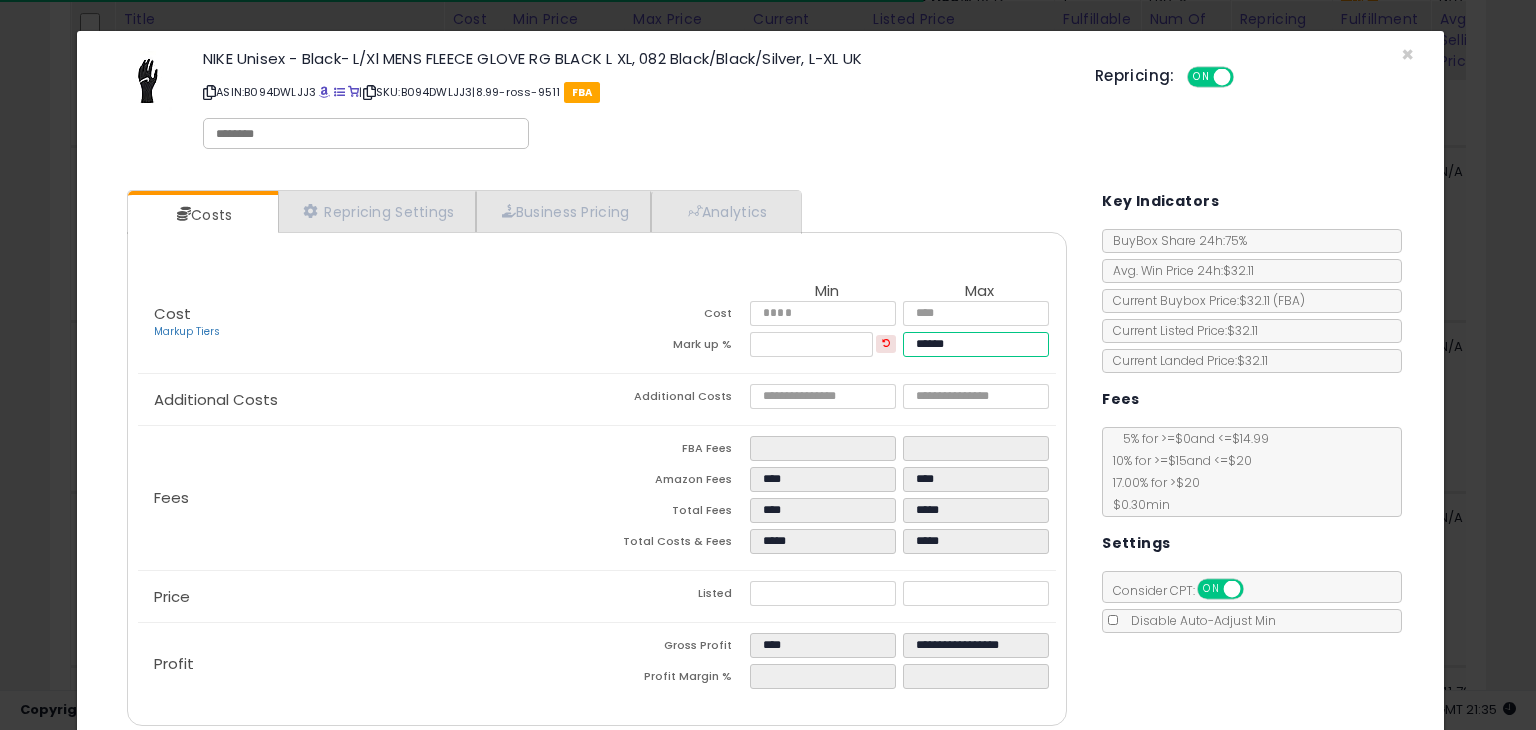click on "******" at bounding box center (975, 344) 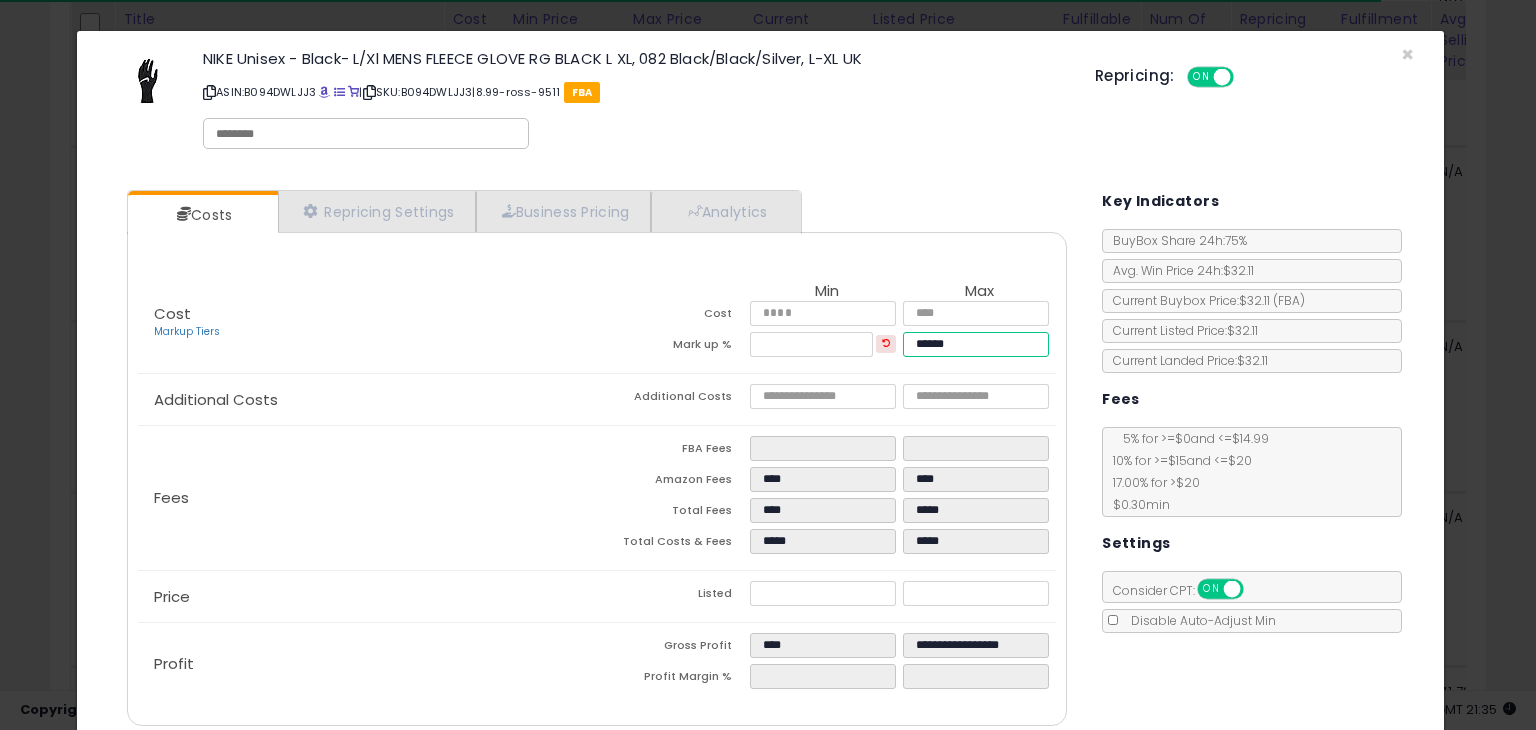 type on "******" 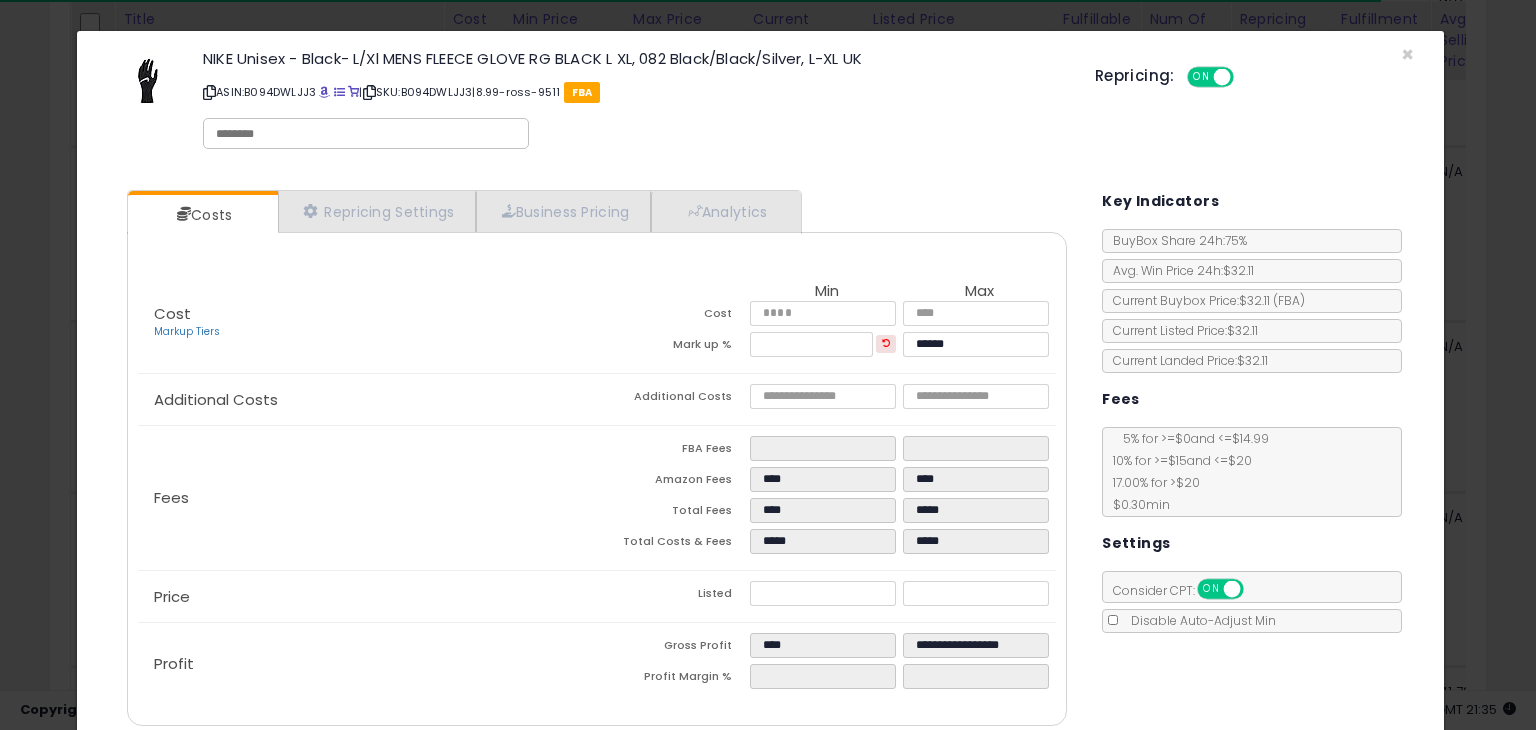 type on "****" 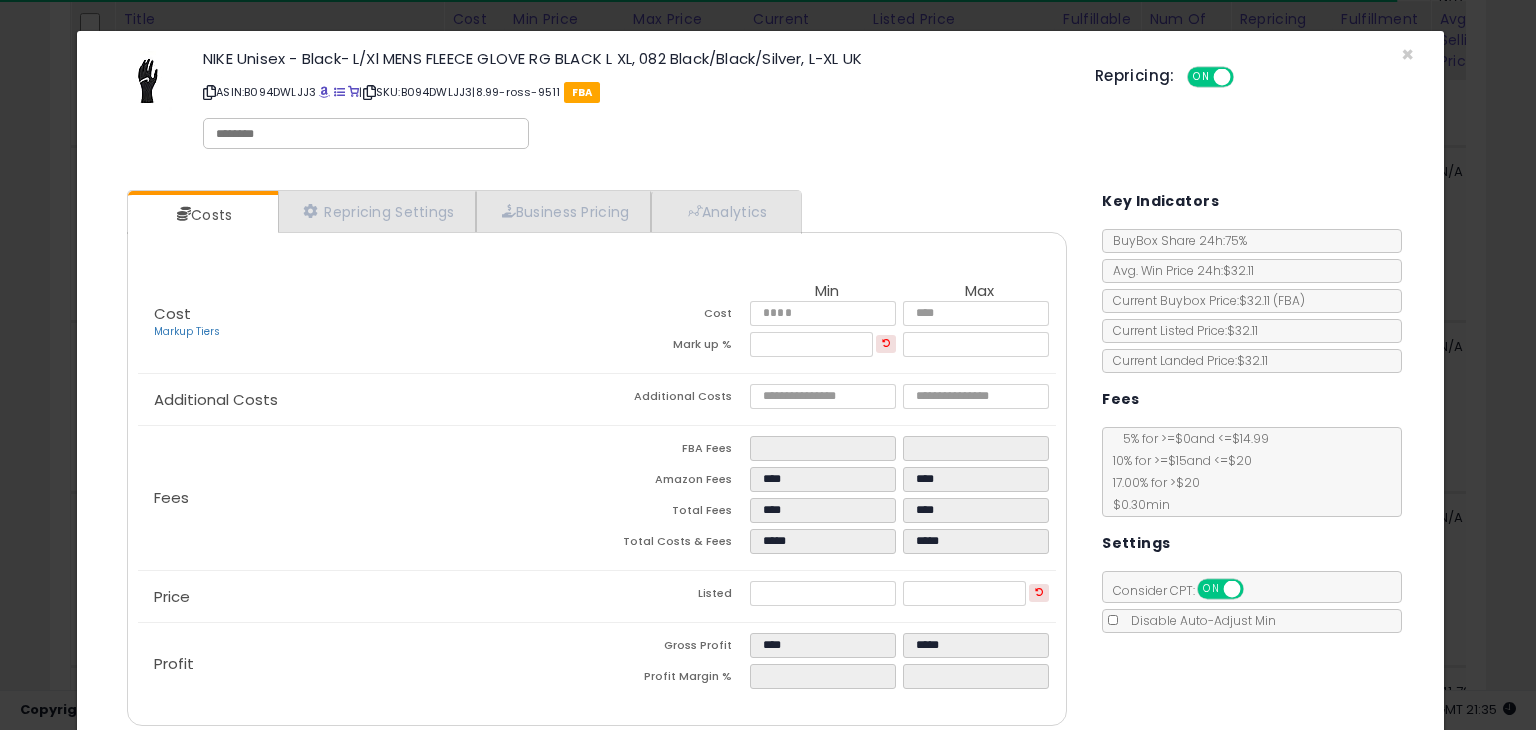click on "Costs
Repricing Settings
Business Pricing
Analytics
Cost" at bounding box center [760, 460] 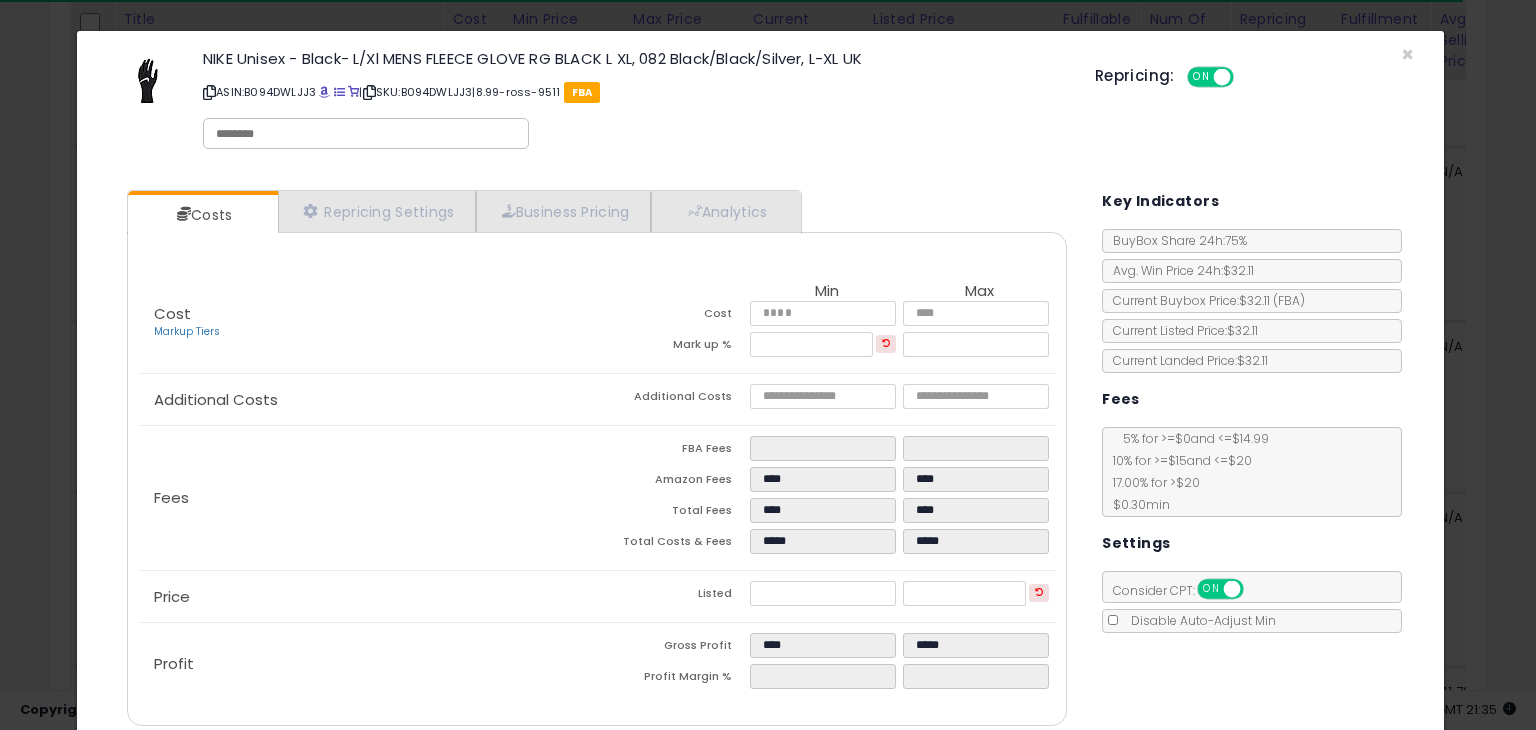 scroll, scrollTop: 79, scrollLeft: 0, axis: vertical 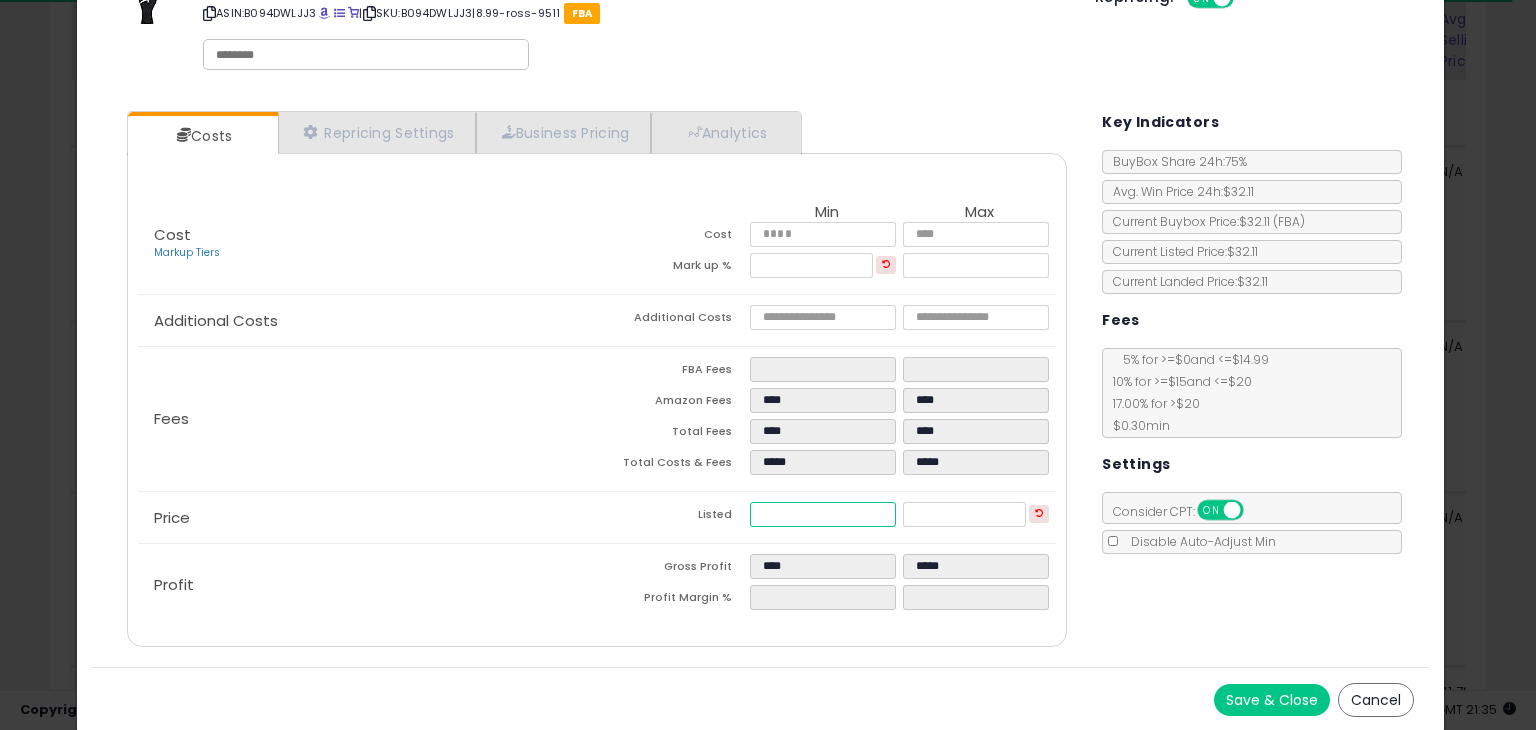 click on "*****" at bounding box center [822, 514] 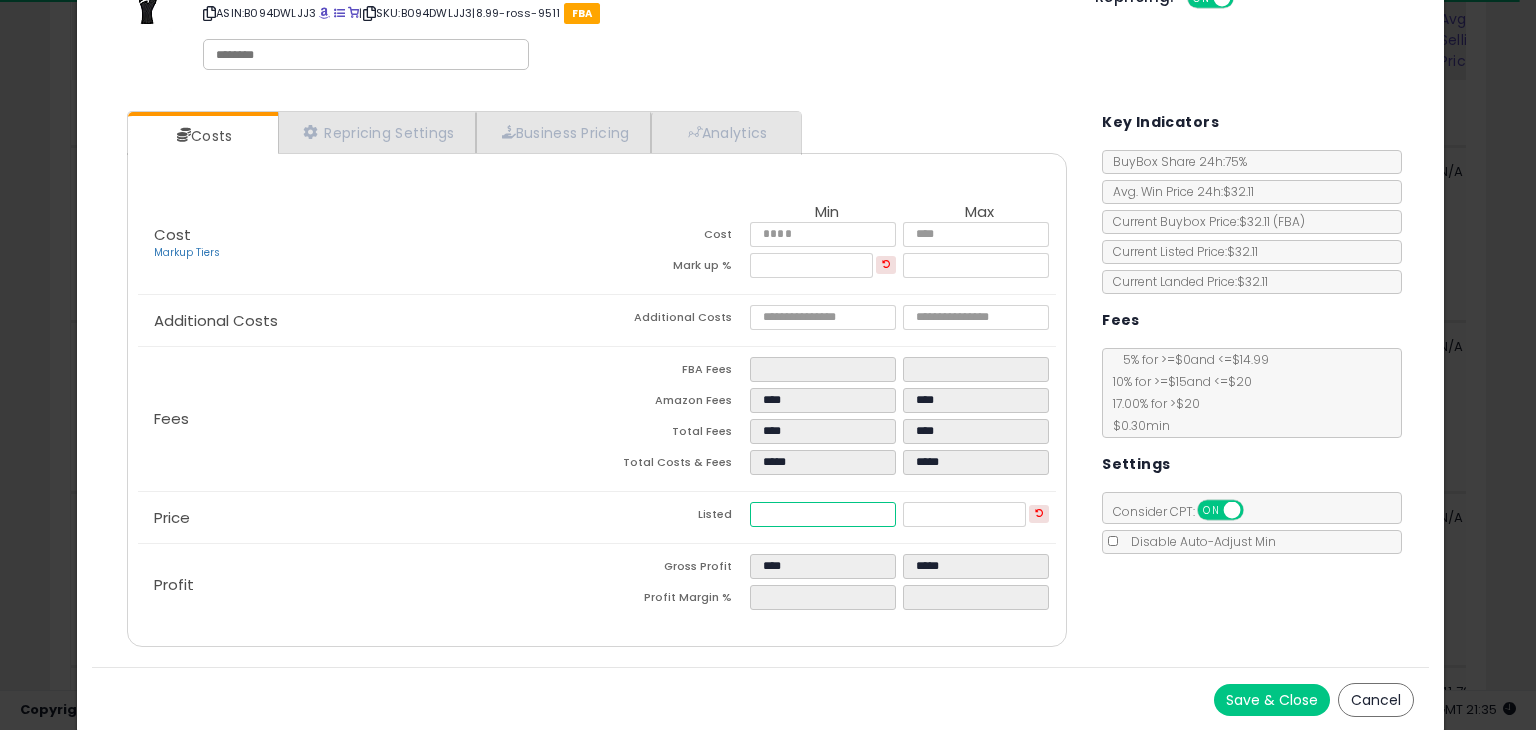 type on "****" 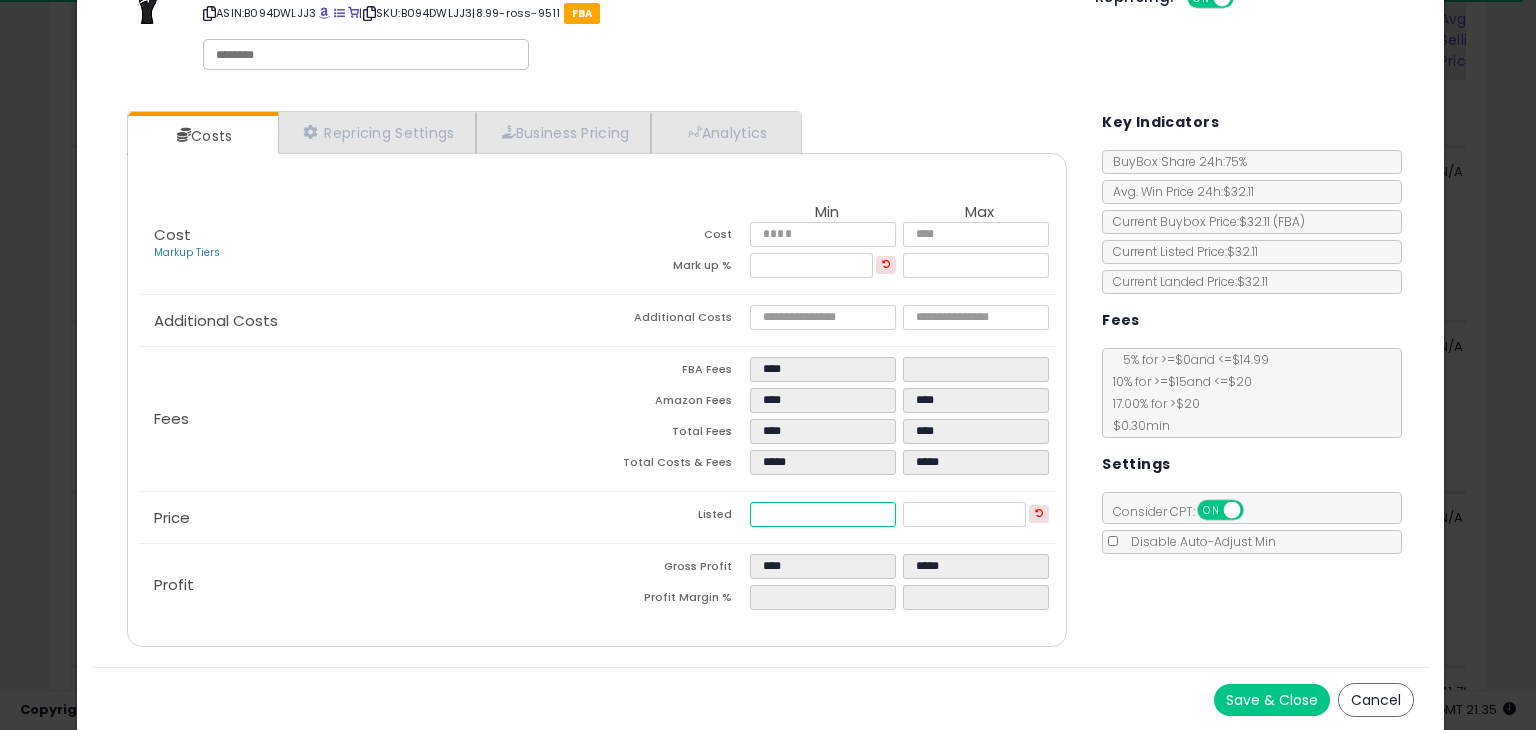 type on "****" 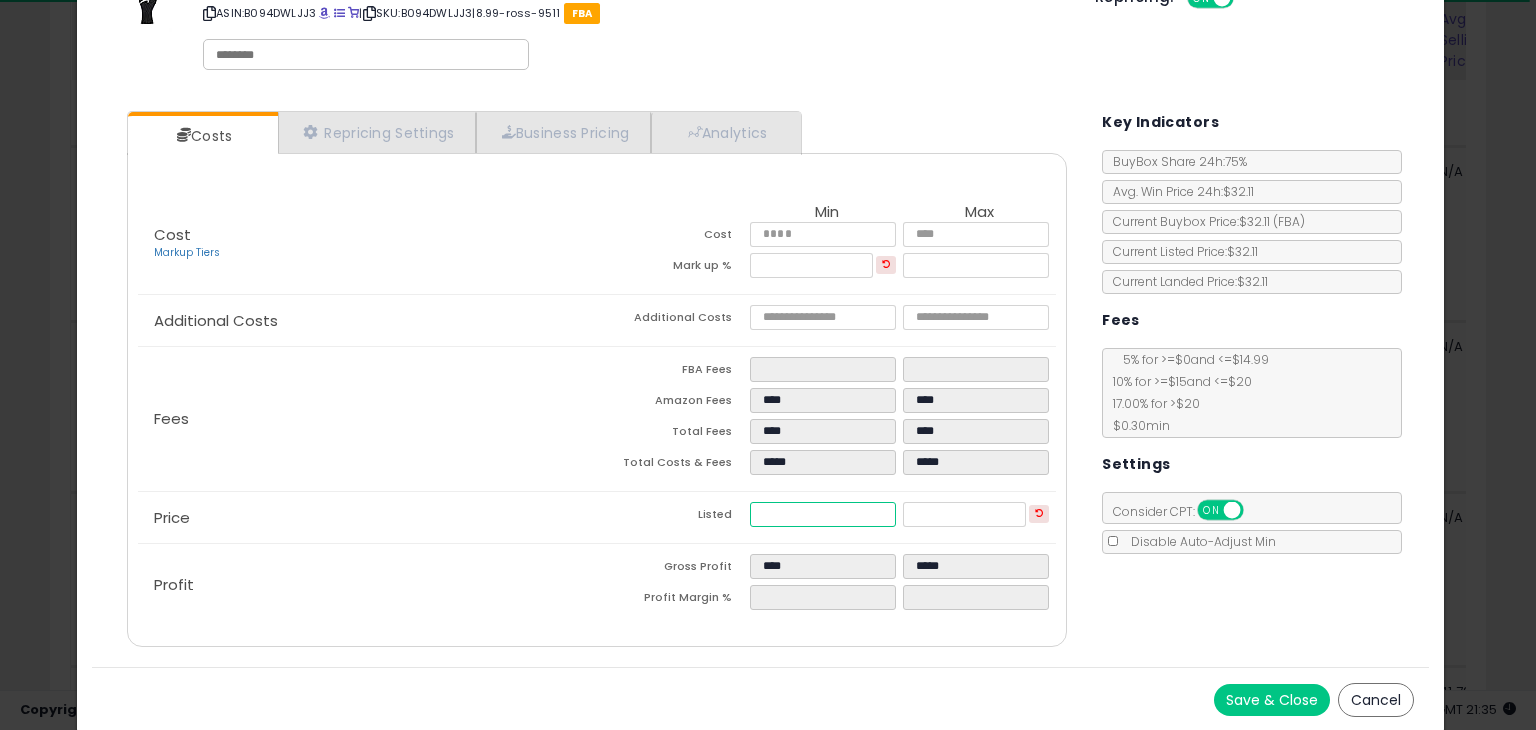 type on "*****" 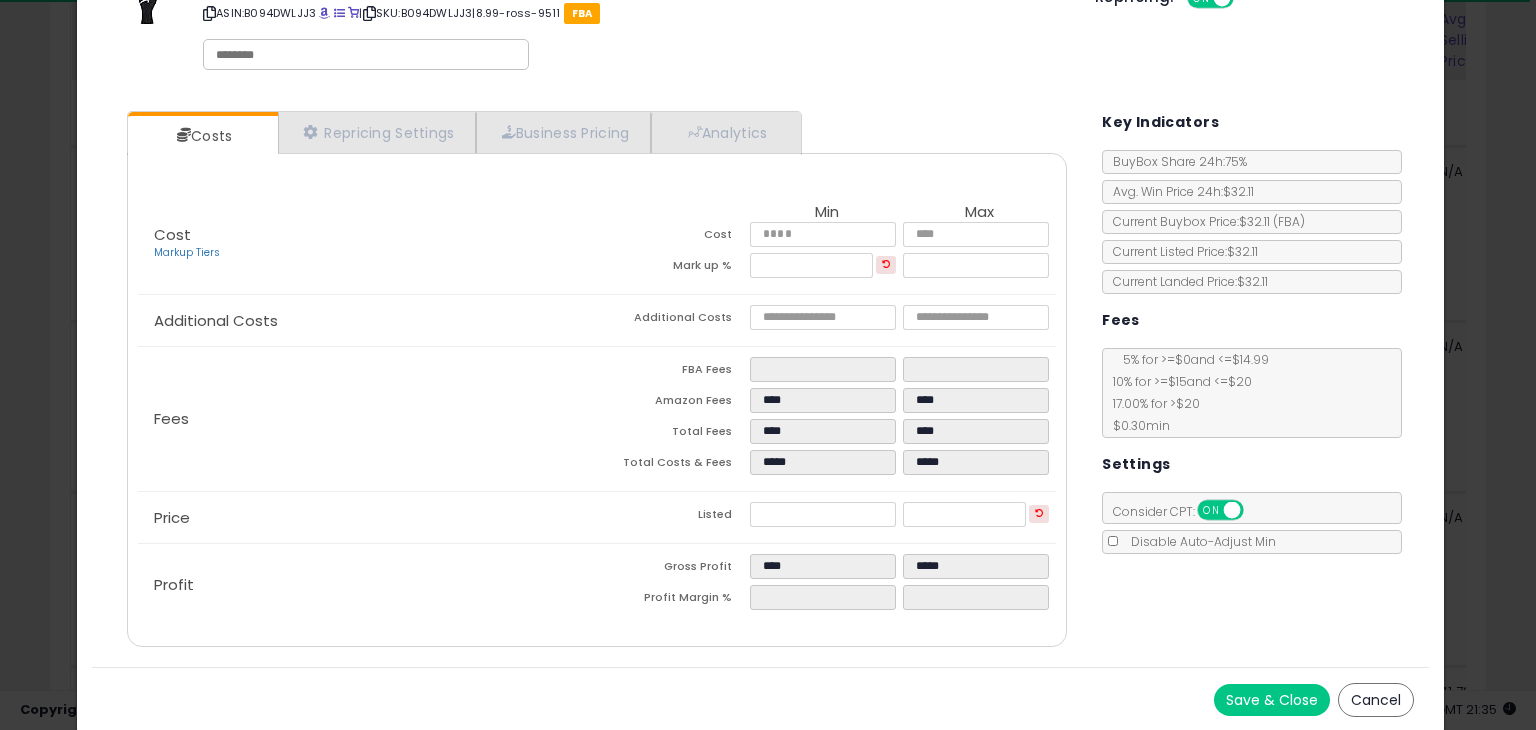 type on "*****" 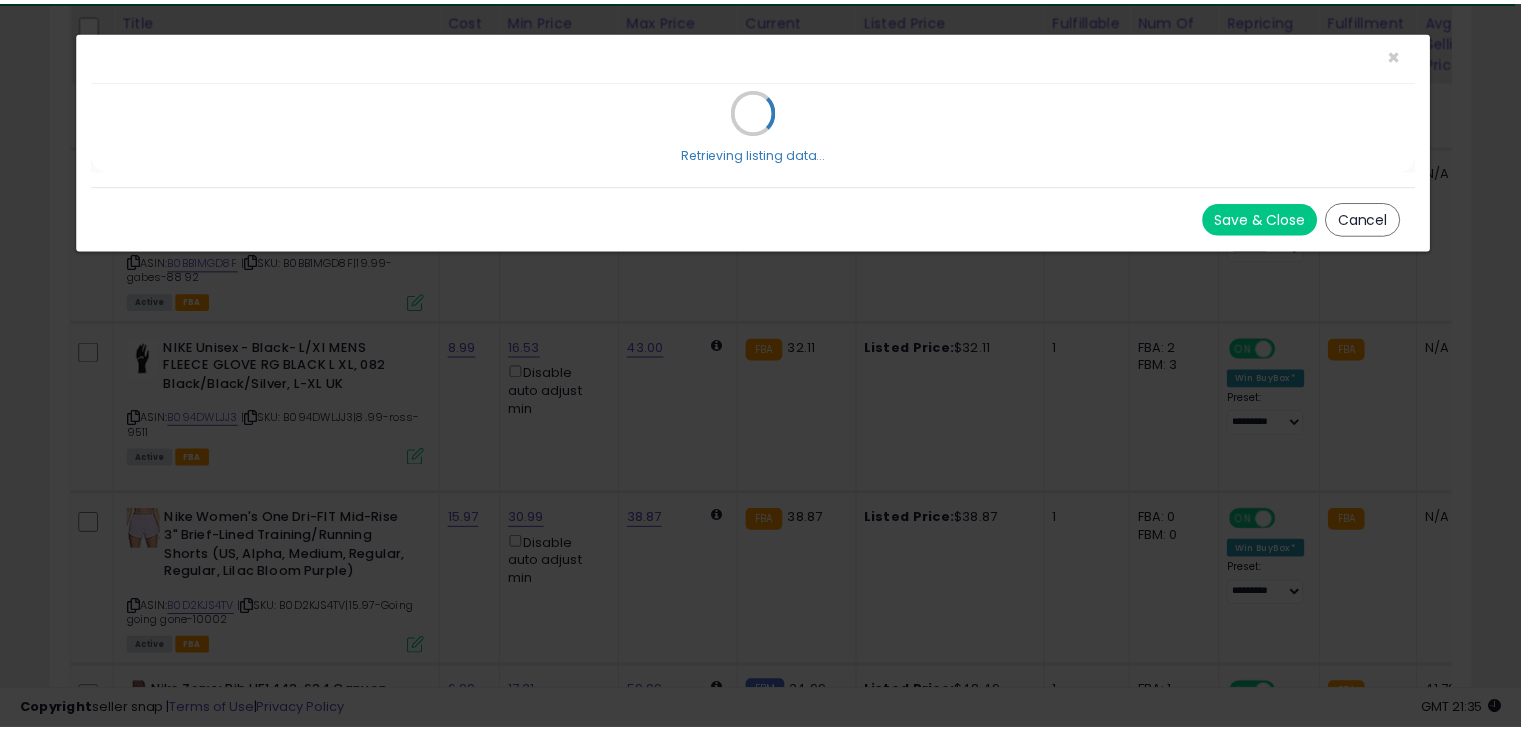 scroll, scrollTop: 0, scrollLeft: 0, axis: both 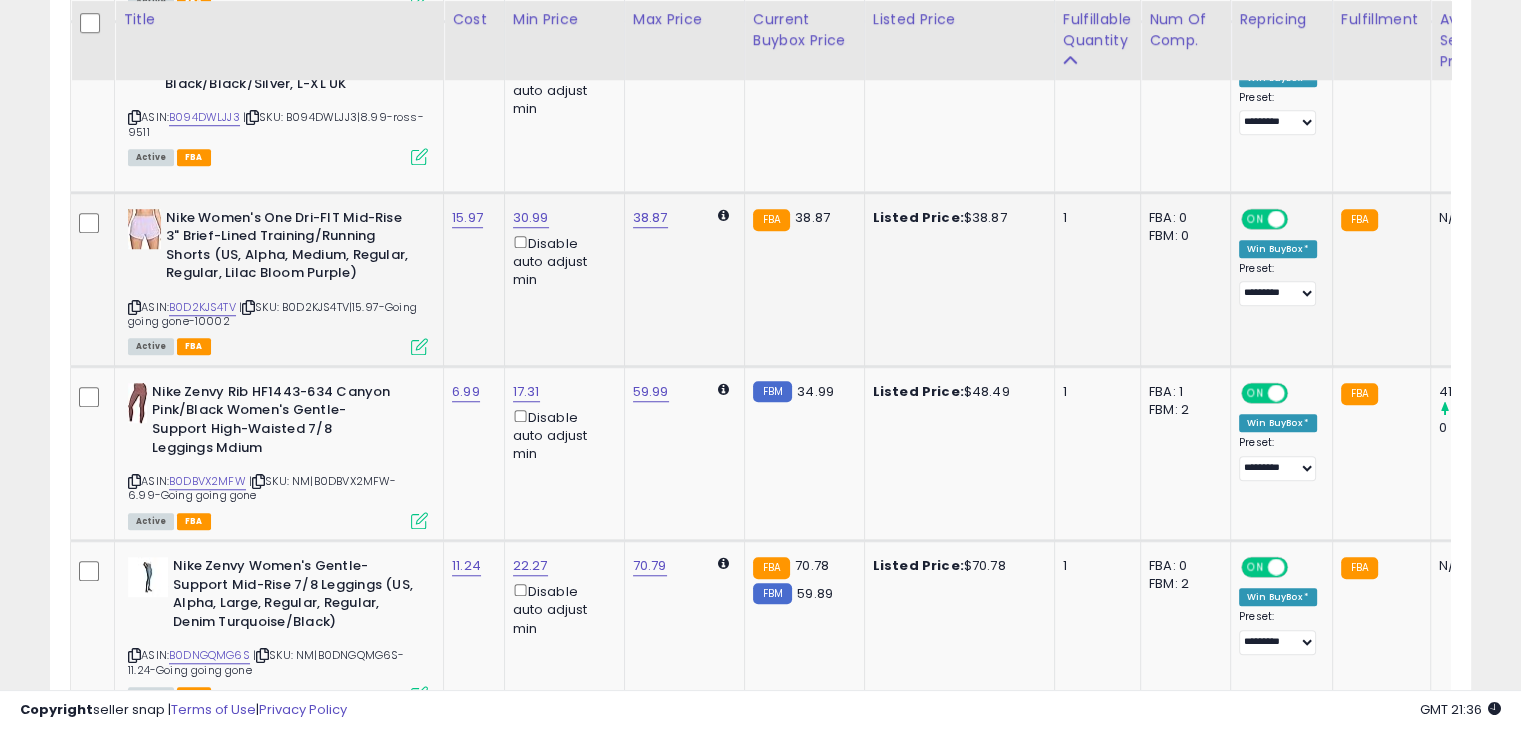 click at bounding box center [419, 346] 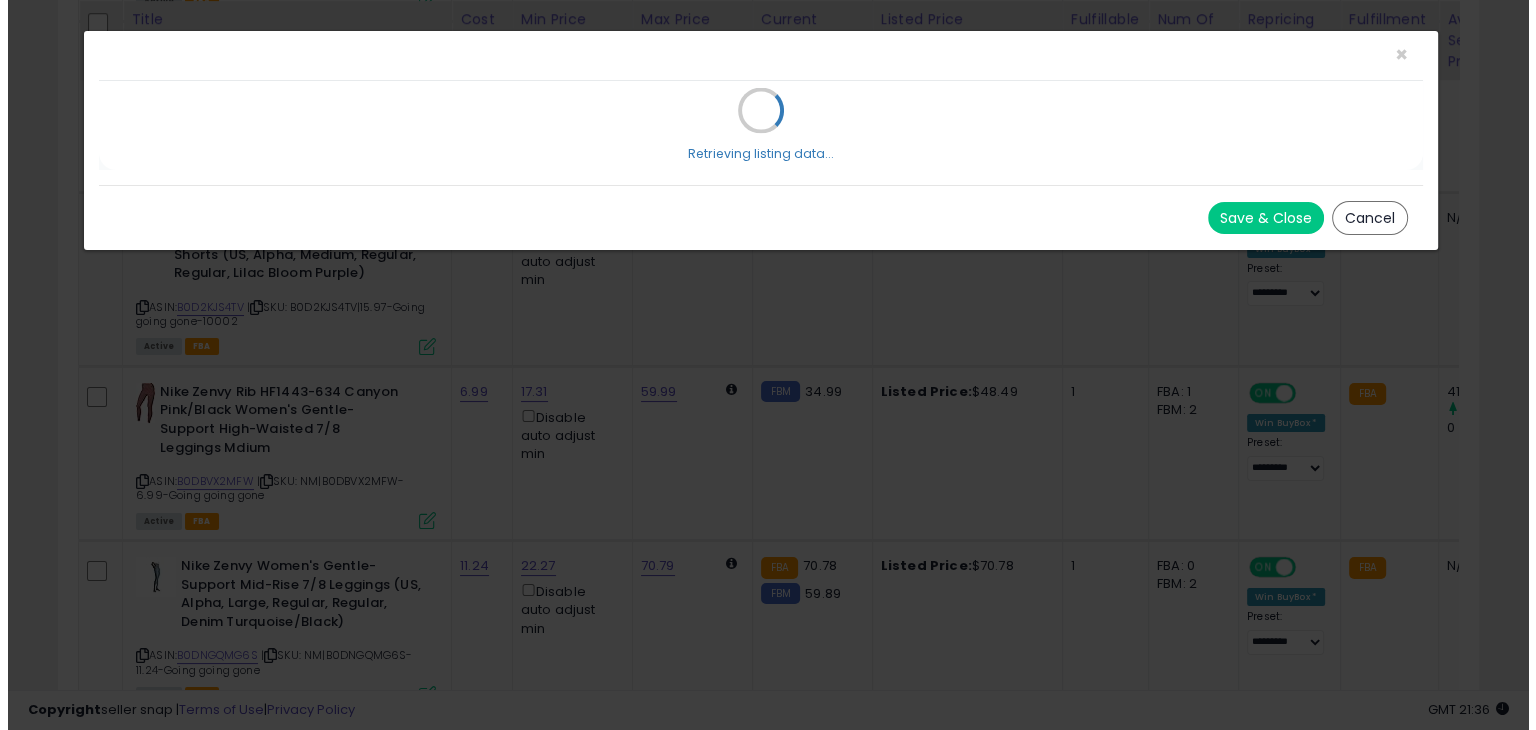 scroll, scrollTop: 999589, scrollLeft: 999168, axis: both 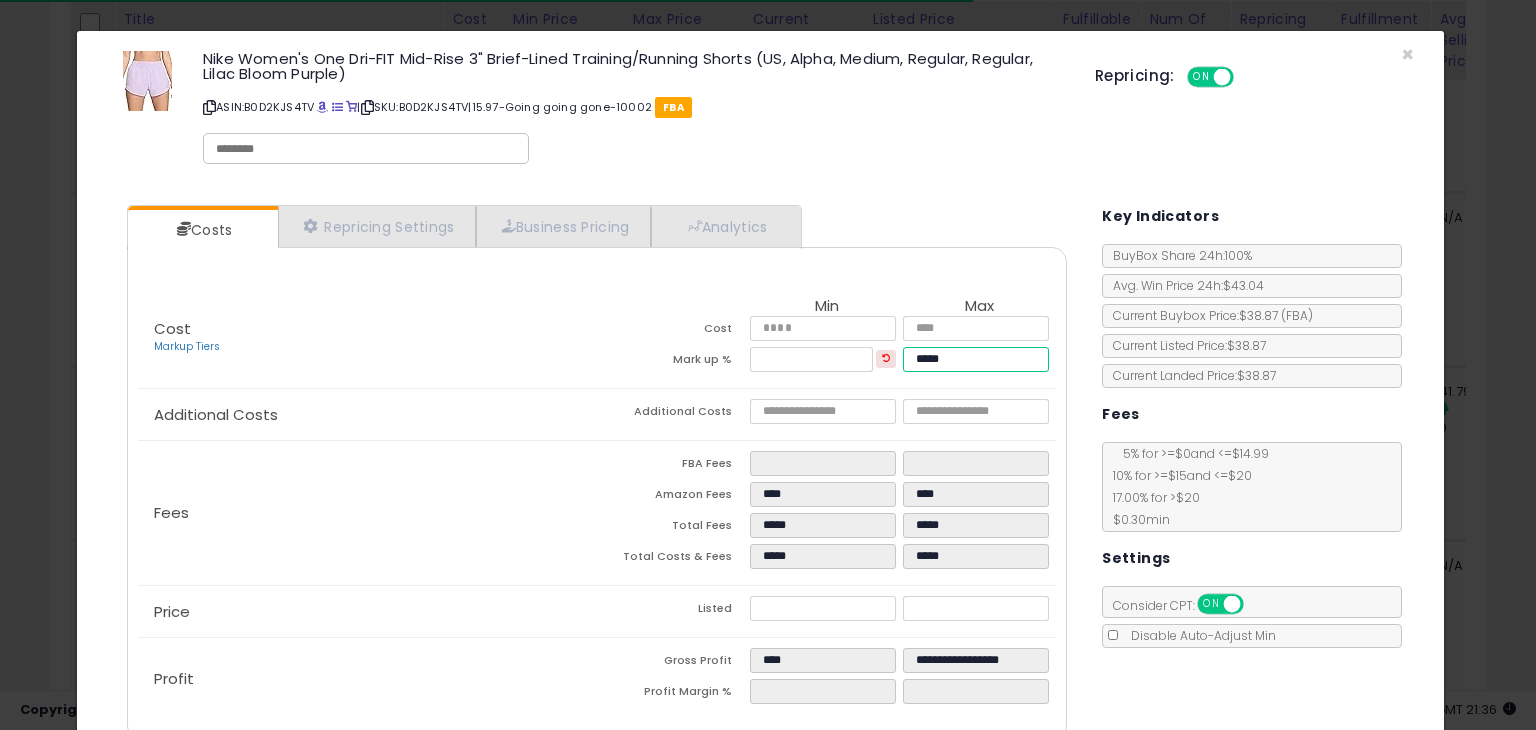 click on "*****" at bounding box center (975, 359) 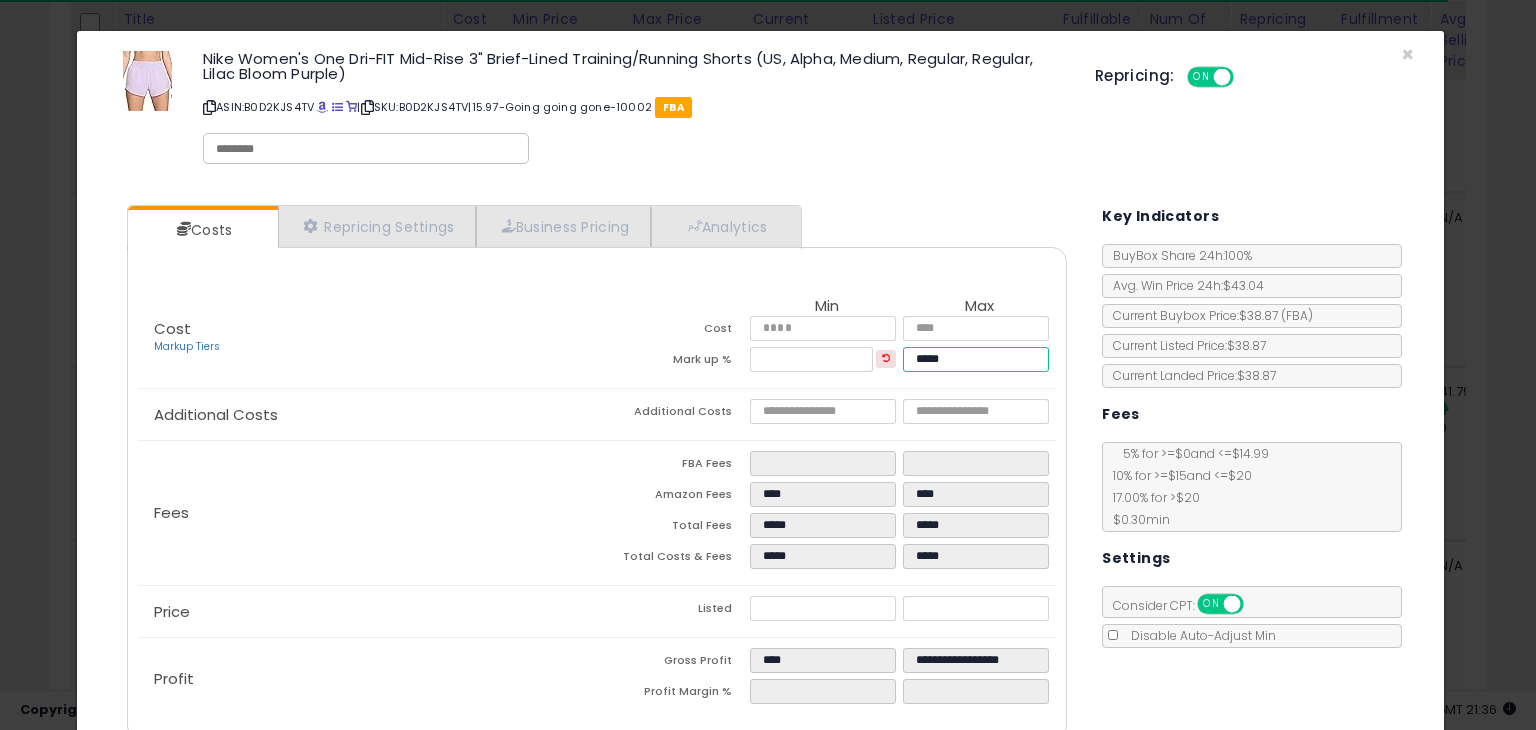 type on "*****" 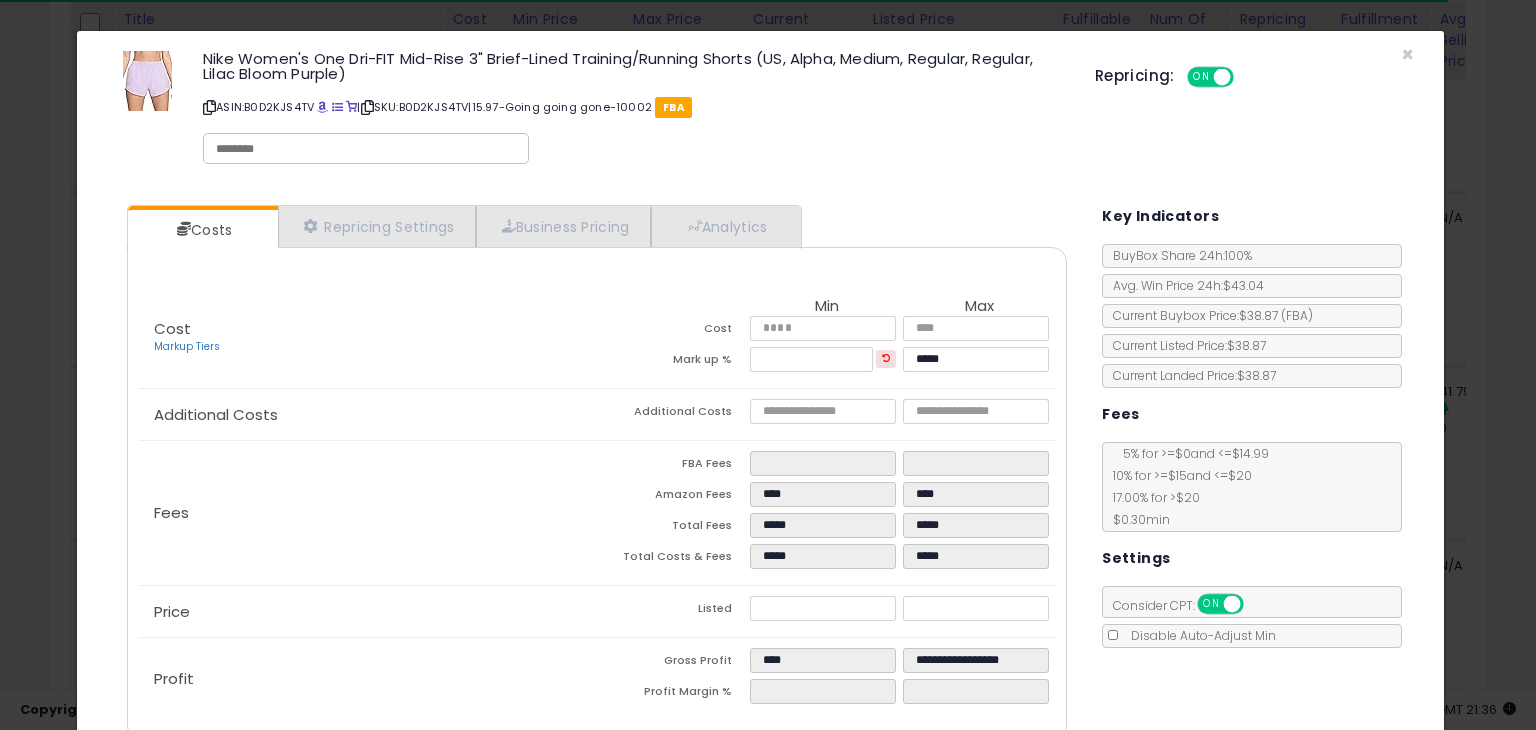 type on "****" 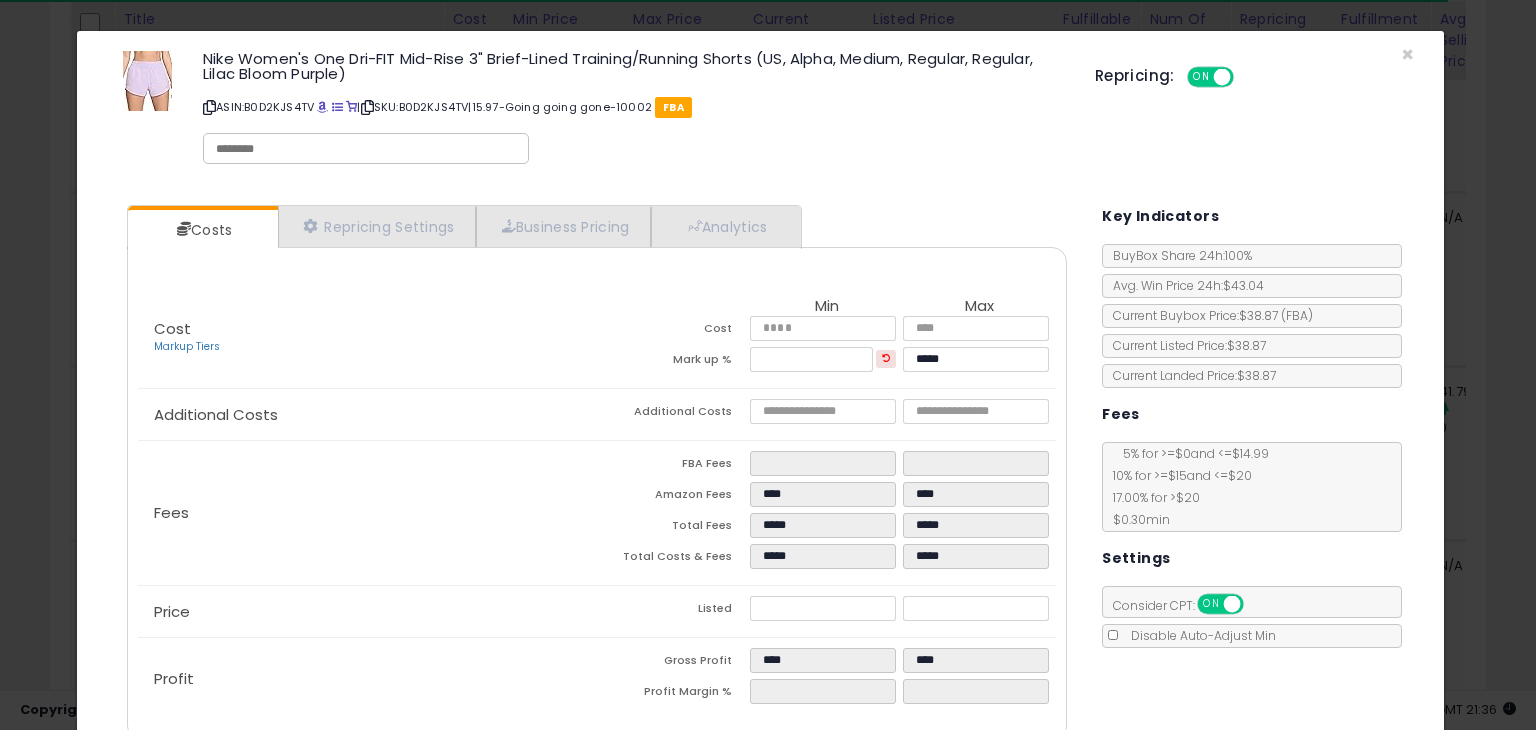 drag, startPoint x: 539, startPoint y: 557, endPoint x: 554, endPoint y: 561, distance: 15.524175 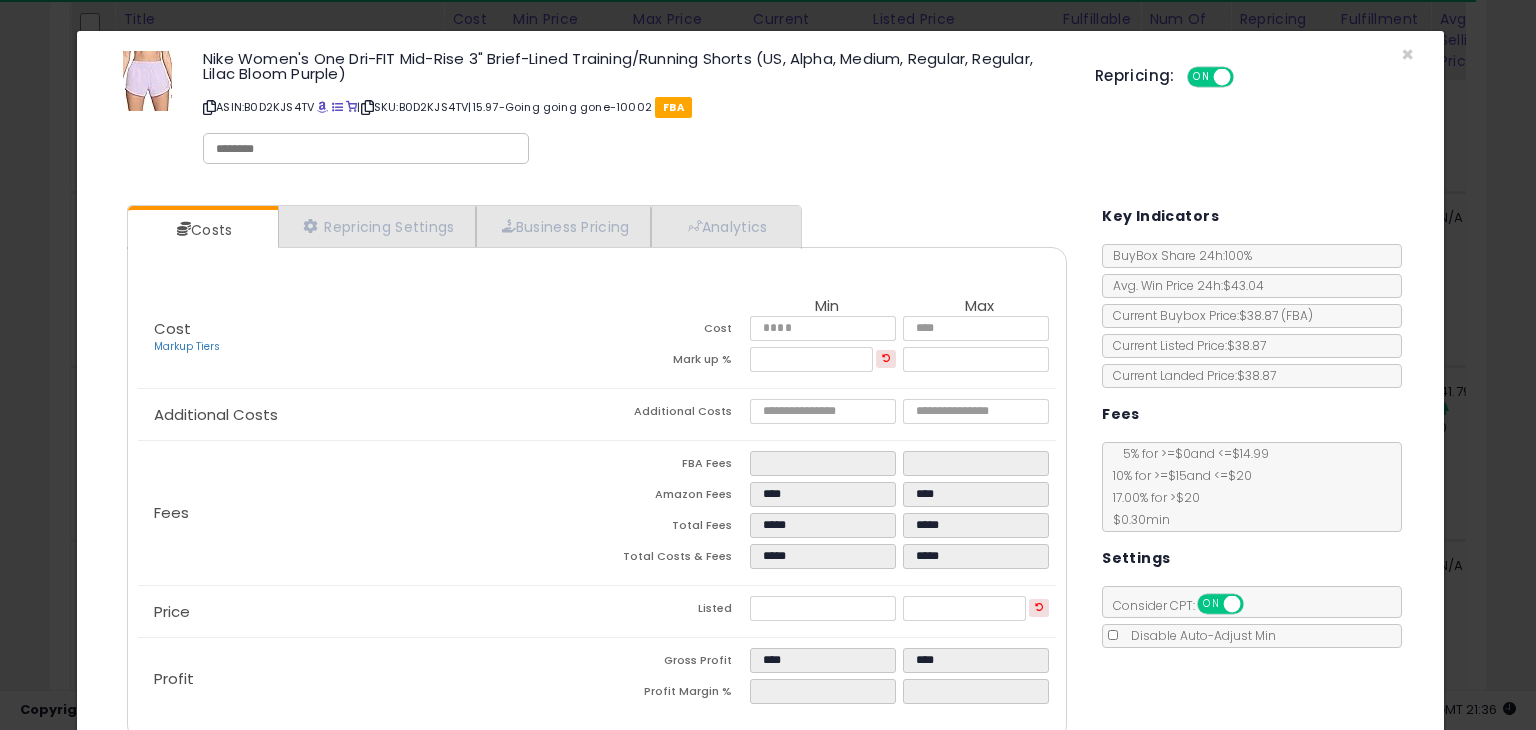 scroll, scrollTop: 94, scrollLeft: 0, axis: vertical 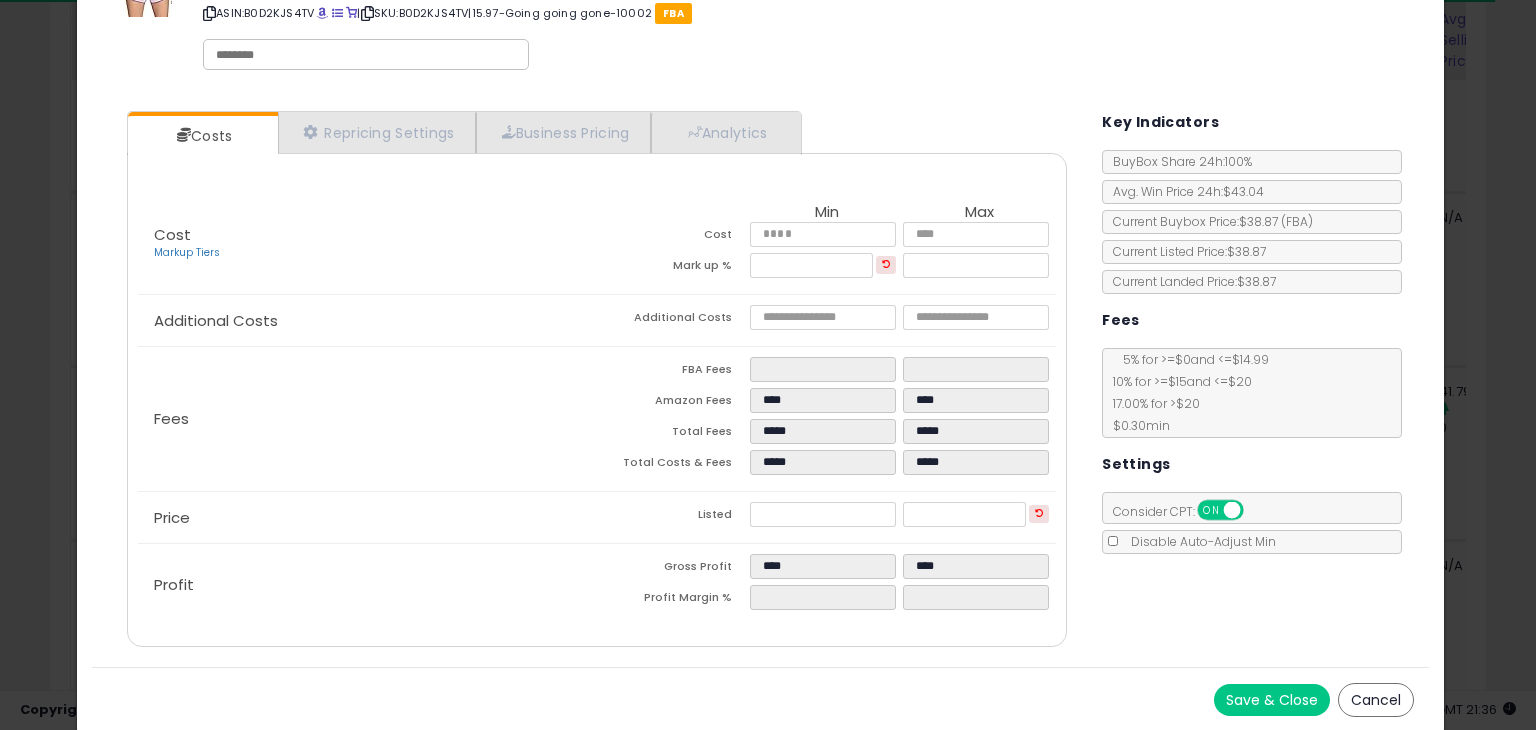 click on "Save & Close" at bounding box center (1272, 700) 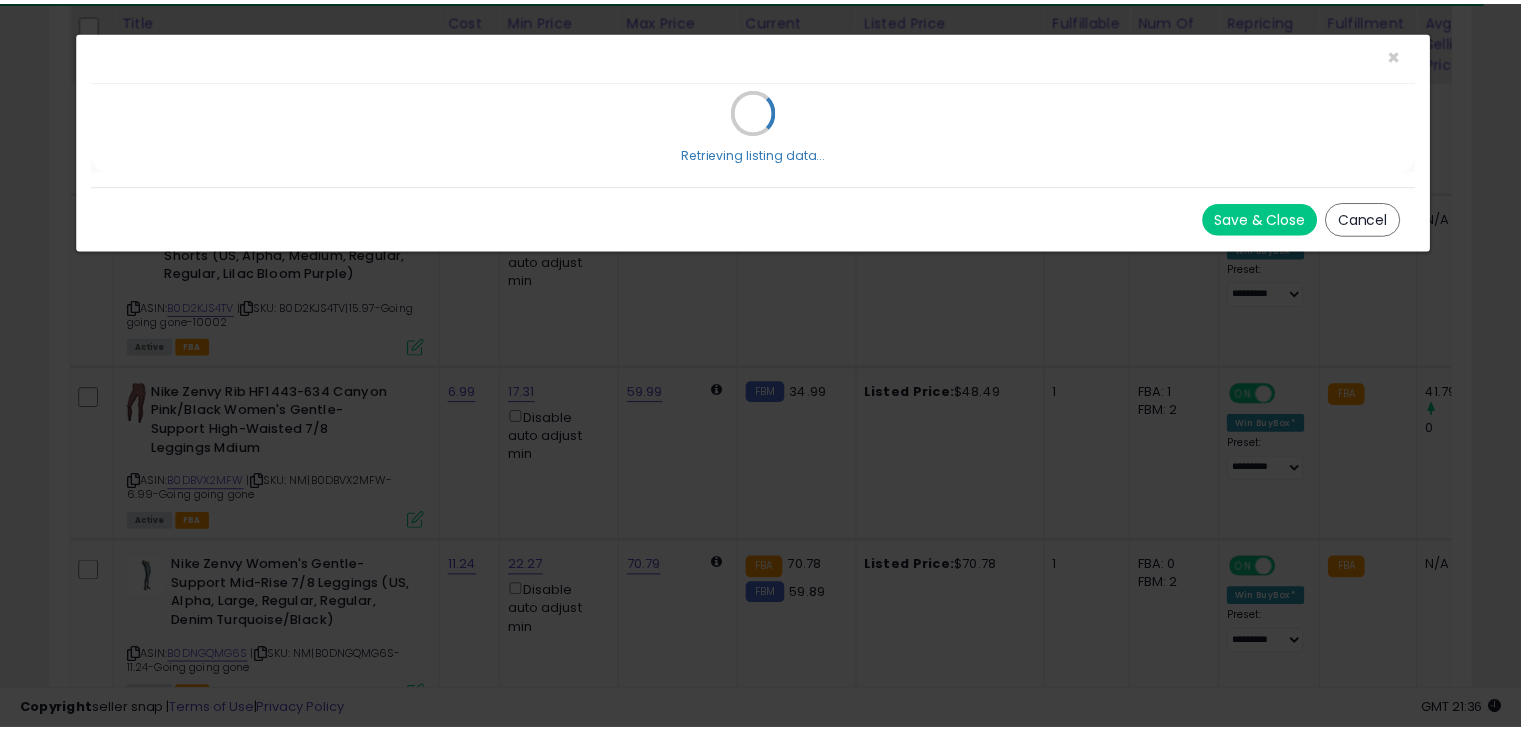 scroll, scrollTop: 0, scrollLeft: 0, axis: both 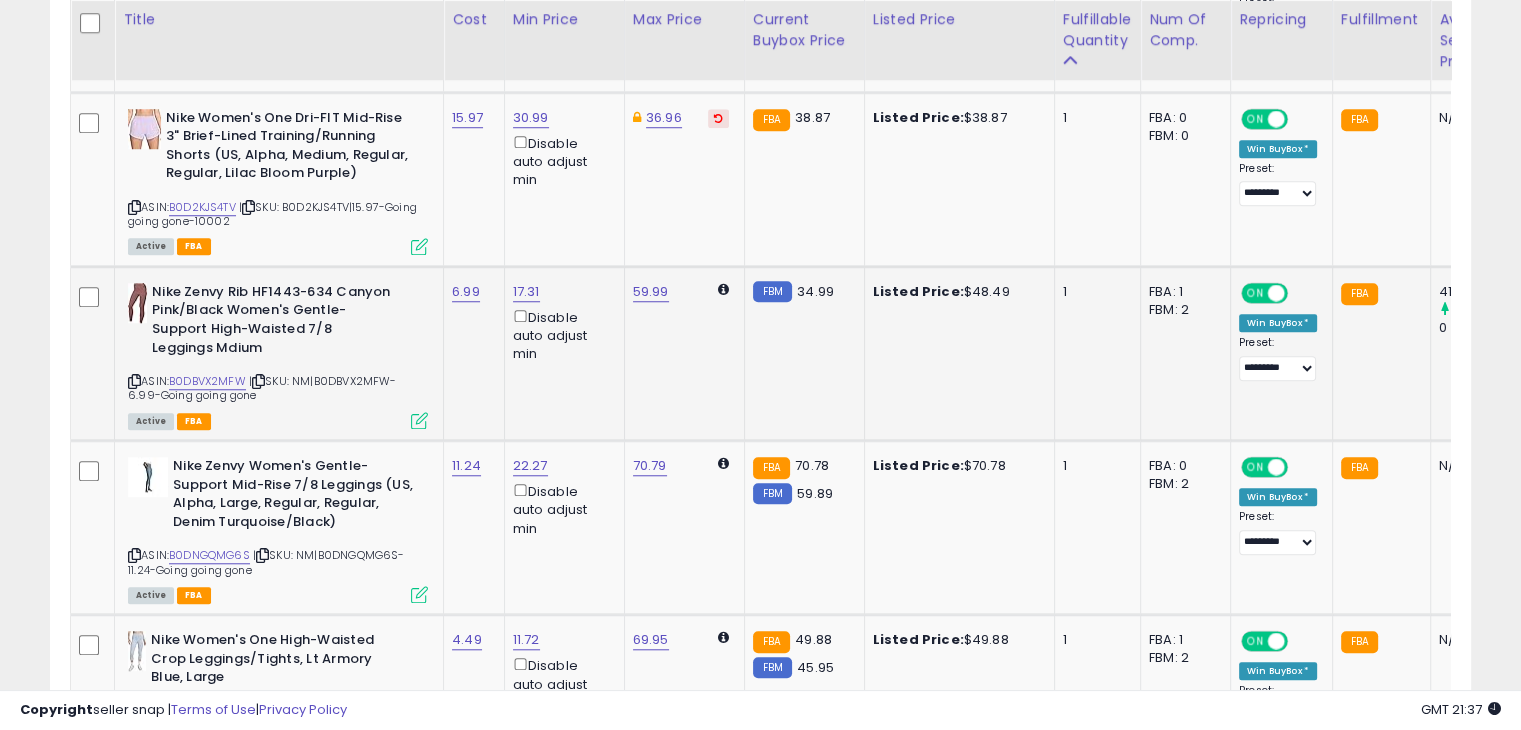 click at bounding box center [419, 420] 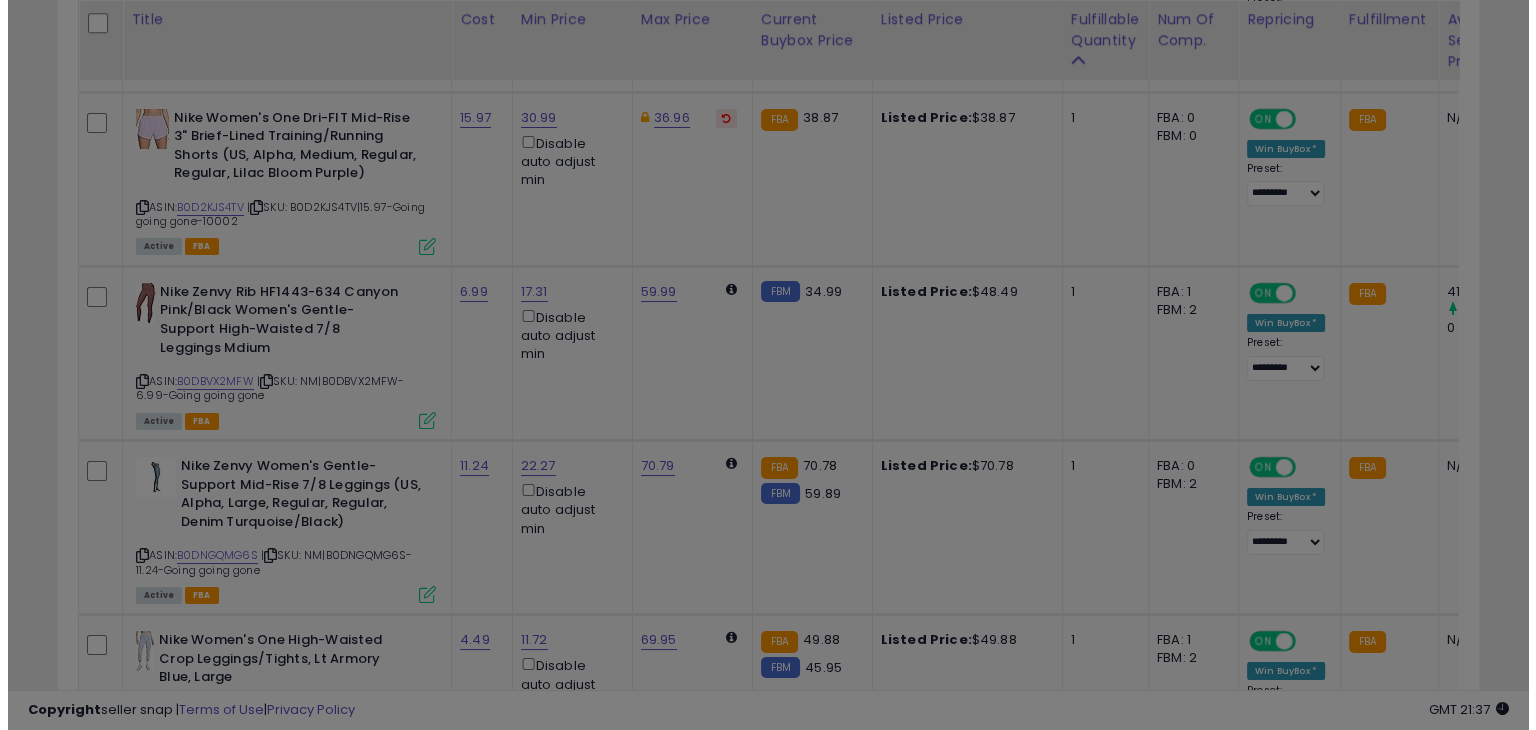 scroll, scrollTop: 999589, scrollLeft: 999168, axis: both 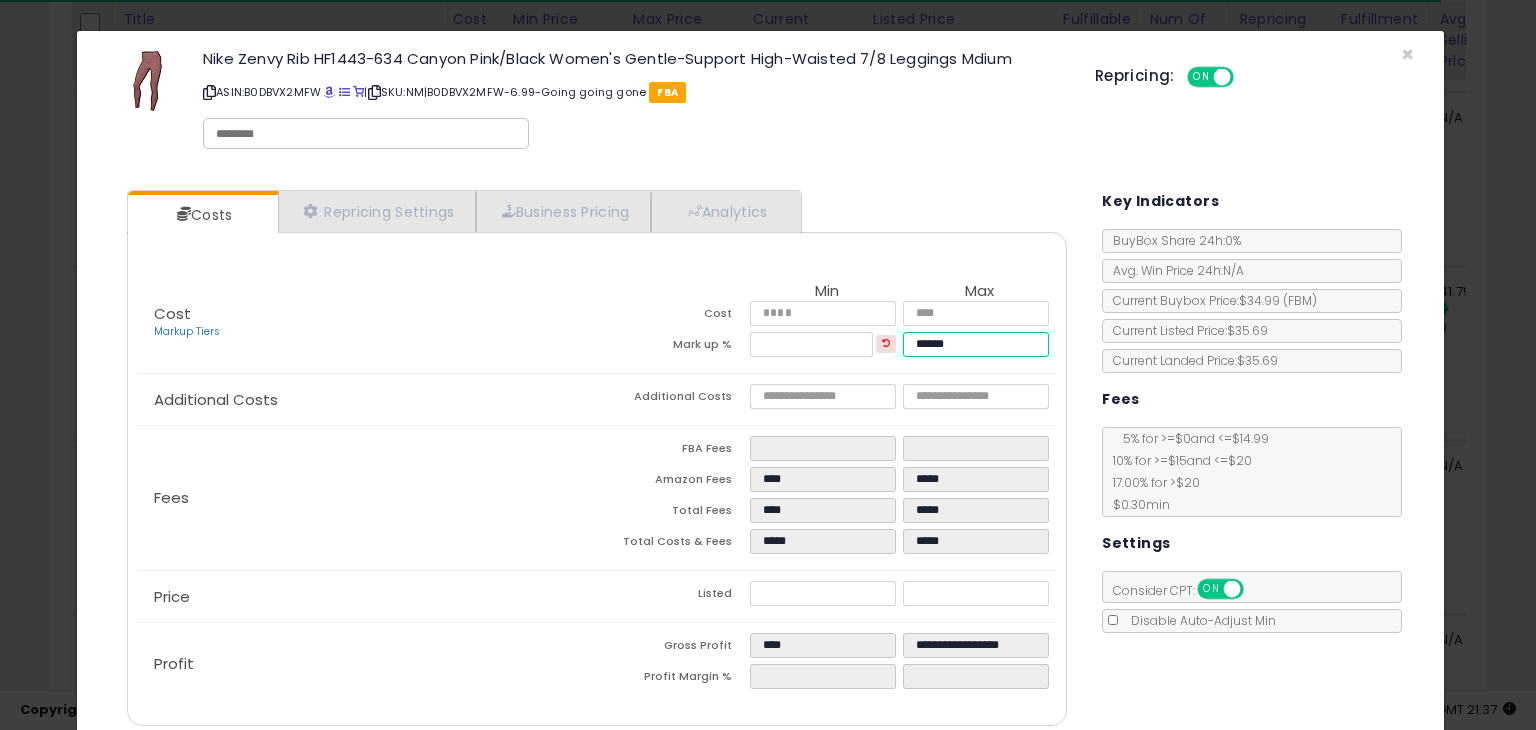 click on "******" at bounding box center (975, 344) 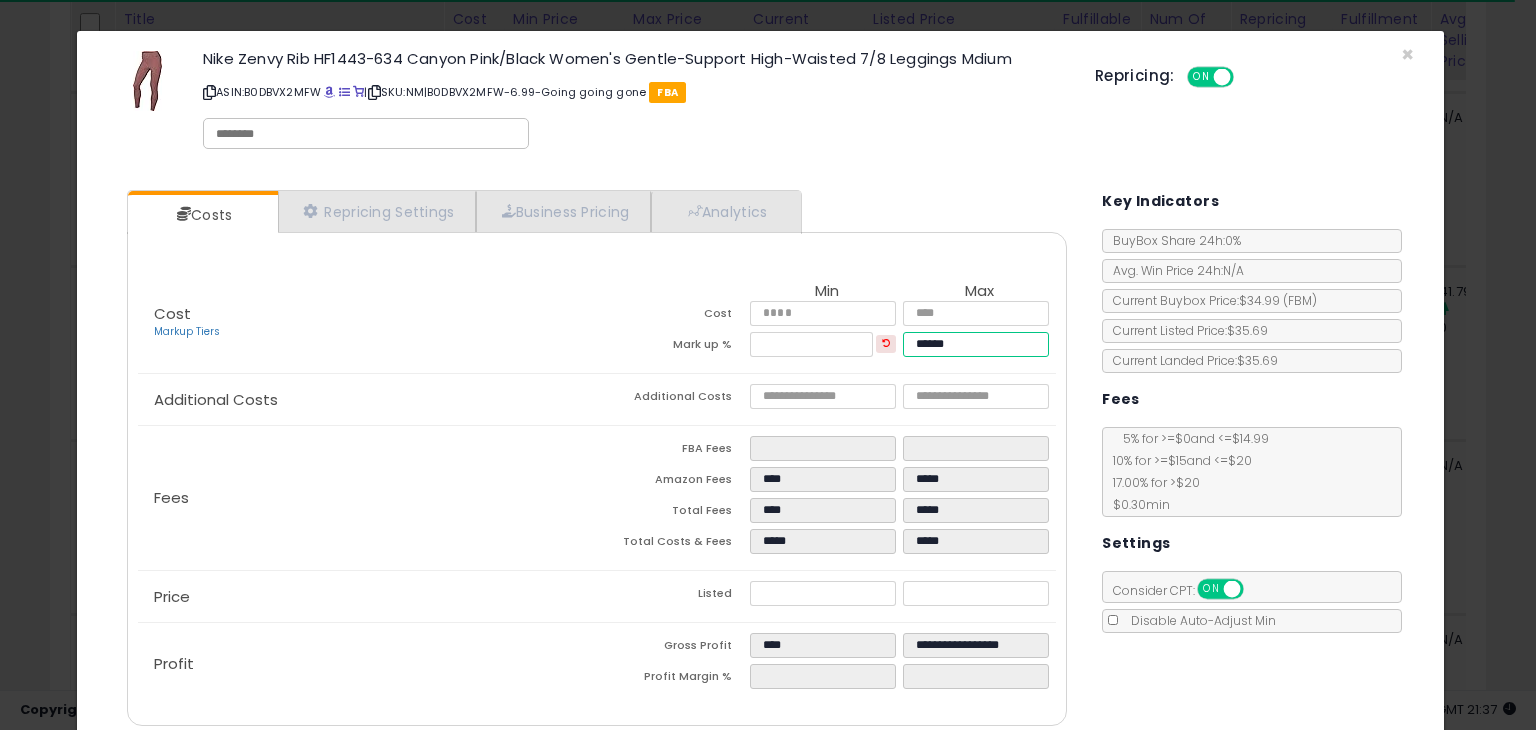 type on "******" 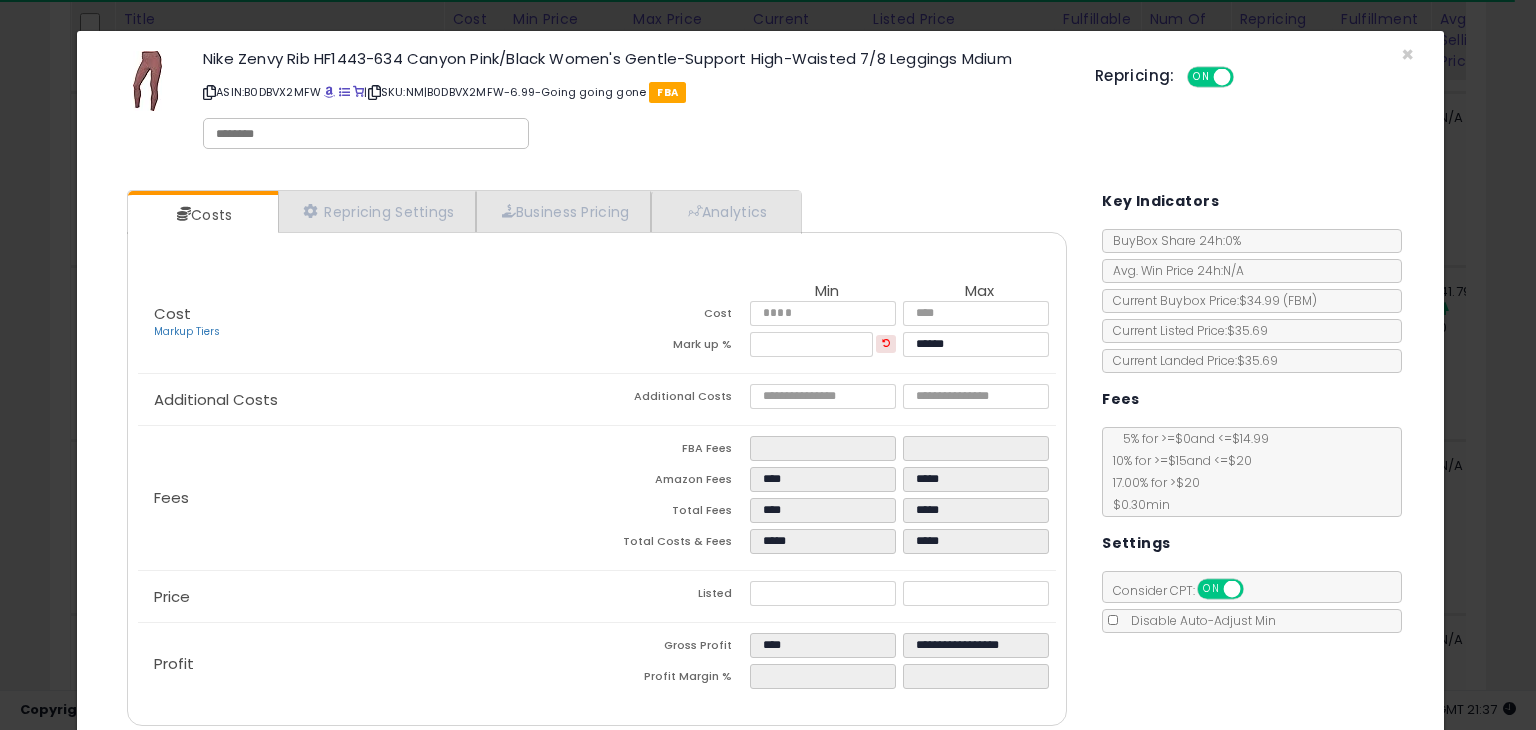 type on "****" 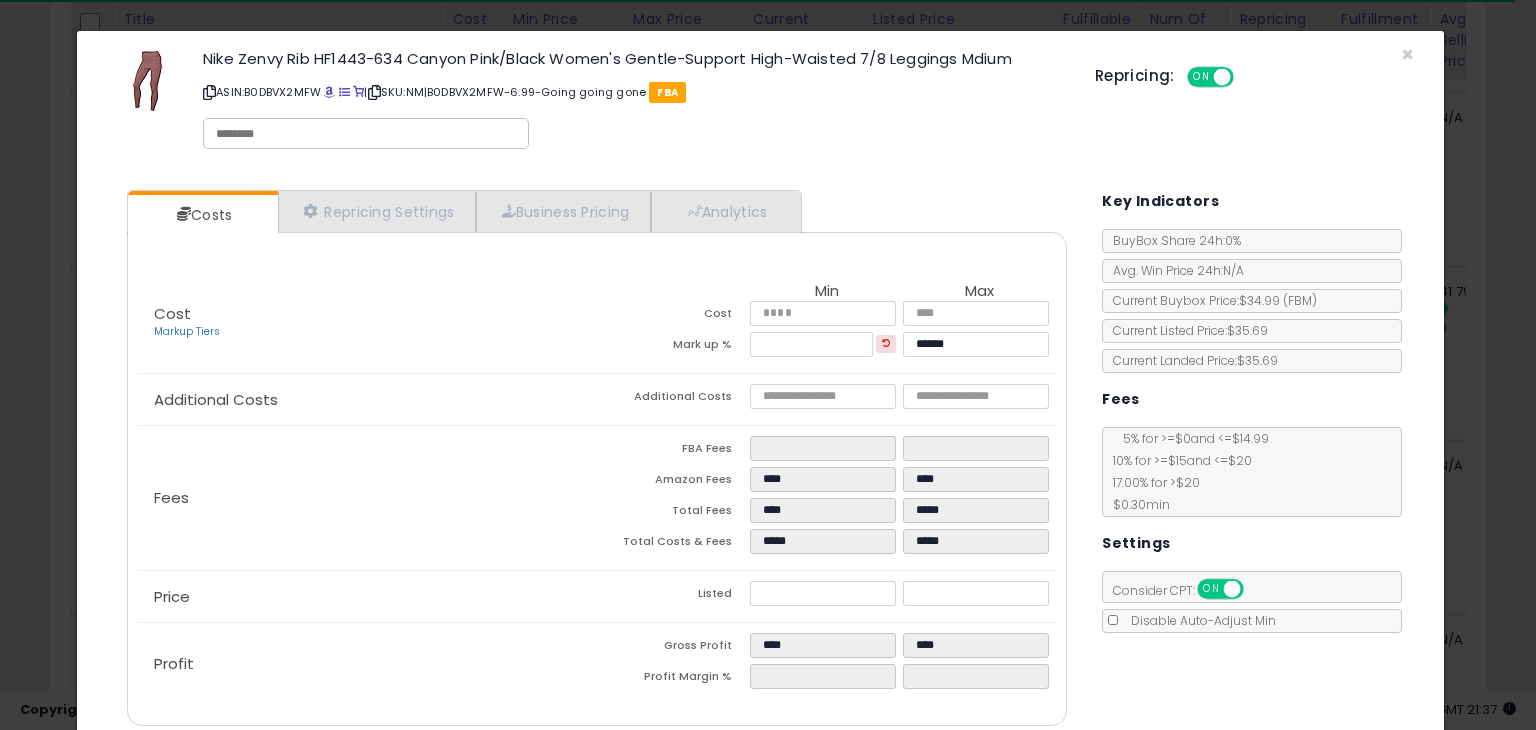 click on "Costs
Repricing Settings
Business Pricing
Analytics
Cost" at bounding box center [760, 460] 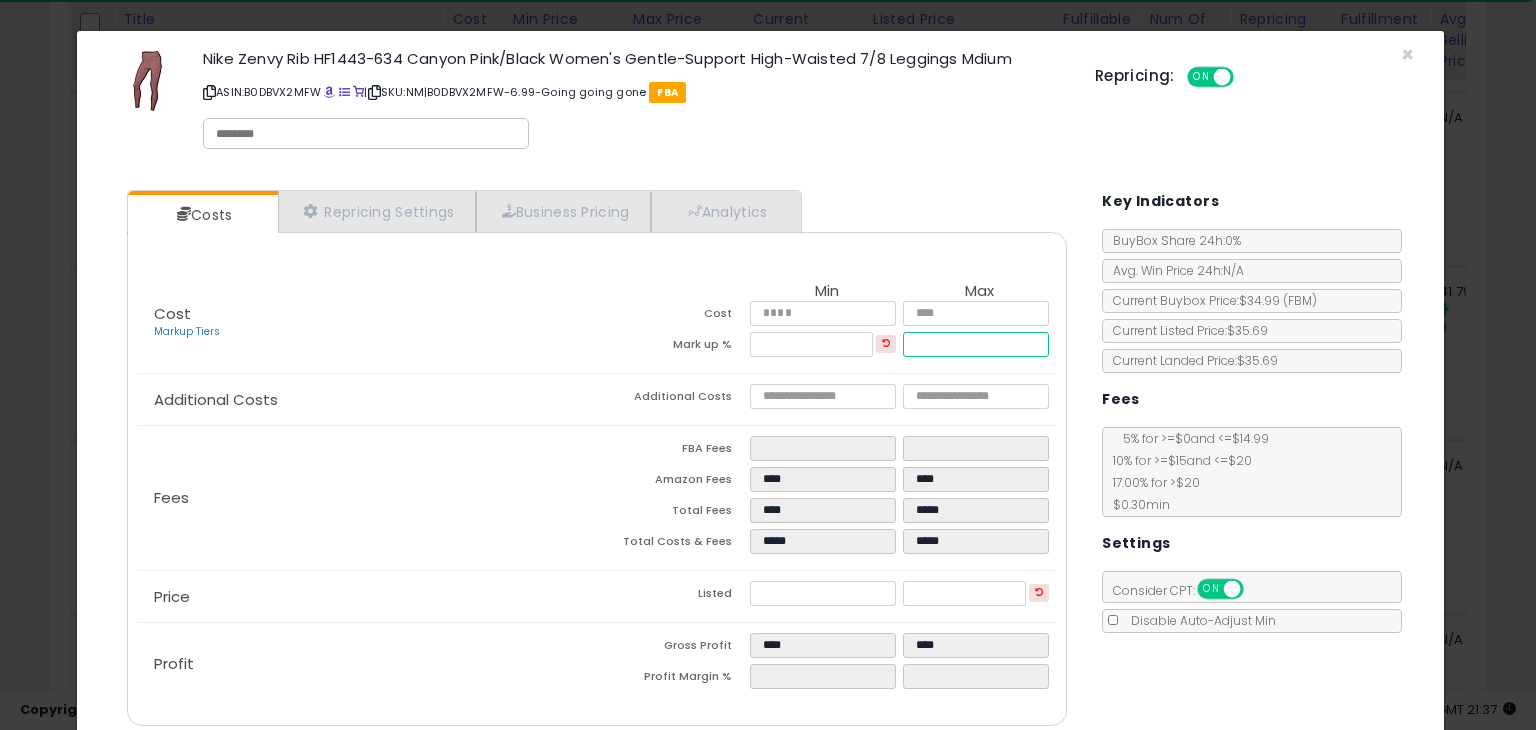 click on "******" at bounding box center [975, 344] 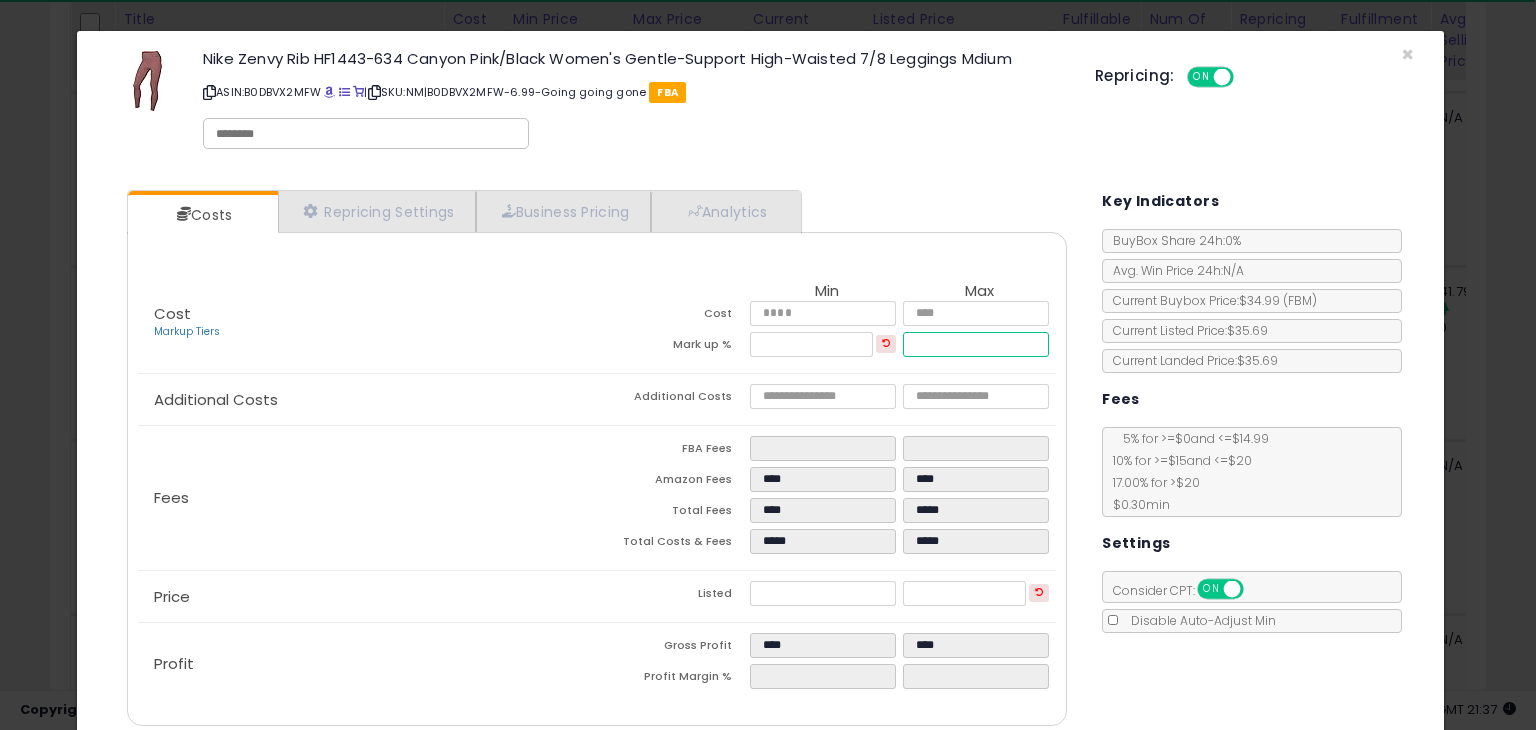 type on "******" 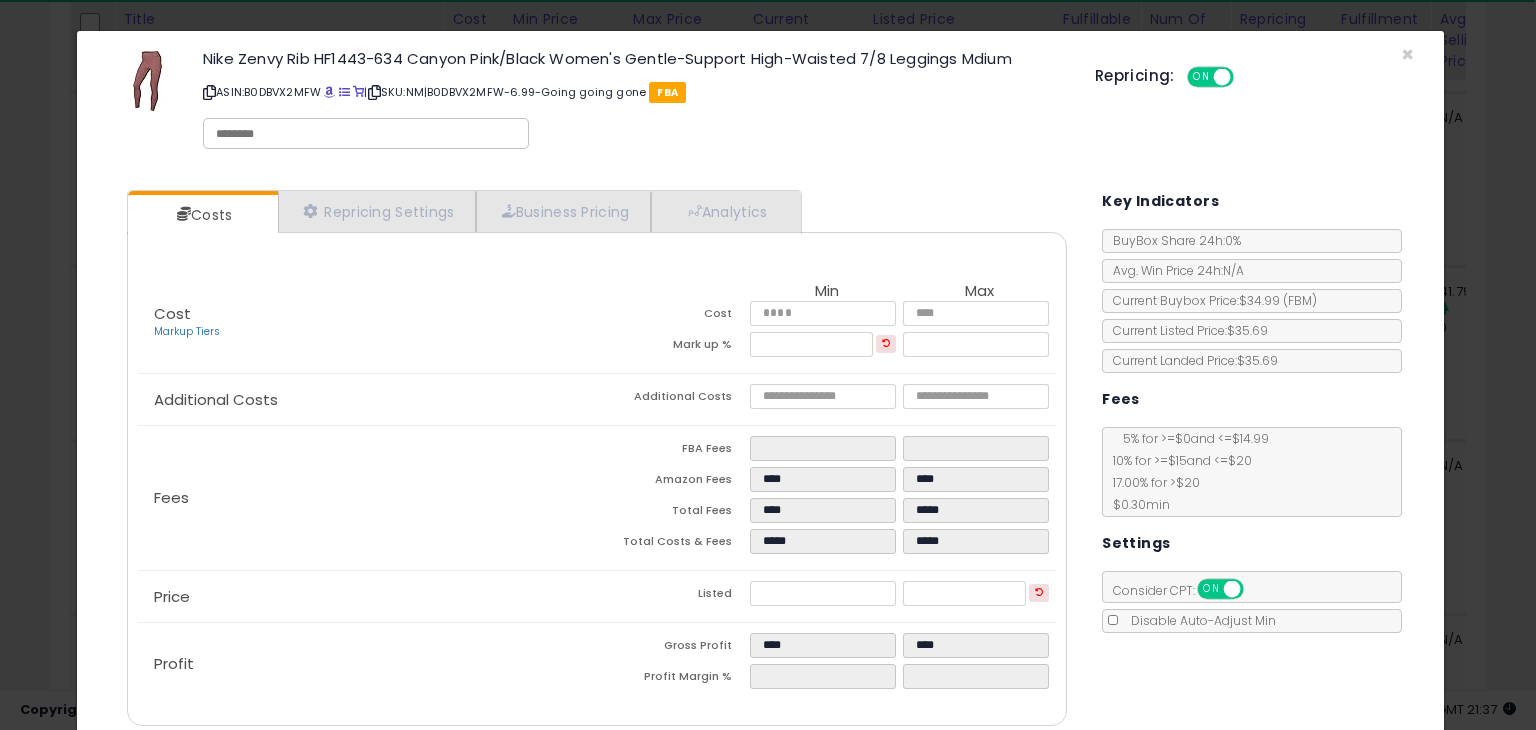 type on "****" 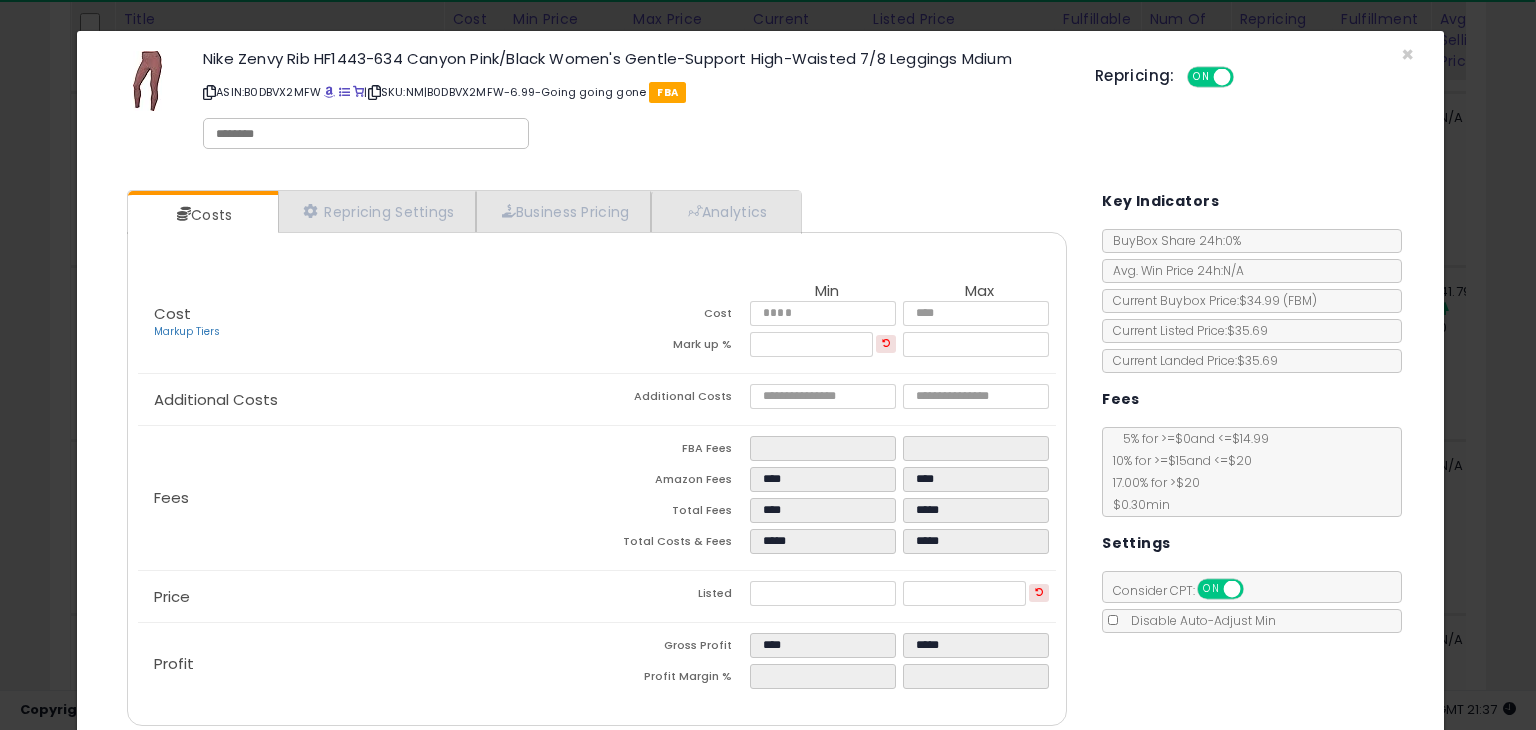 click on "Costs
Repricing Settings
Business Pricing
Analytics
Cost" at bounding box center [760, 460] 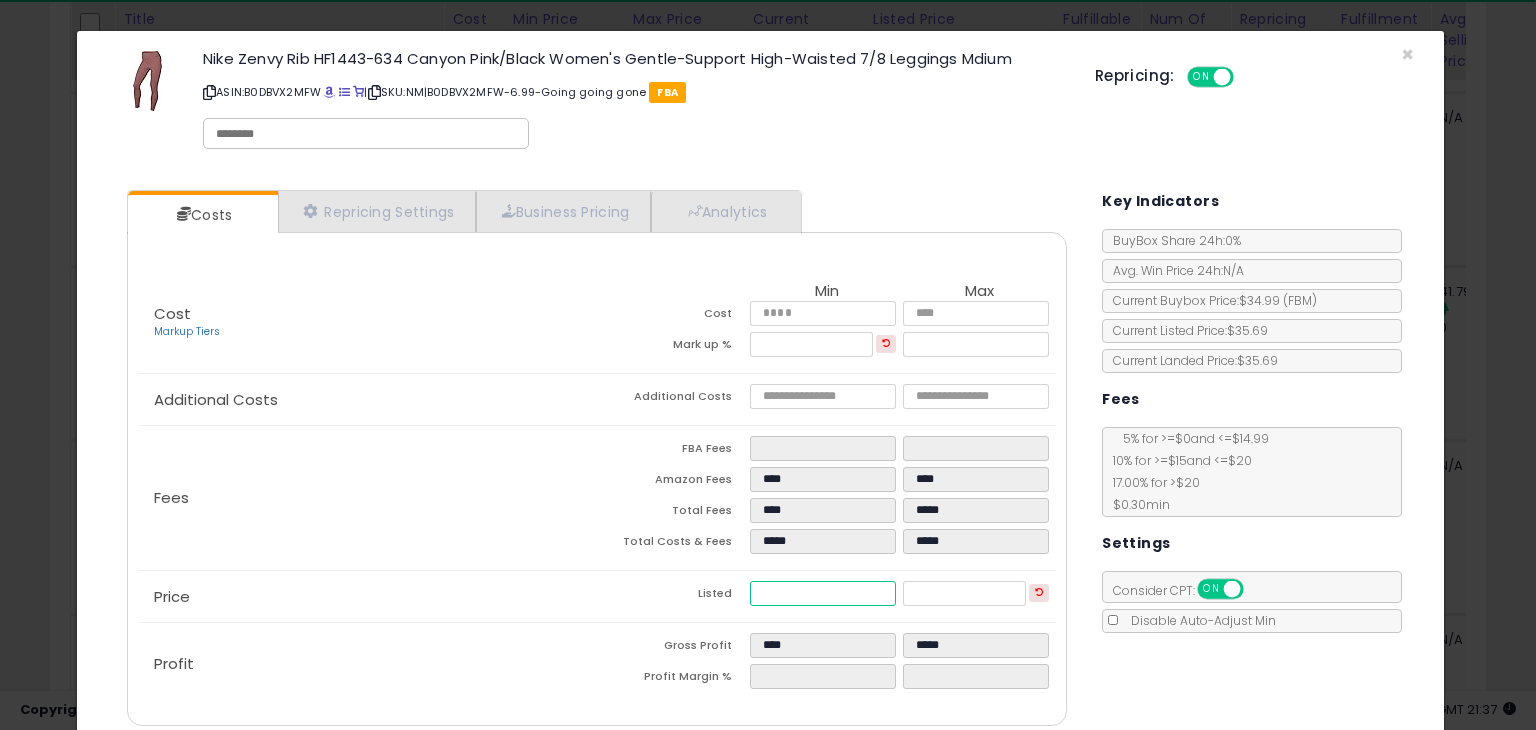 click on "*****" at bounding box center [822, 593] 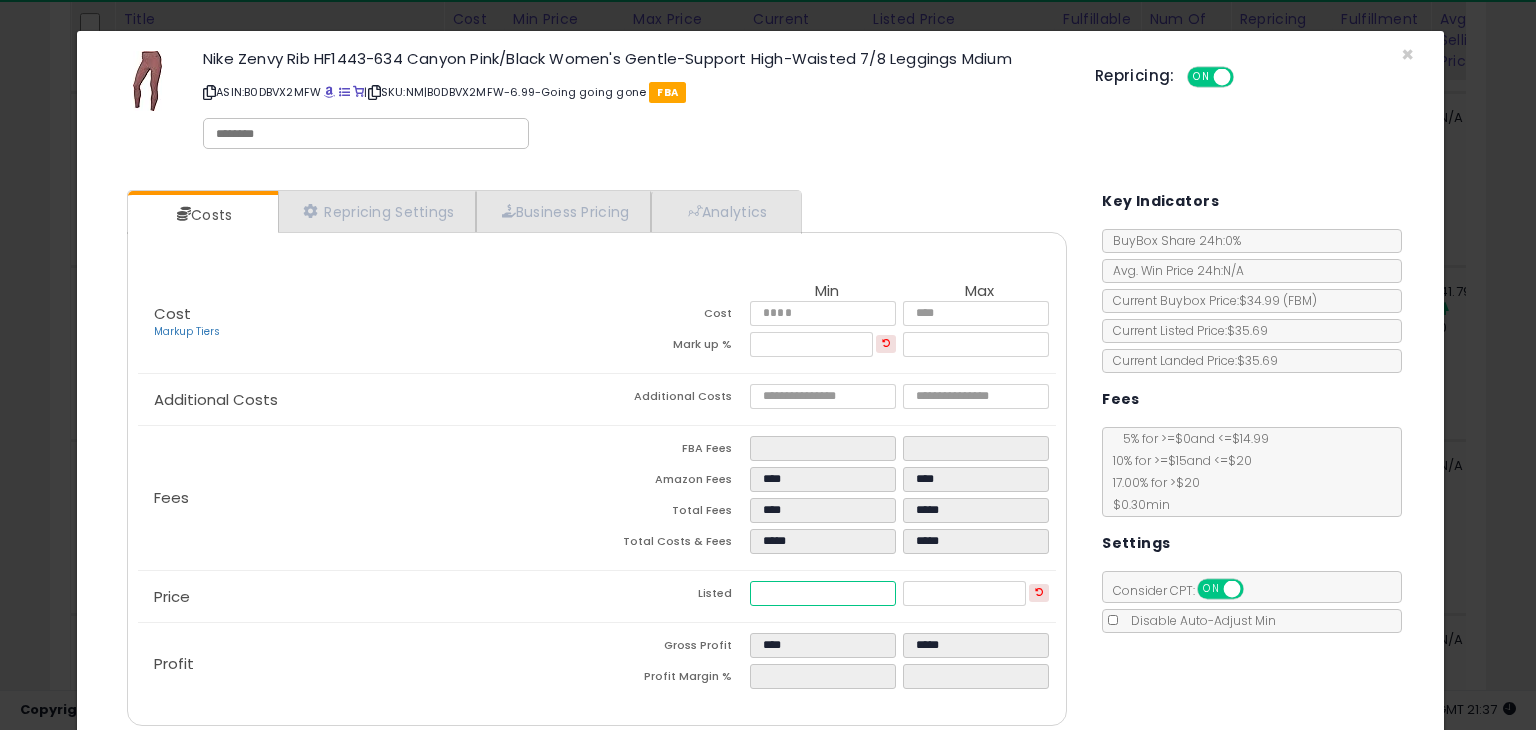 type on "****" 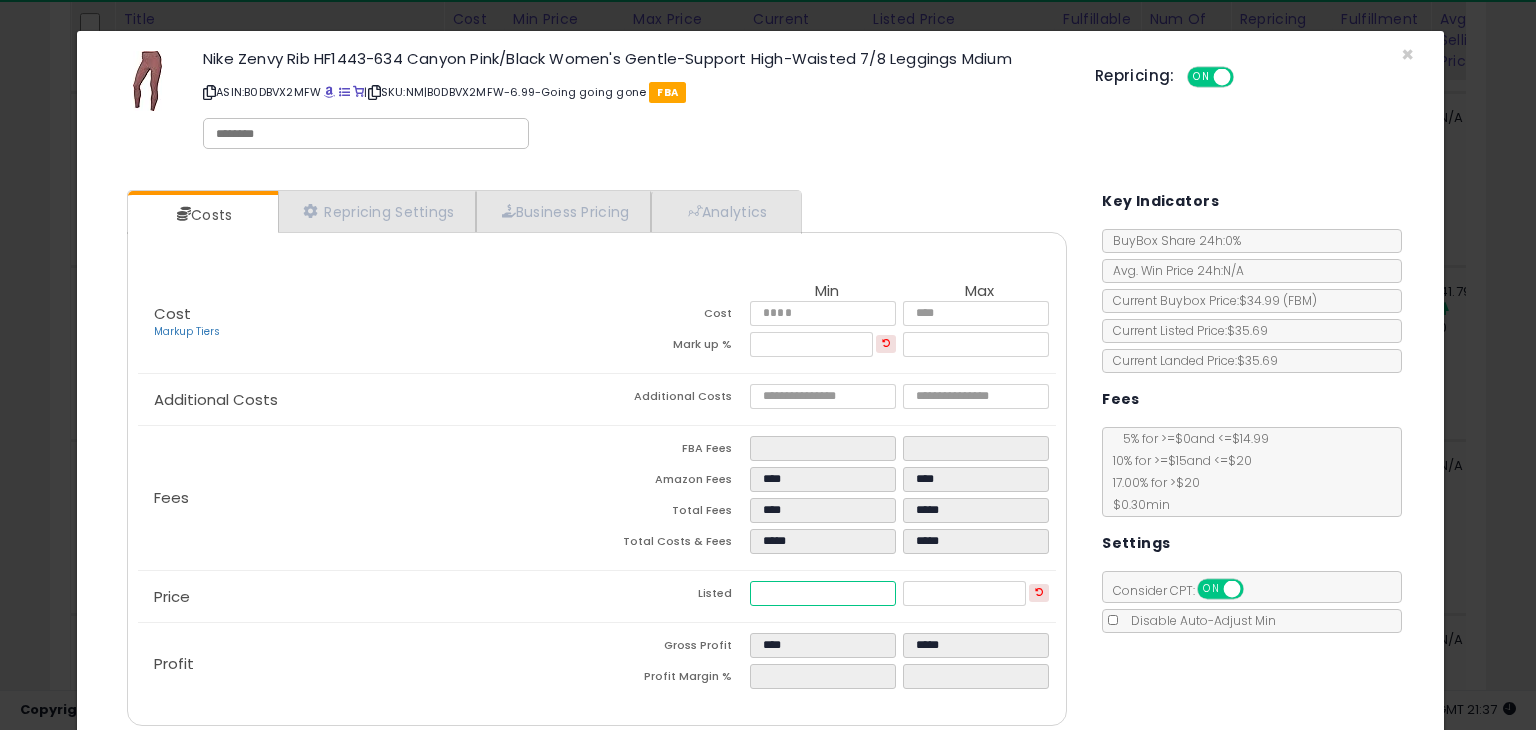 type on "****" 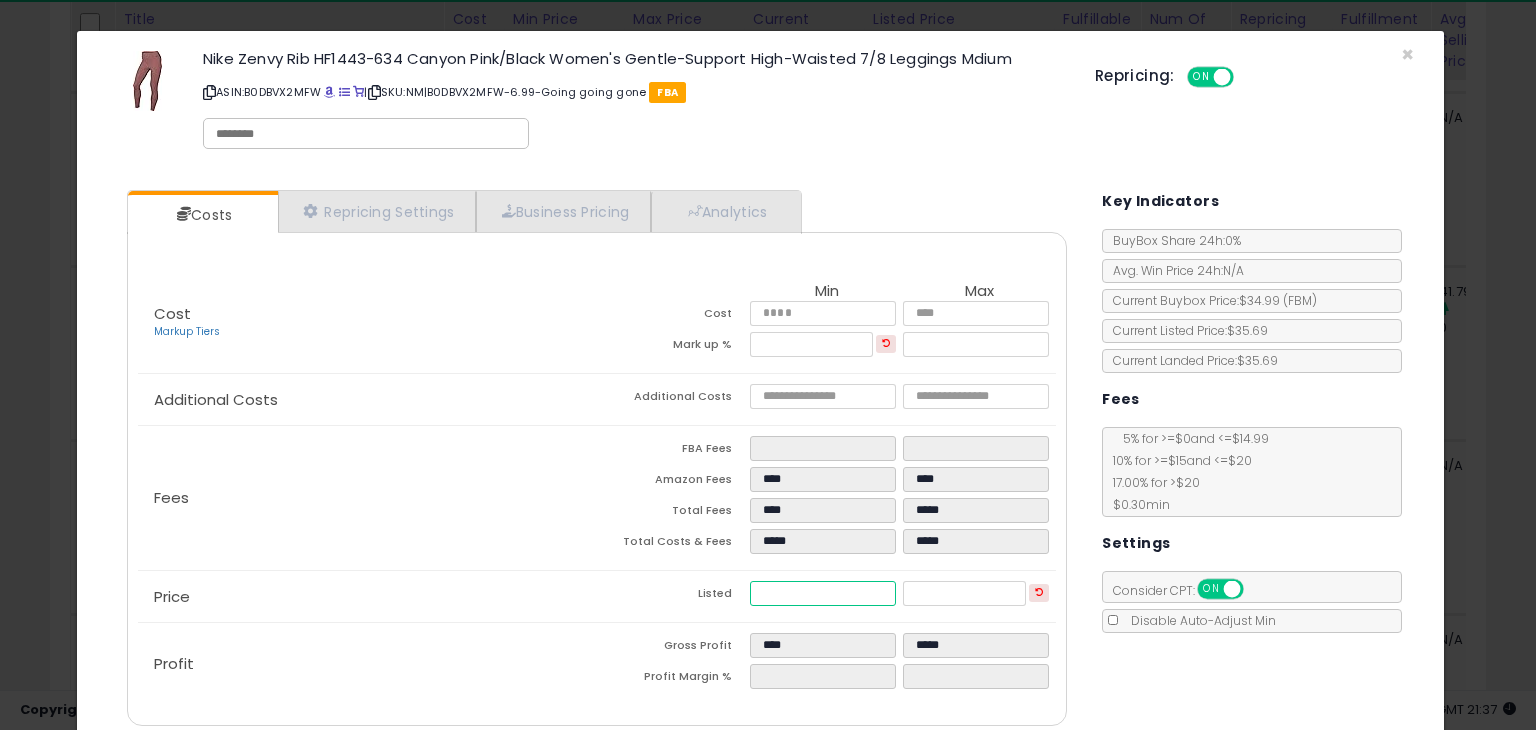 type on "*****" 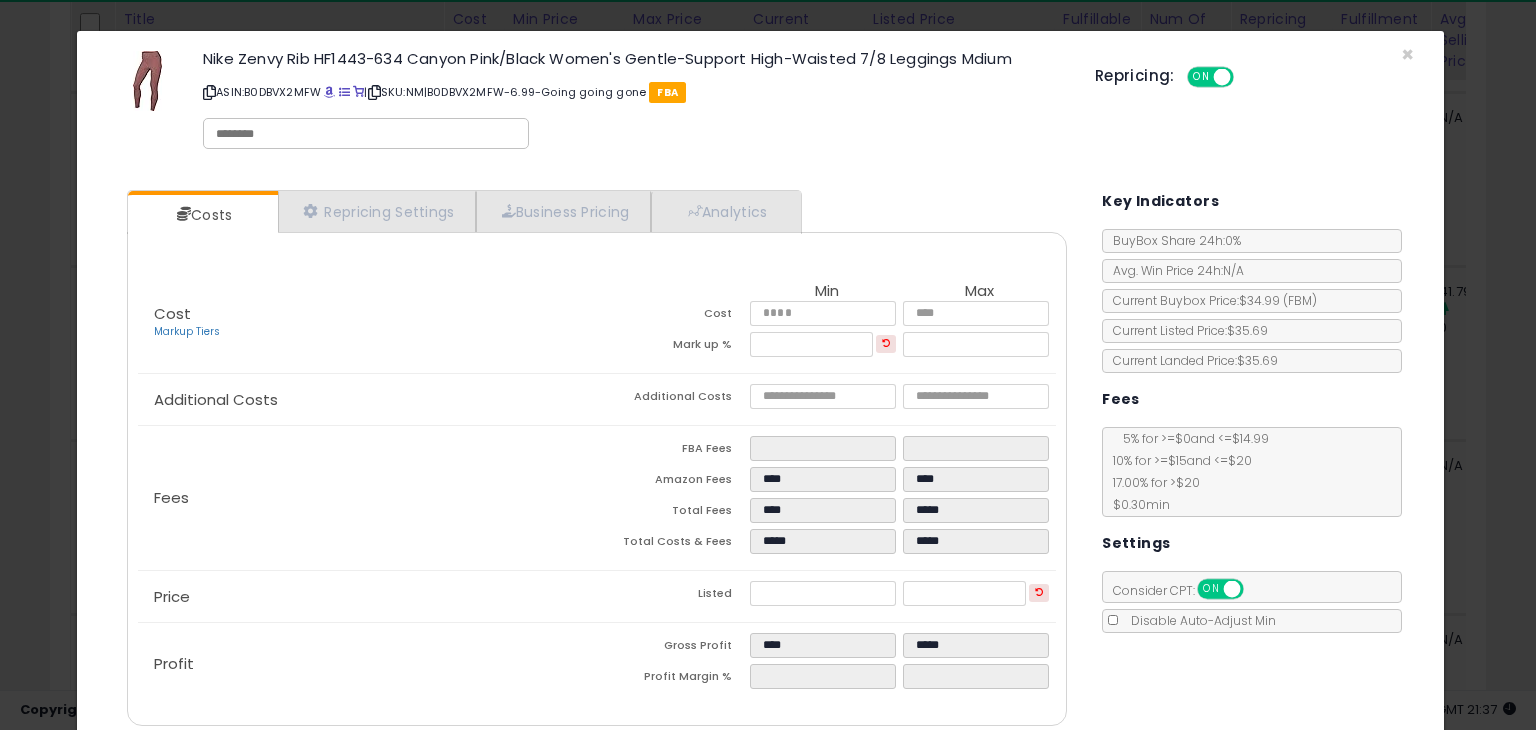 type on "*****" 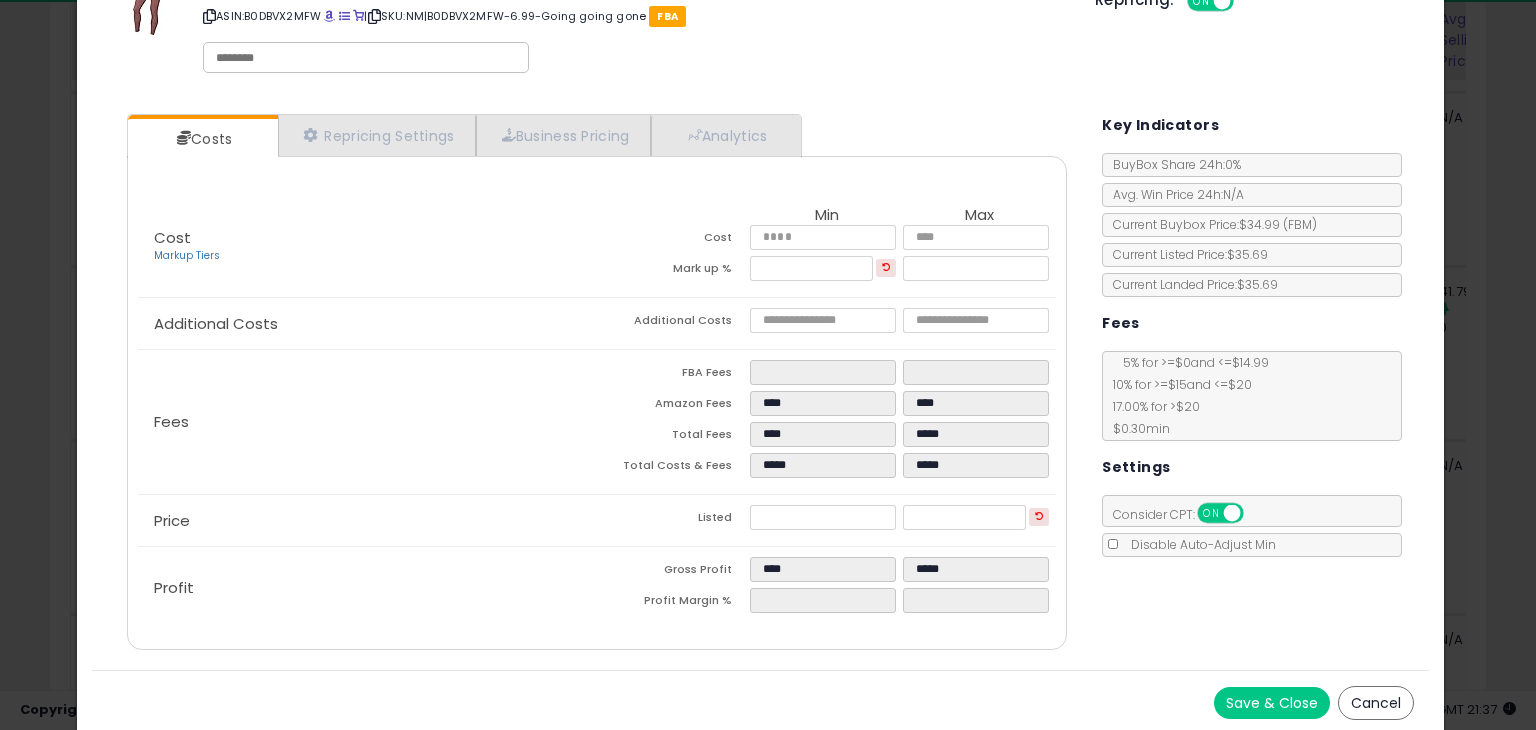 scroll, scrollTop: 79, scrollLeft: 0, axis: vertical 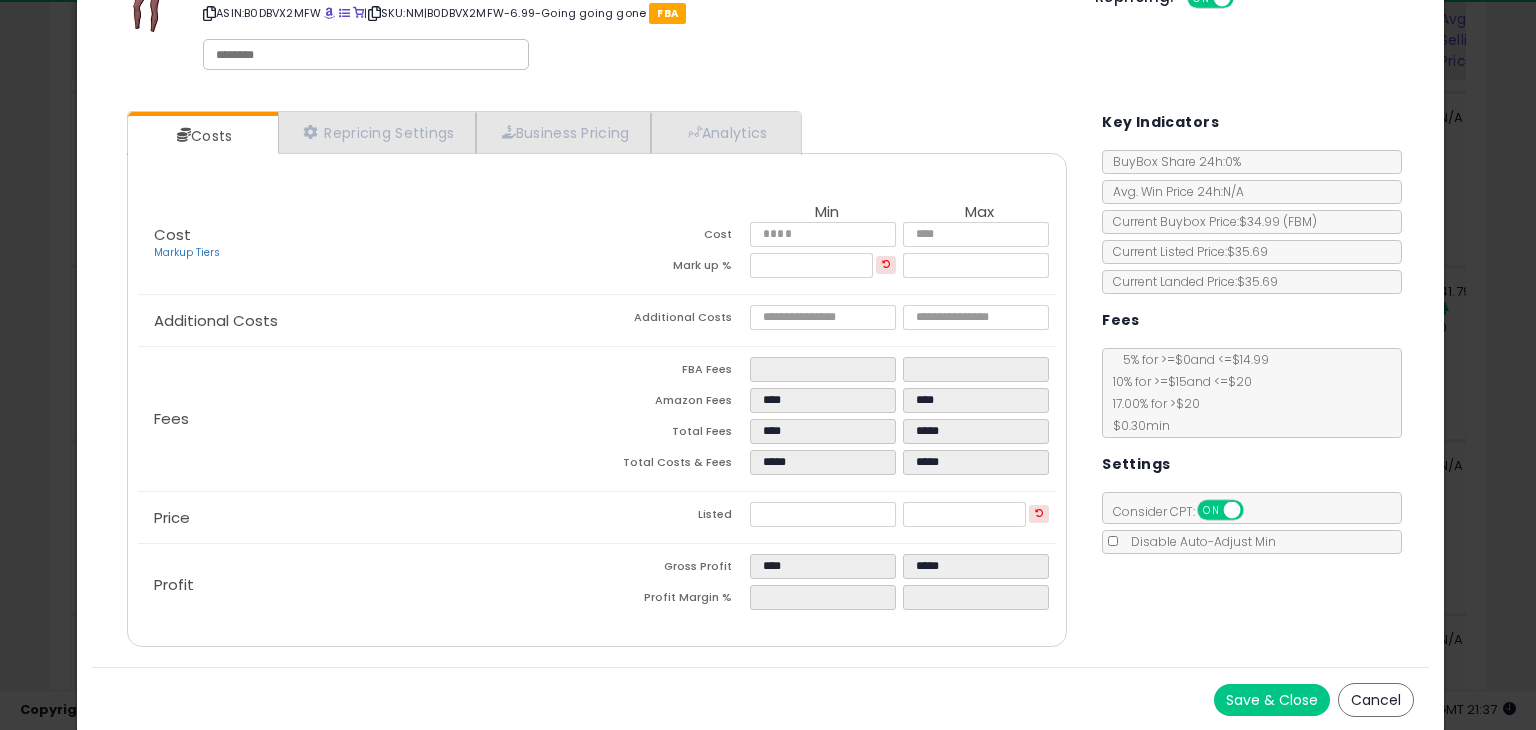 click on "Save & Close" at bounding box center (1272, 700) 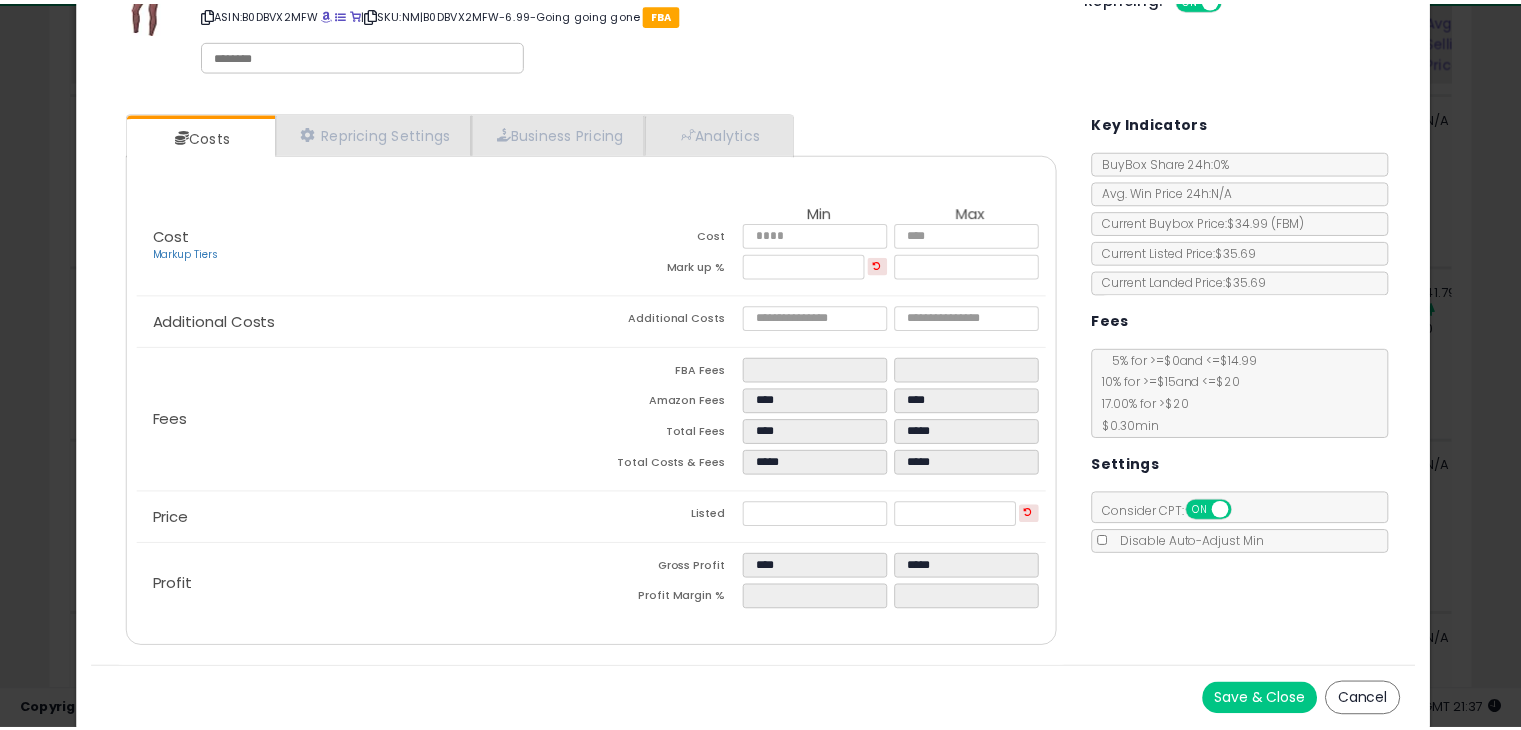 scroll, scrollTop: 0, scrollLeft: 0, axis: both 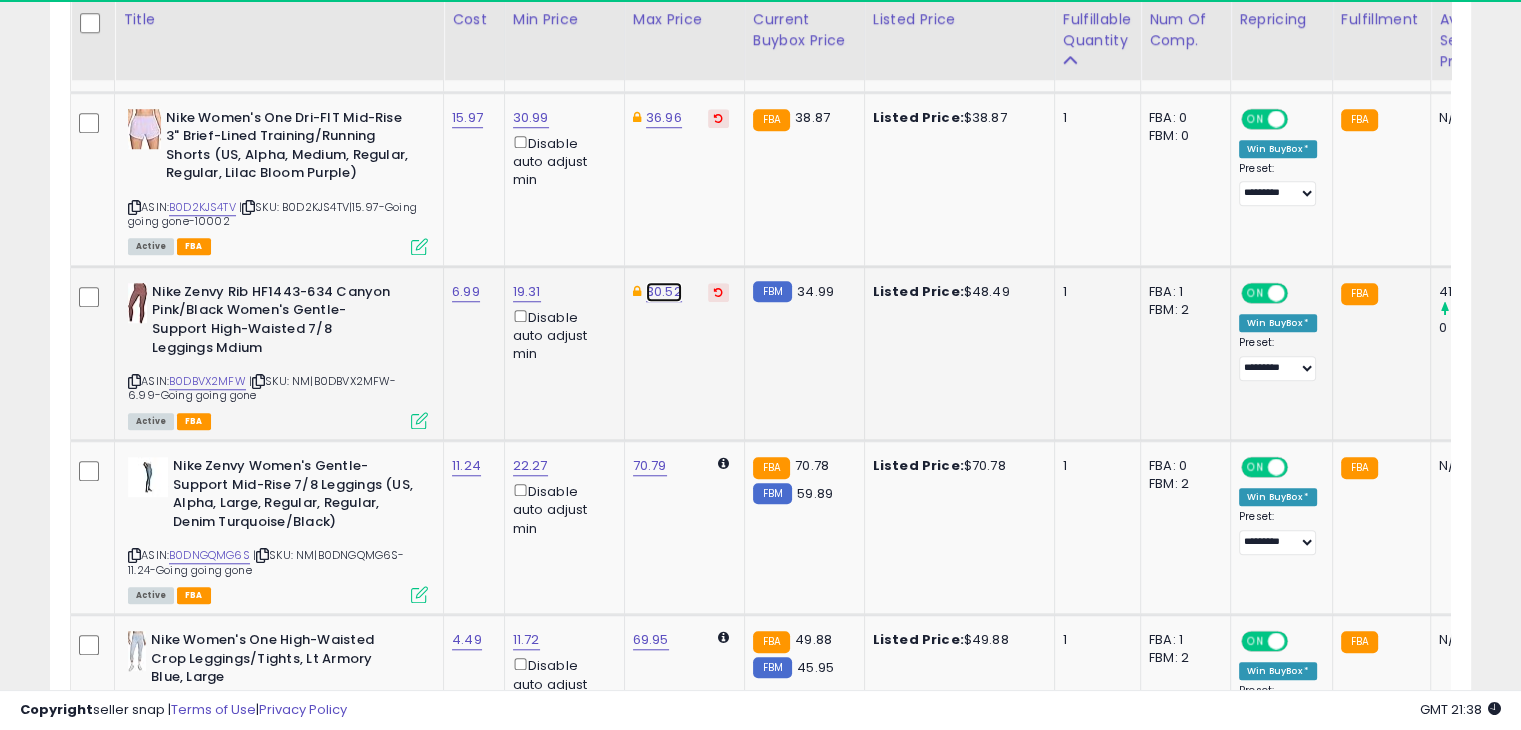 click on "30.52" at bounding box center [664, -556] 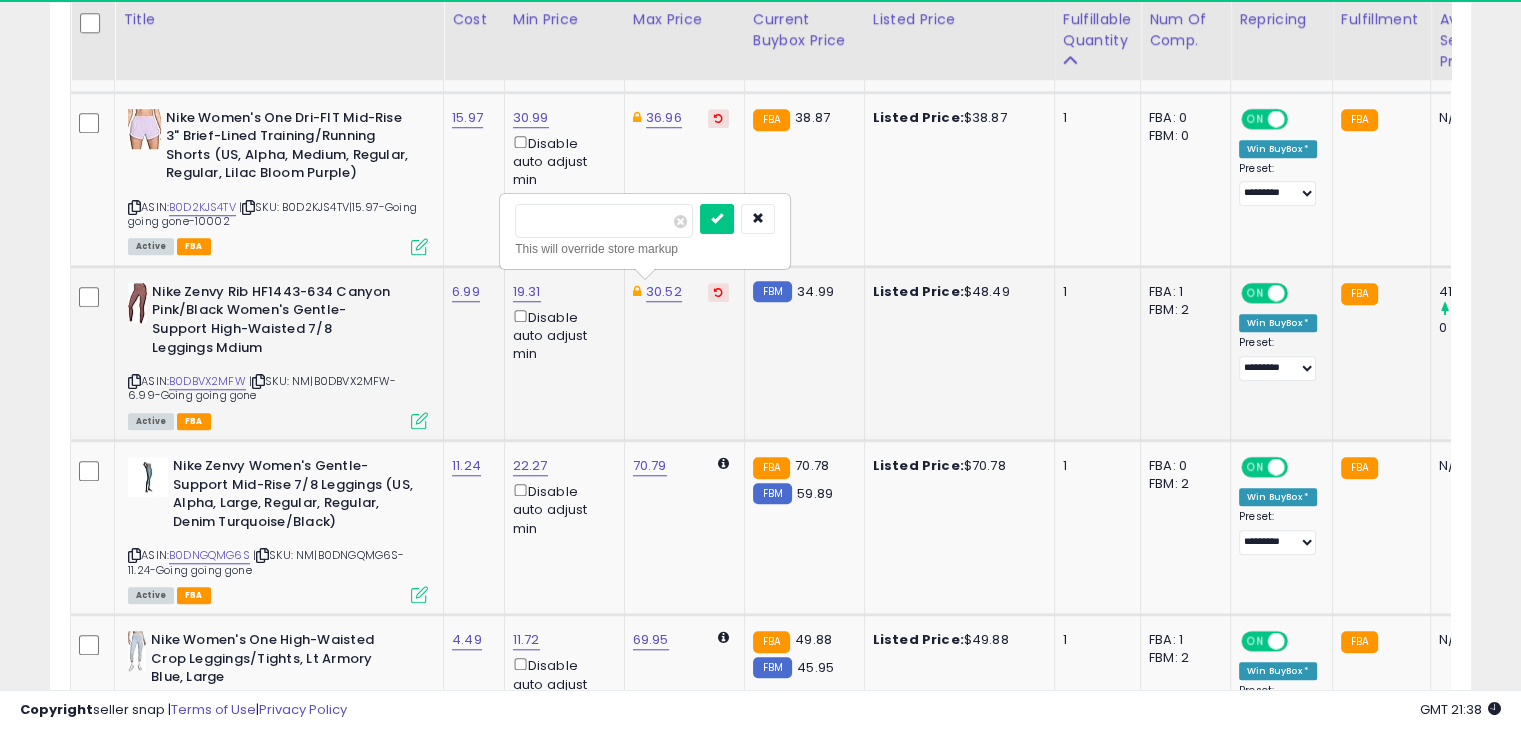 click on "*****" at bounding box center (604, 221) 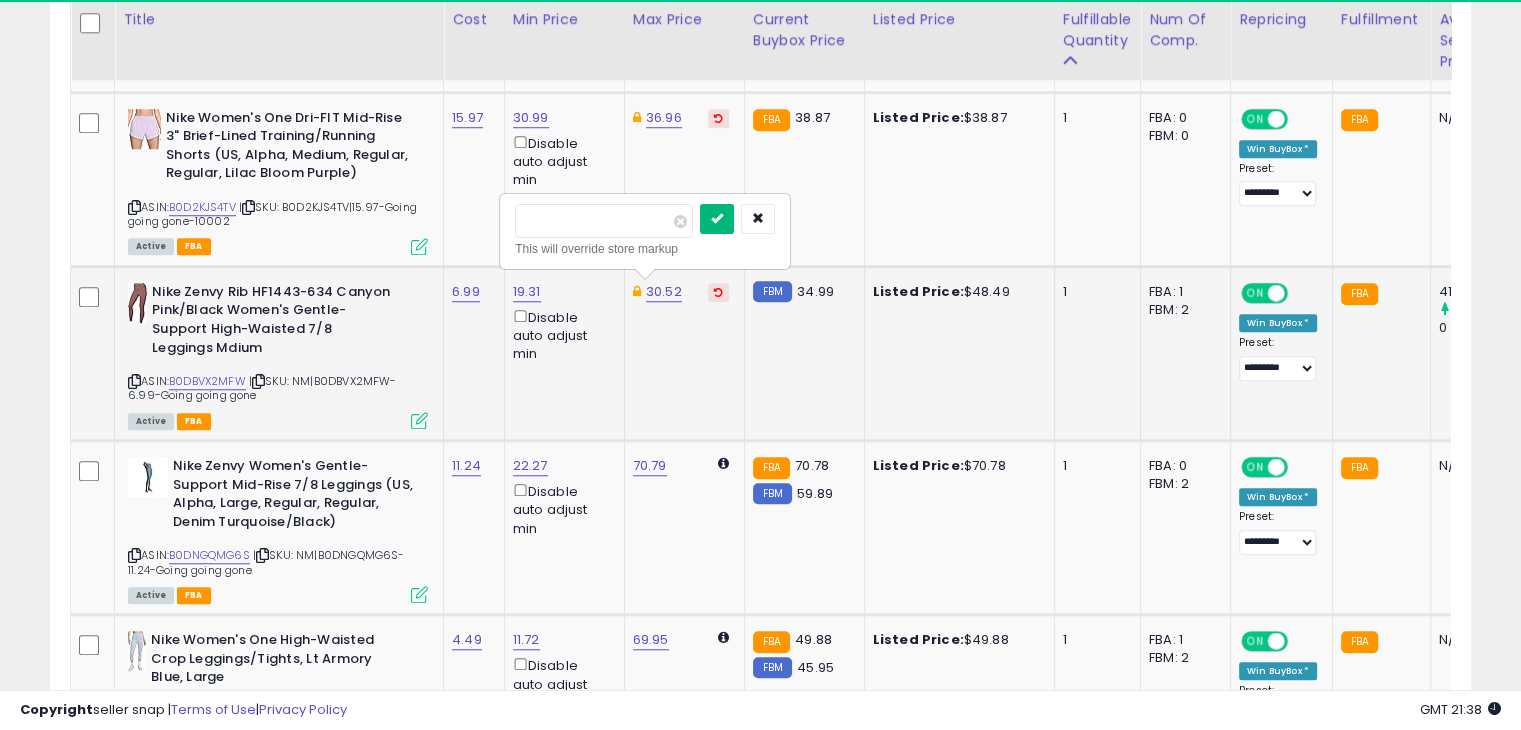 type on "*****" 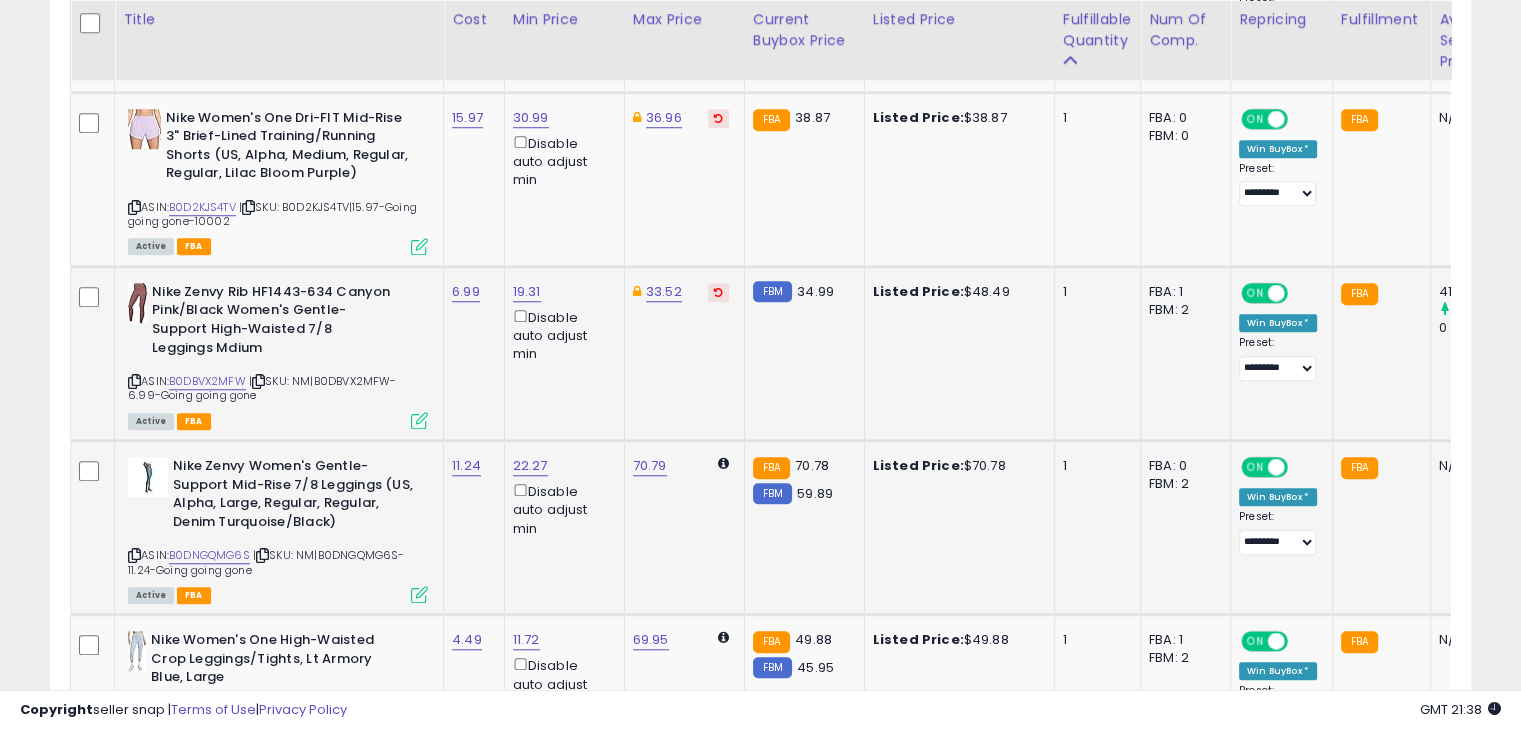 click at bounding box center [419, 594] 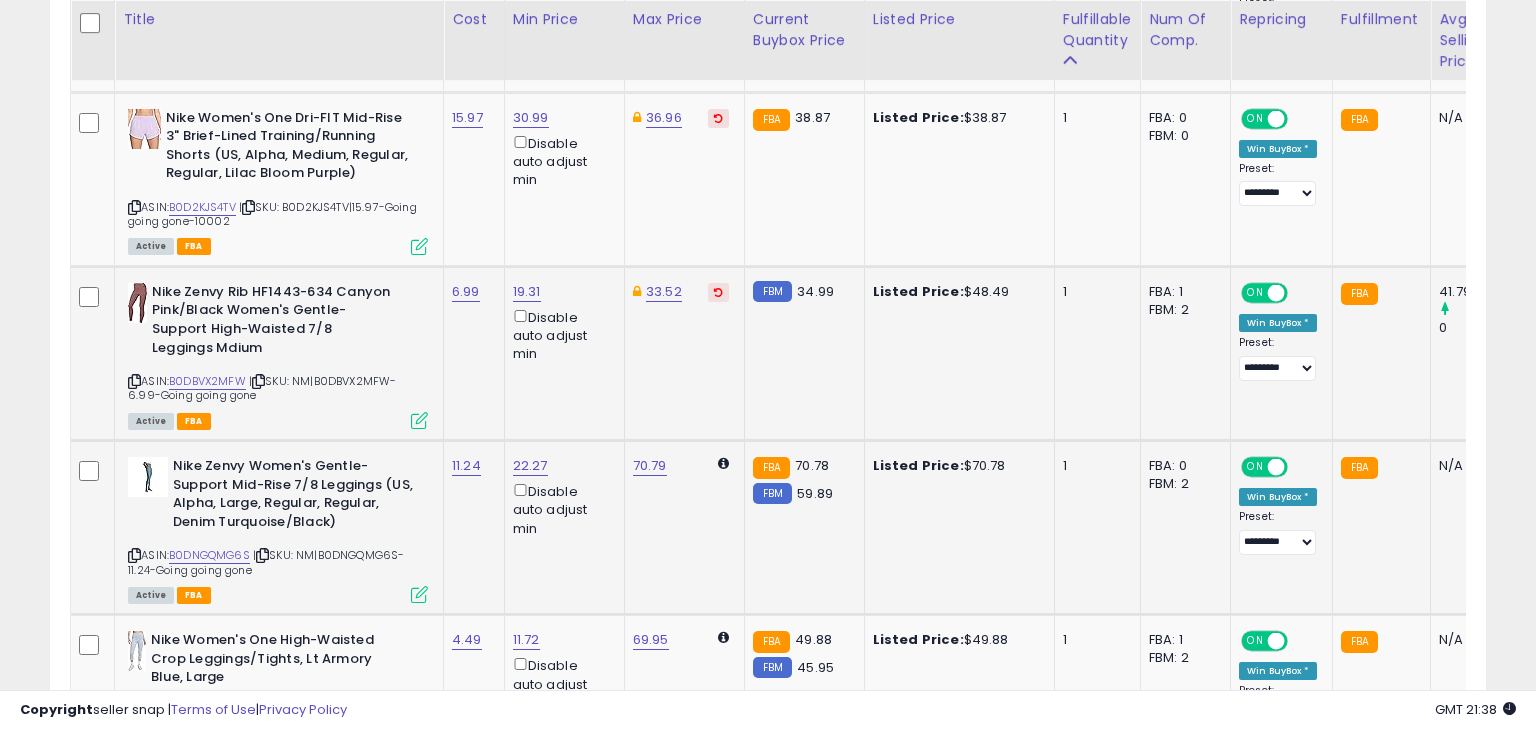 scroll, scrollTop: 999589, scrollLeft: 999168, axis: both 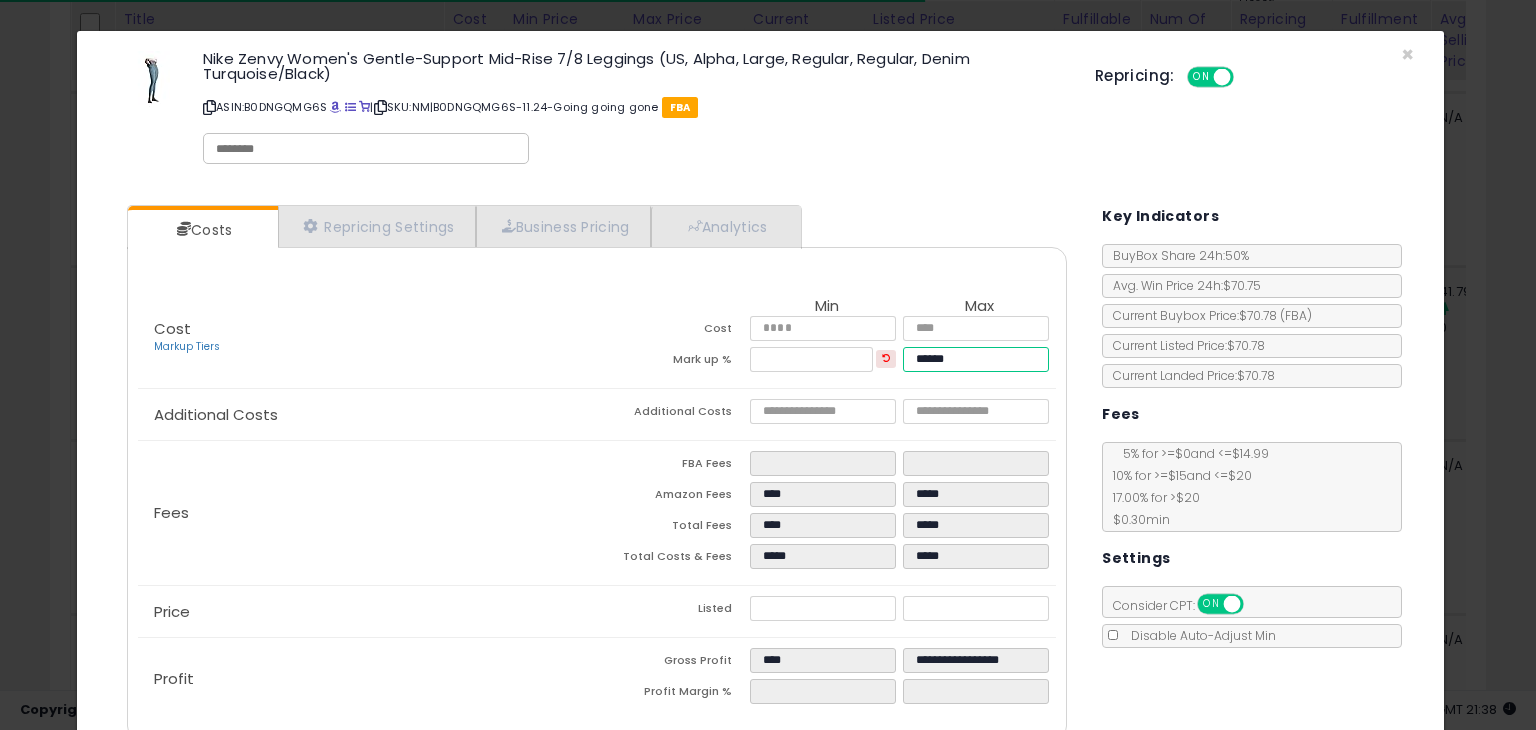 click on "******" at bounding box center [975, 359] 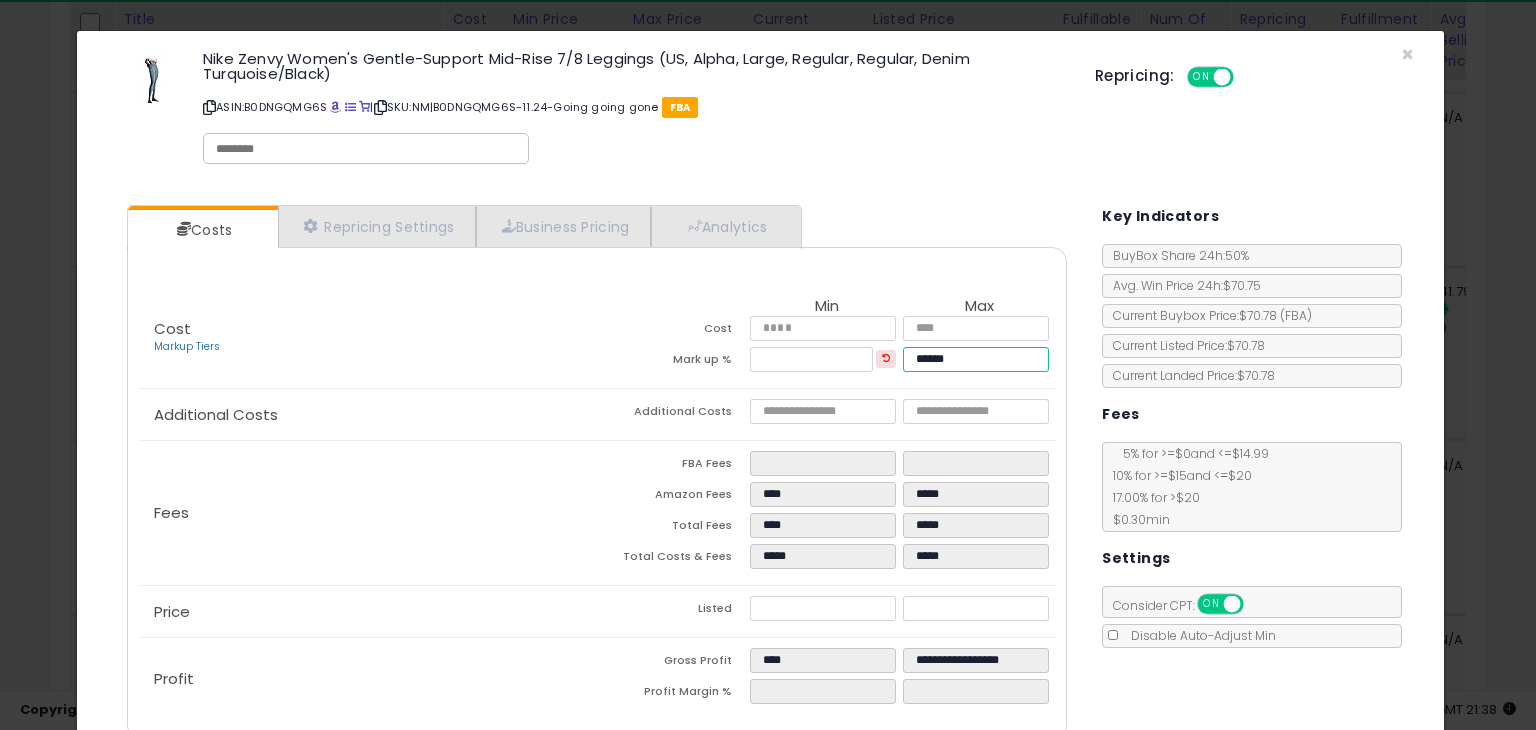 type on "******" 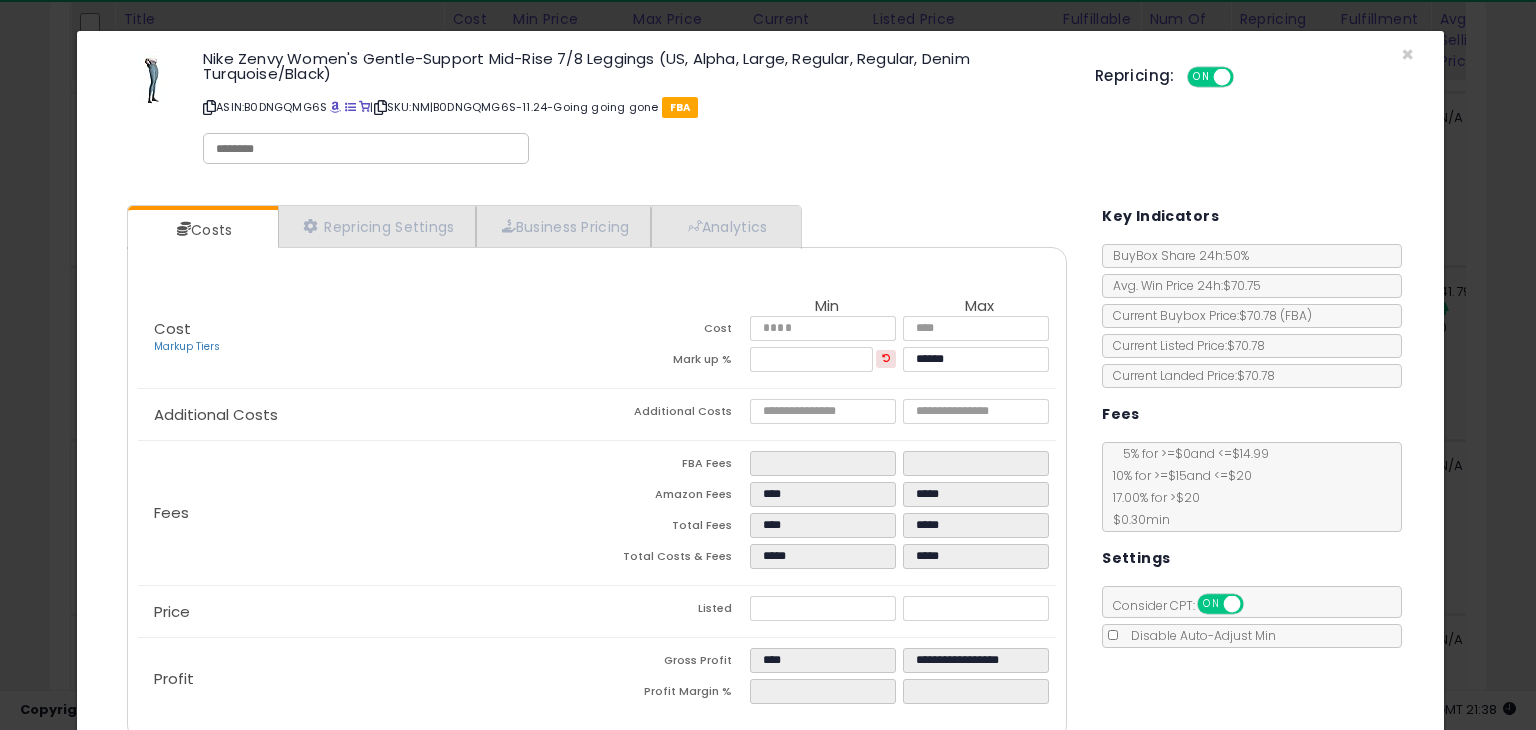 type on "****" 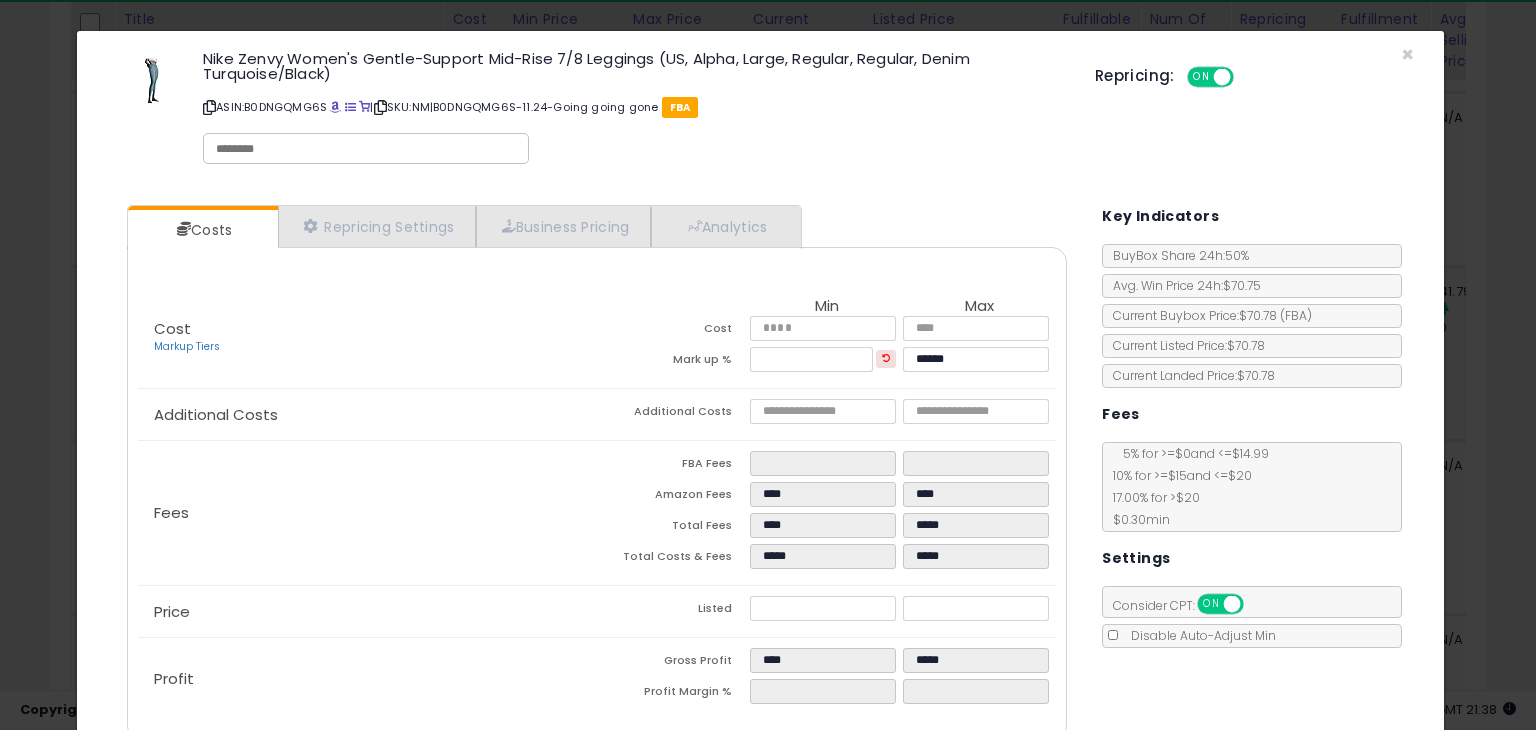 click on "Costs
Repricing Settings
Business Pricing
Analytics
Cost" at bounding box center [760, 475] 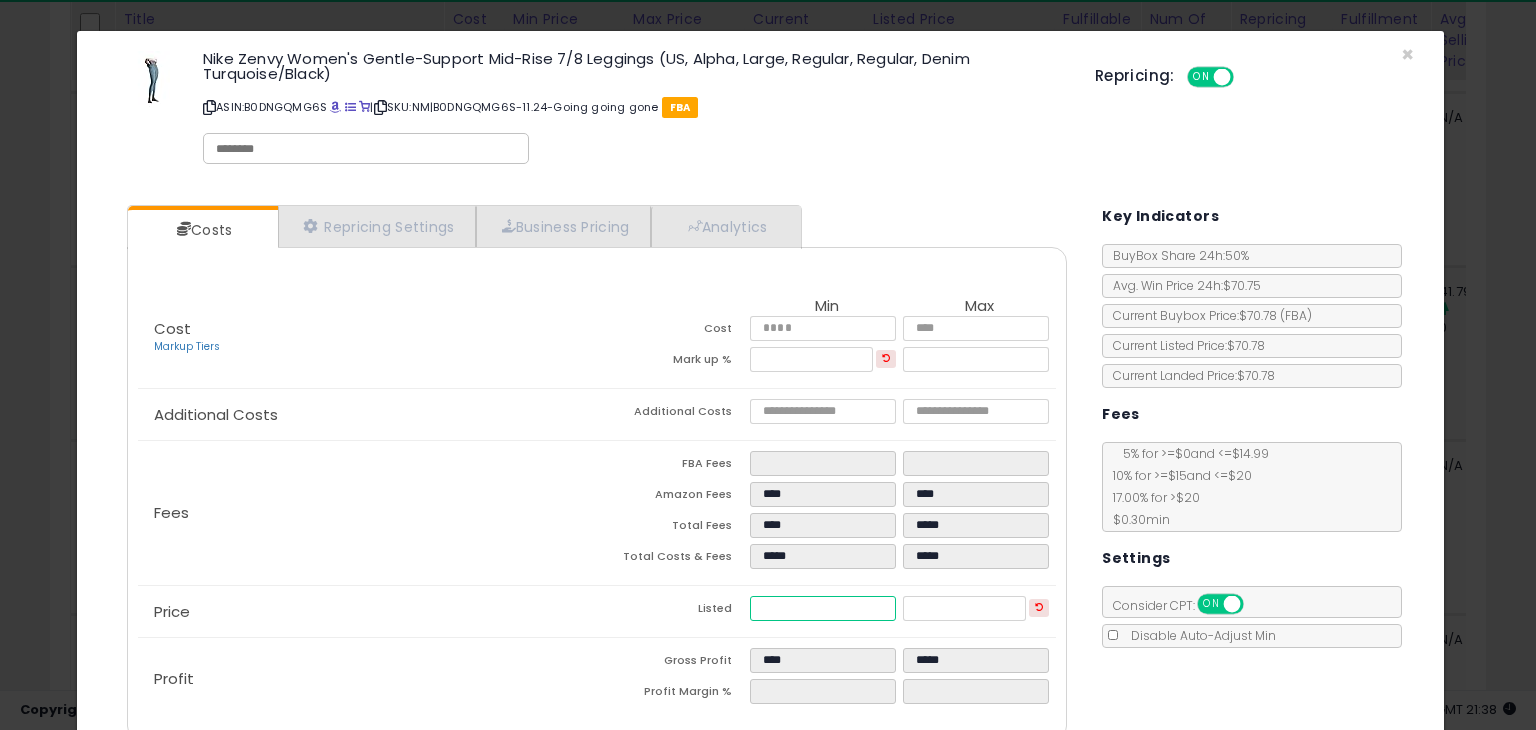 click on "*****" at bounding box center (822, 608) 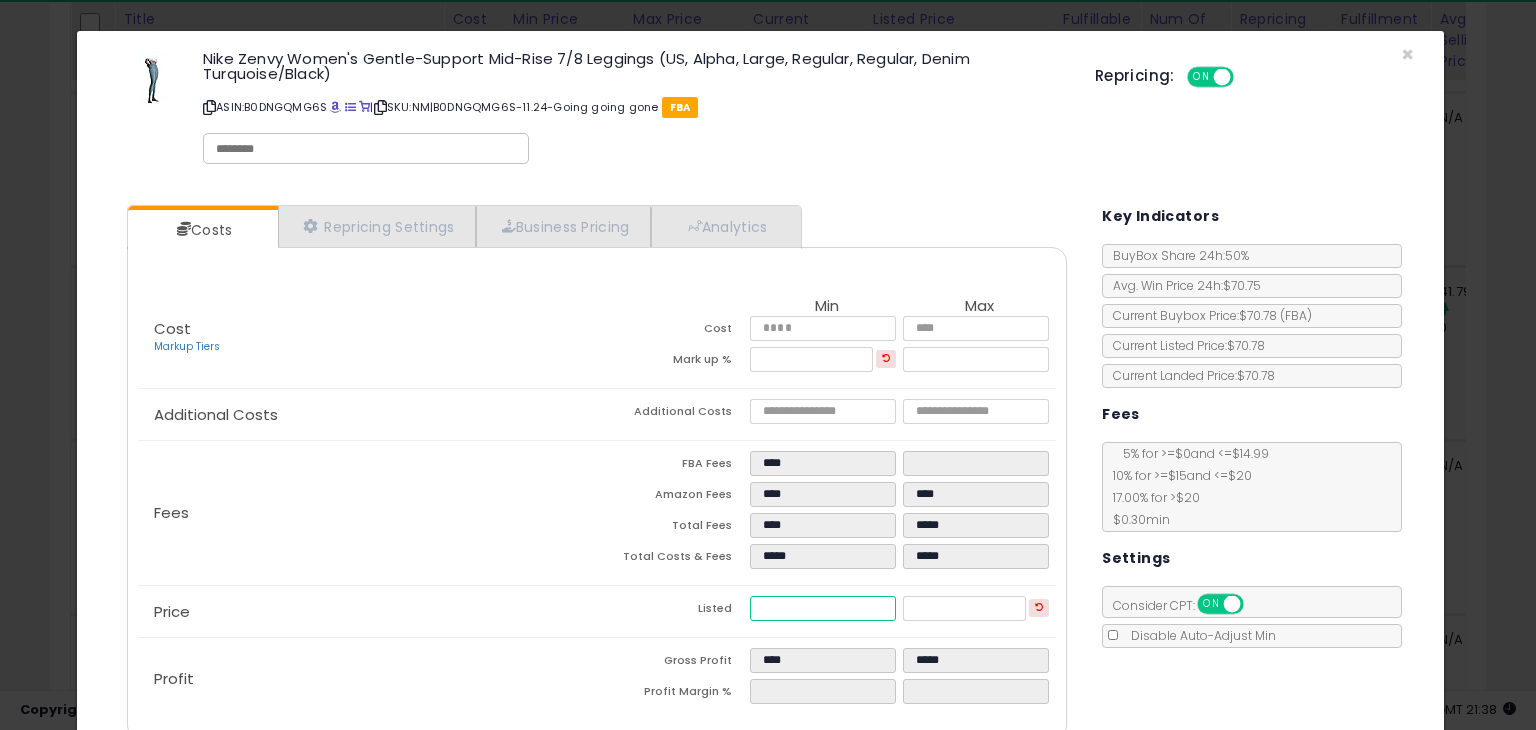 type on "****" 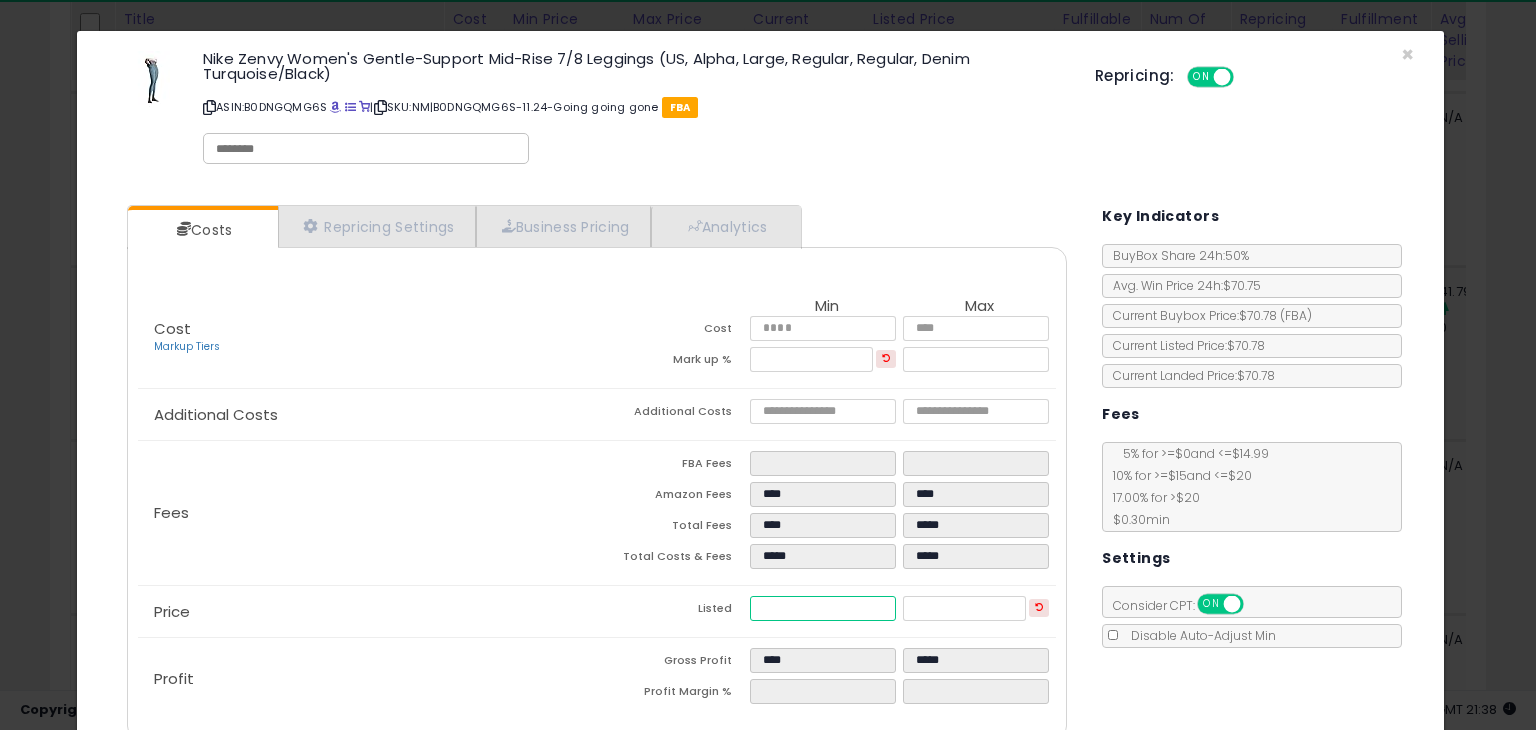 type on "*****" 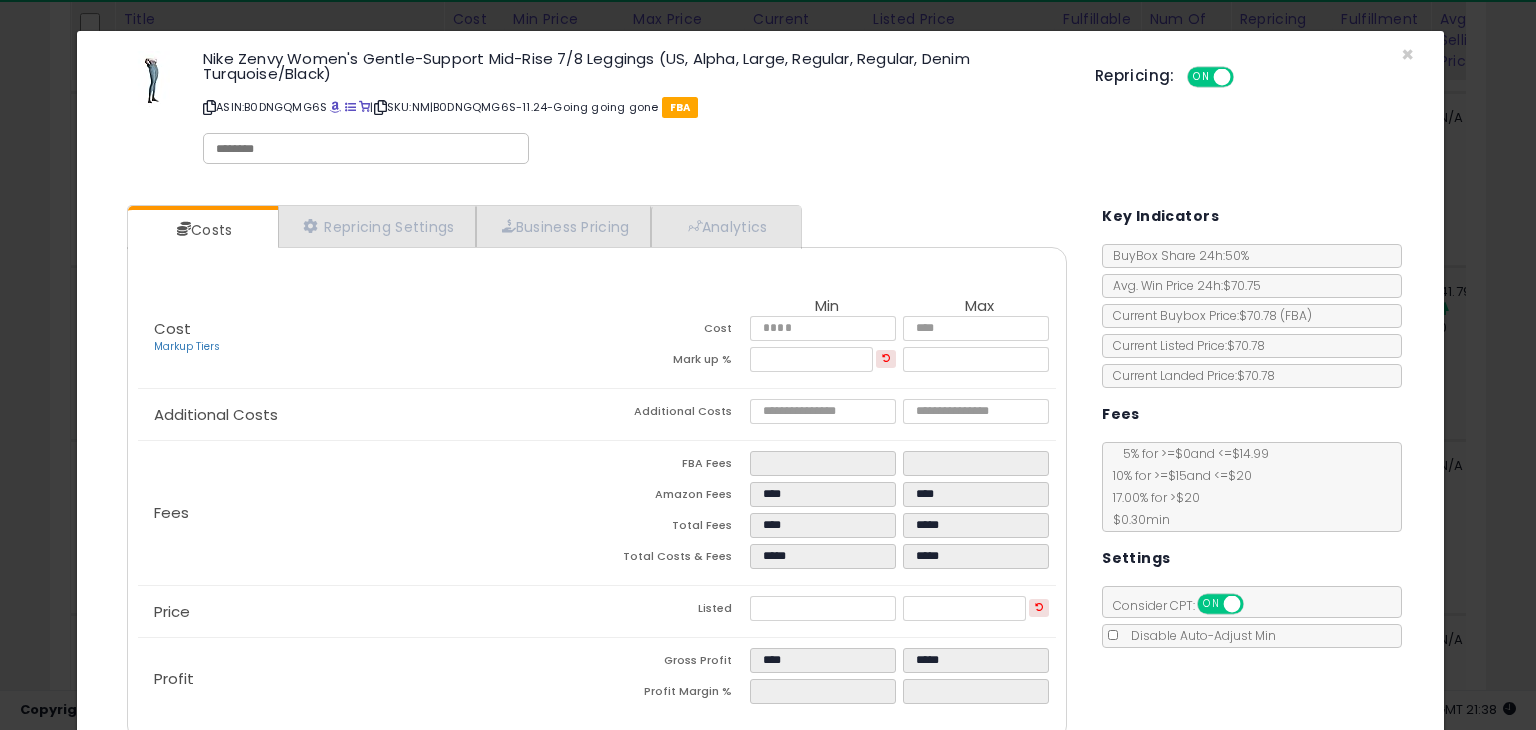 type on "*****" 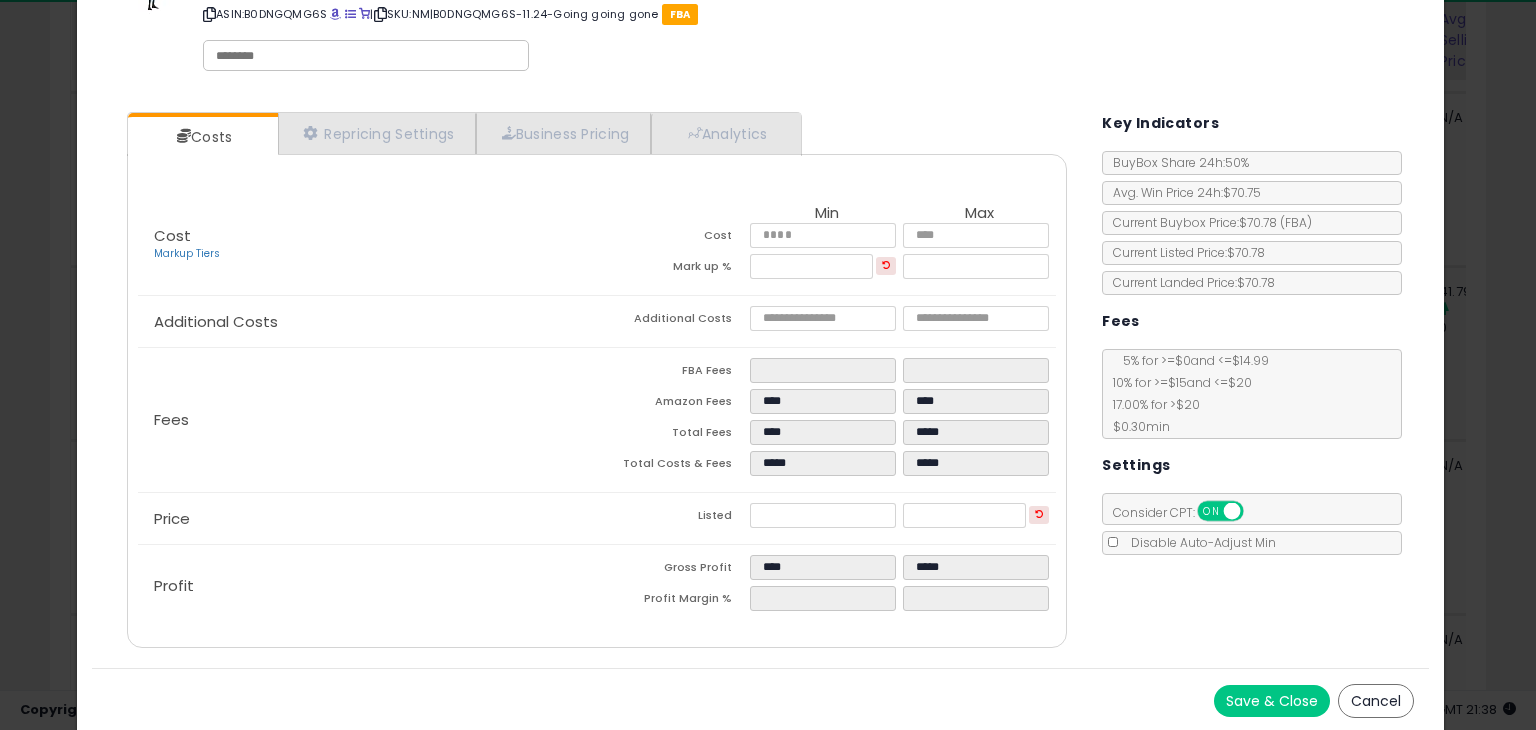 scroll, scrollTop: 94, scrollLeft: 0, axis: vertical 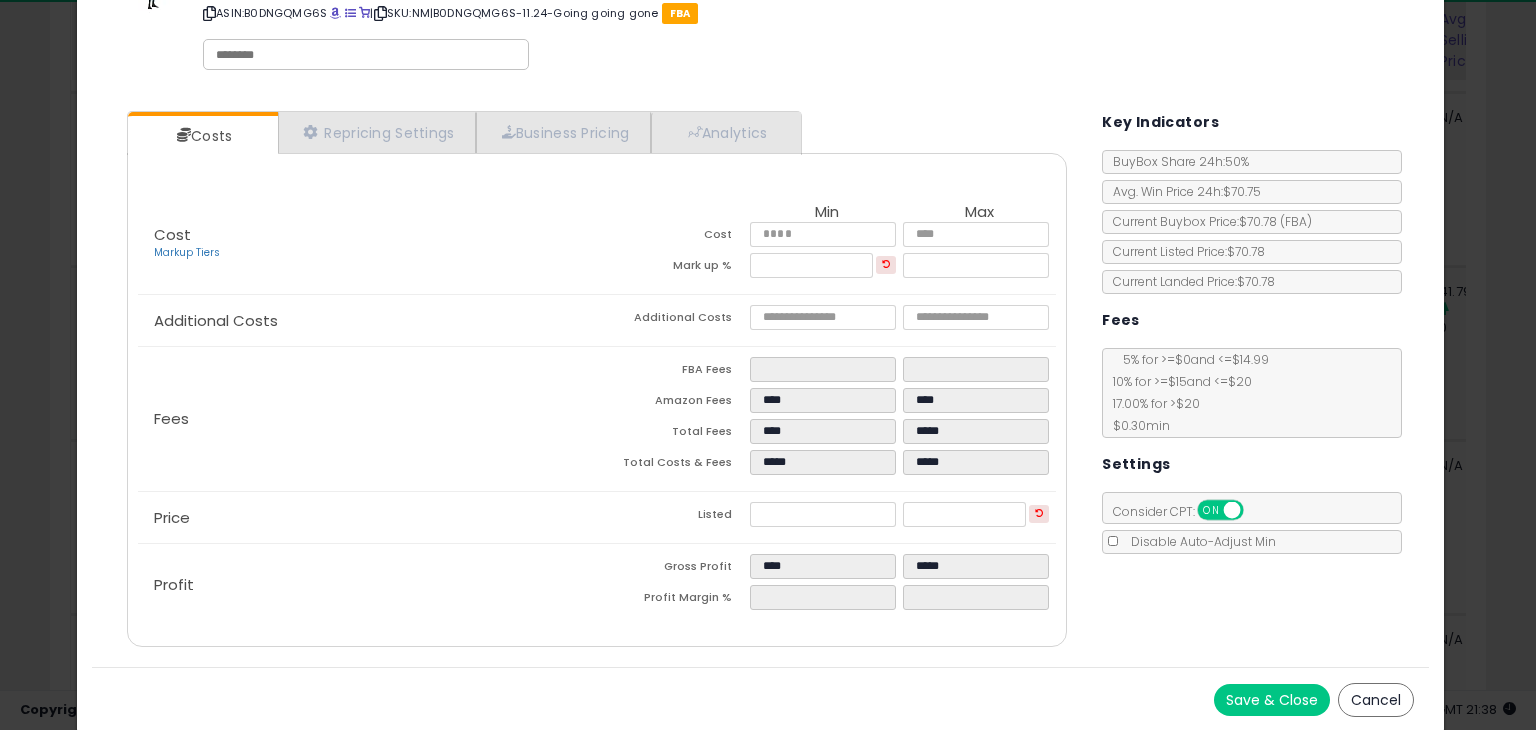 click on "Save & Close" at bounding box center [1272, 700] 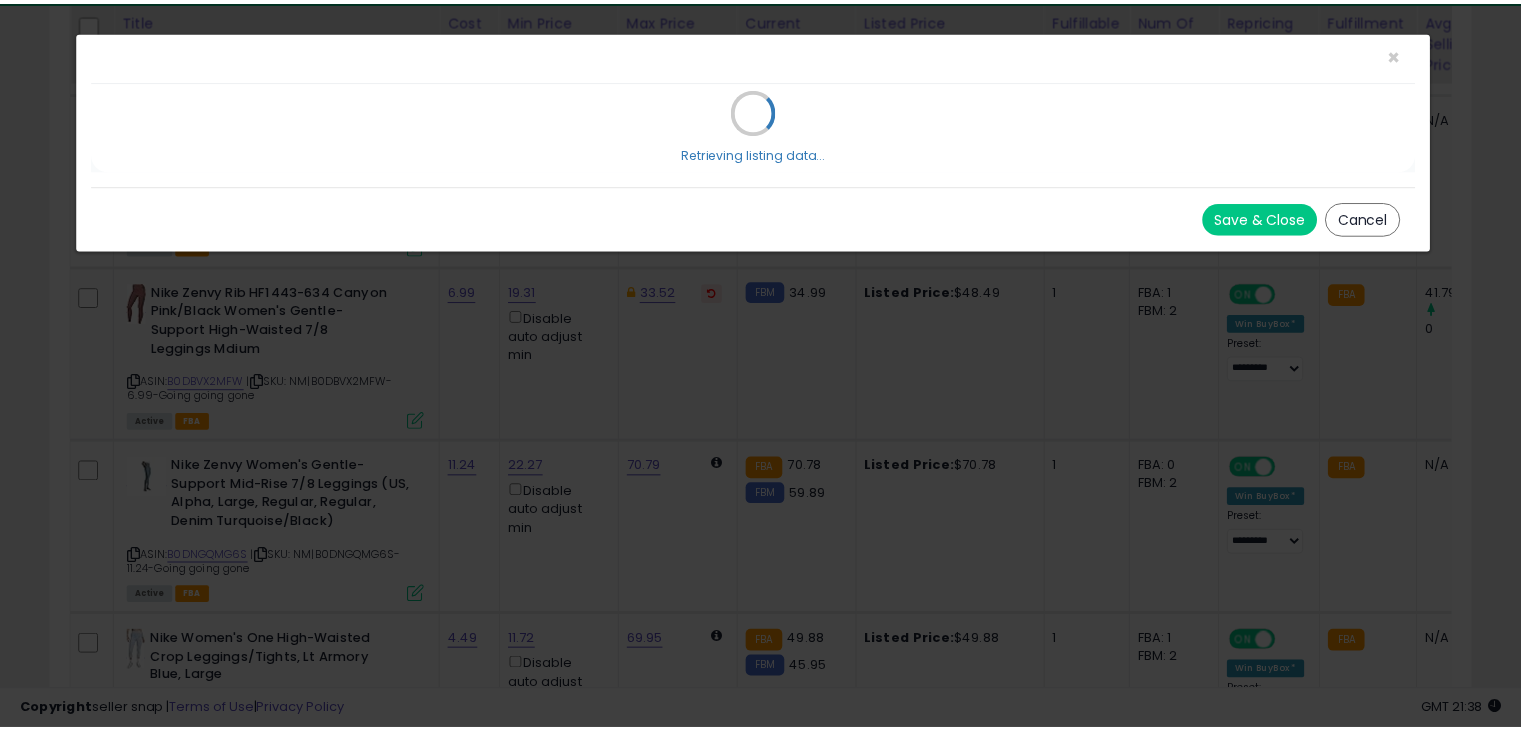 scroll, scrollTop: 0, scrollLeft: 0, axis: both 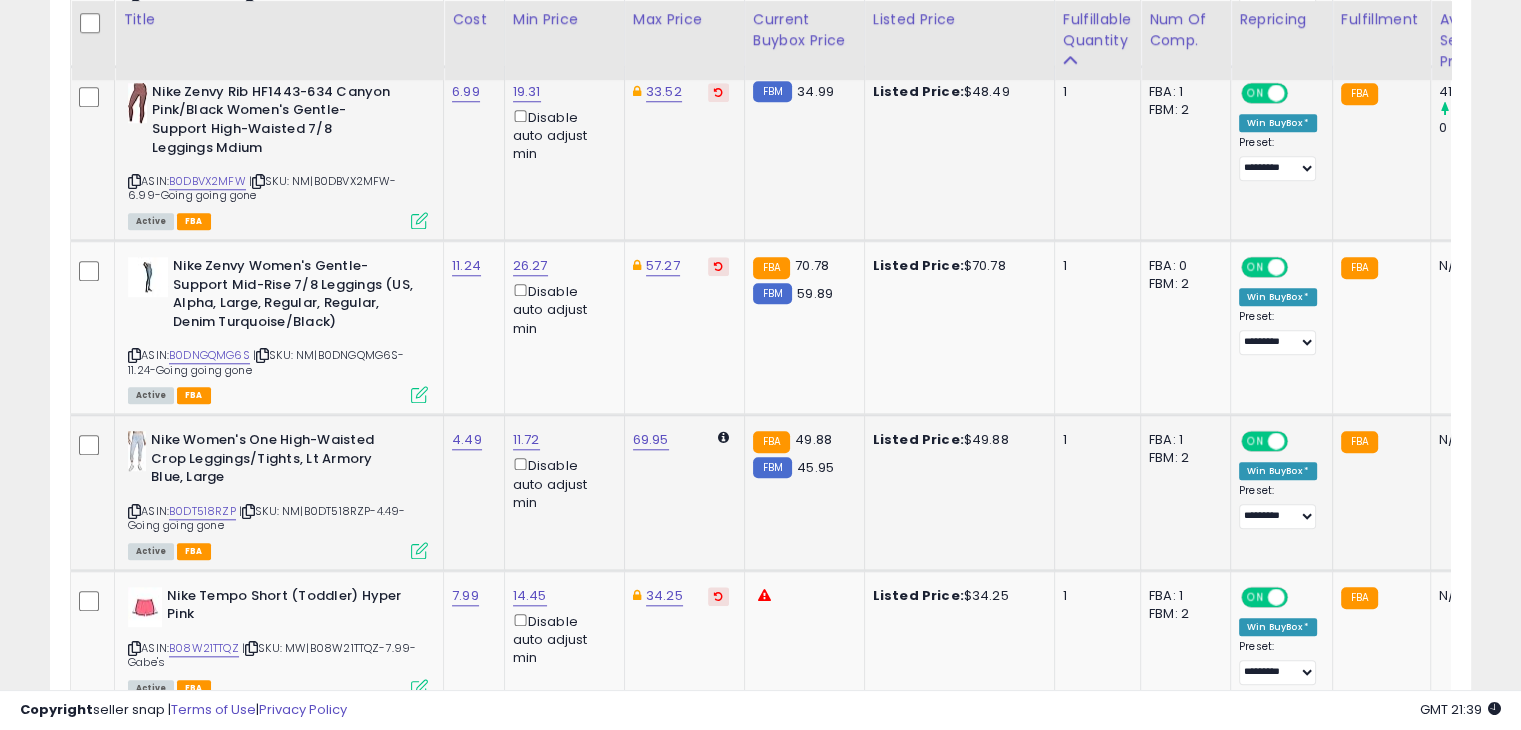 click at bounding box center [419, 550] 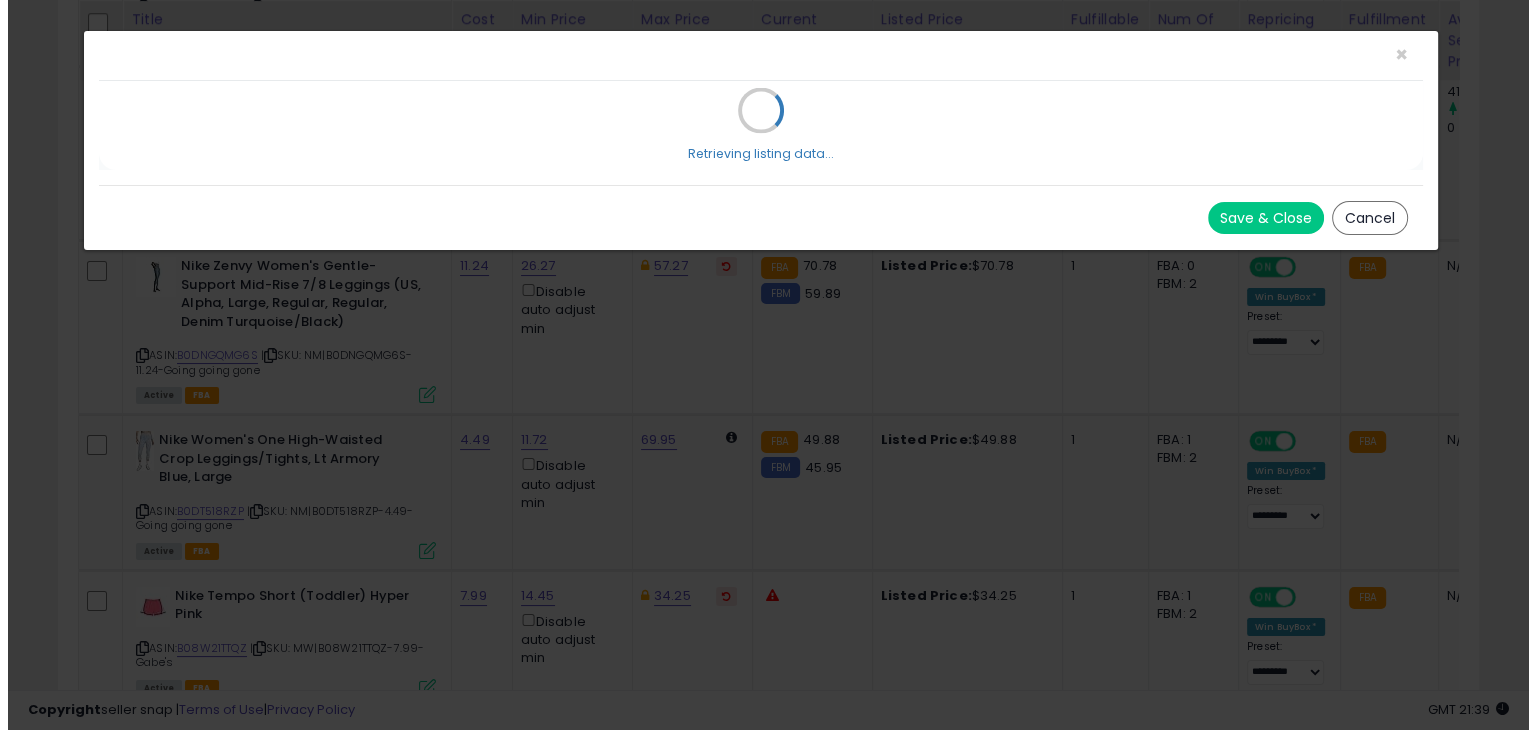 scroll, scrollTop: 999589, scrollLeft: 999168, axis: both 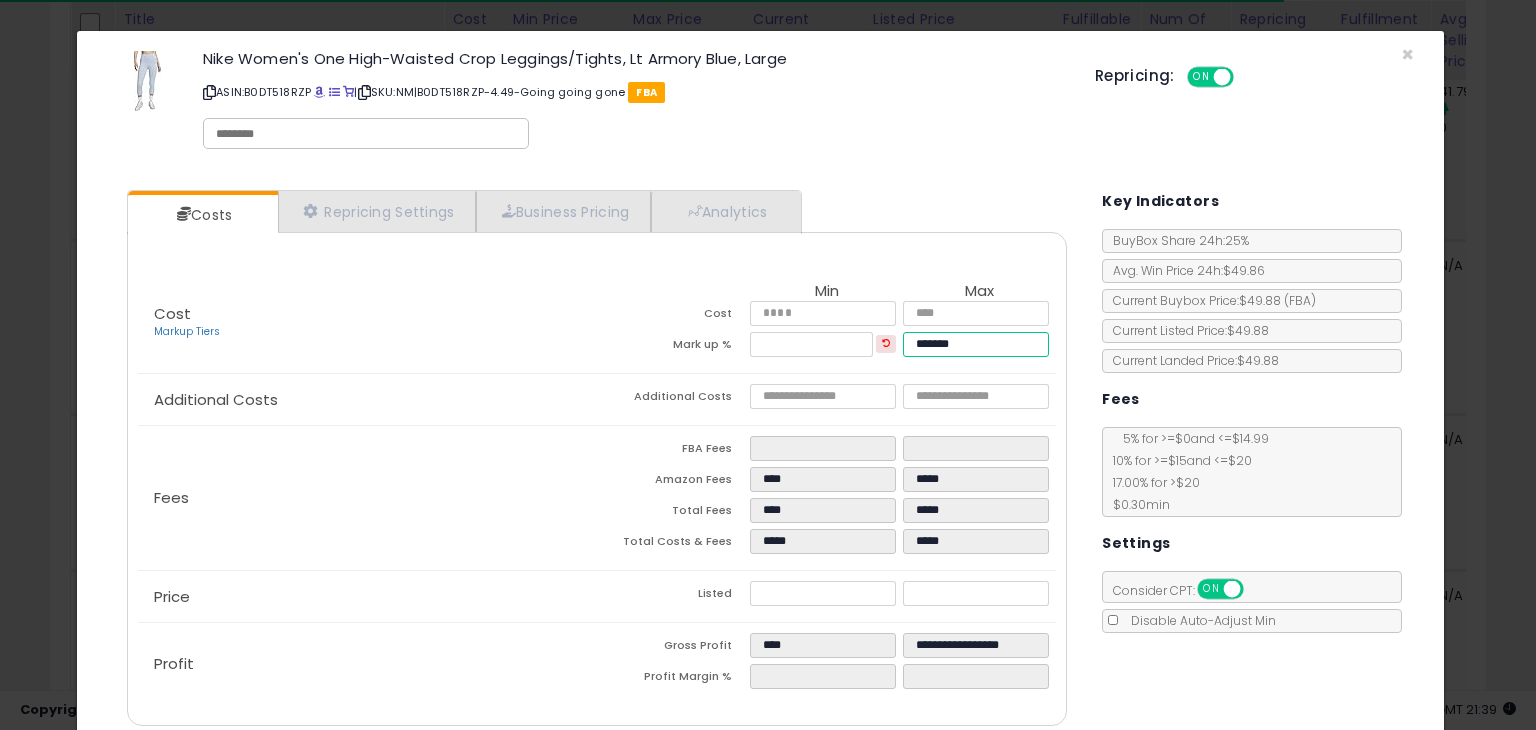 drag, startPoint x: 920, startPoint y: 343, endPoint x: 850, endPoint y: 343, distance: 70 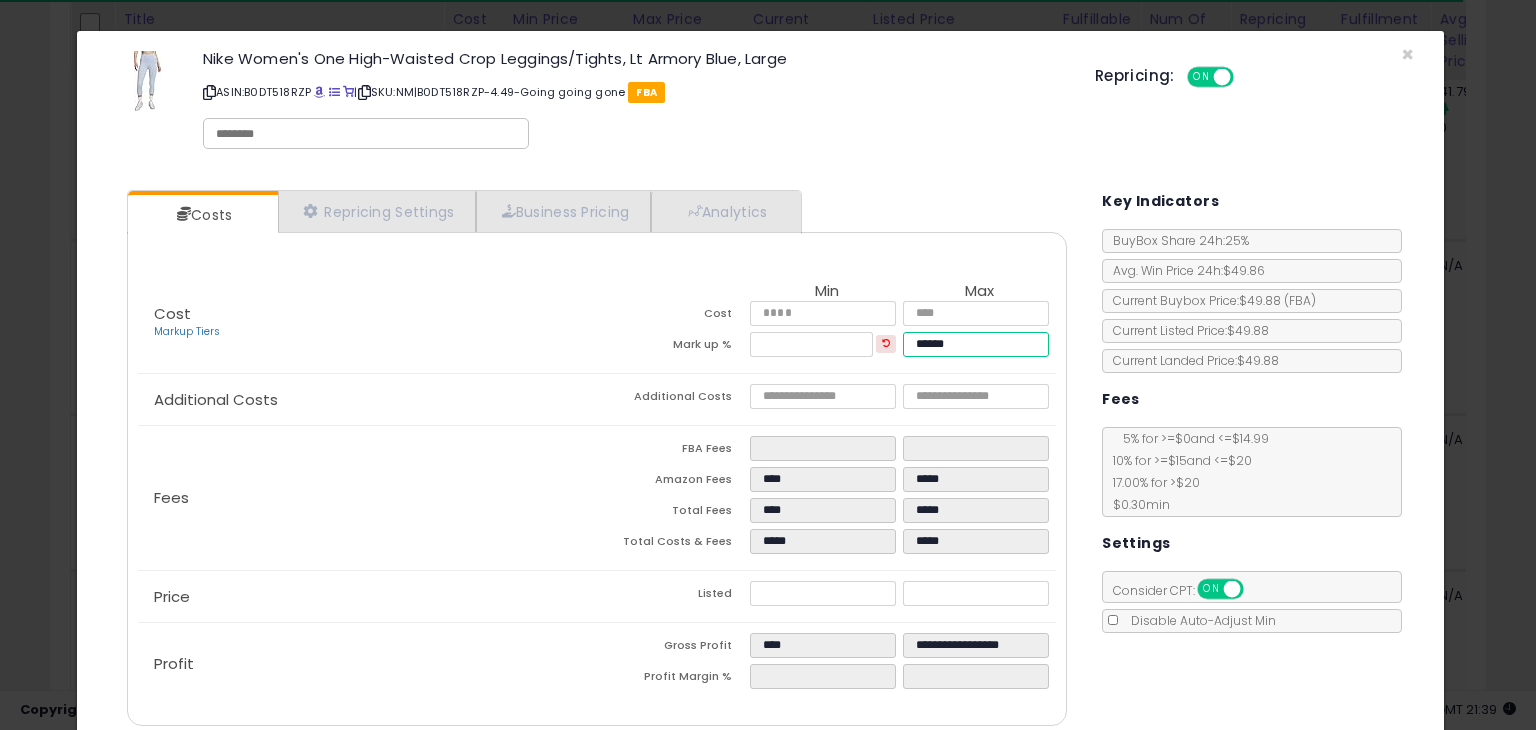 type on "******" 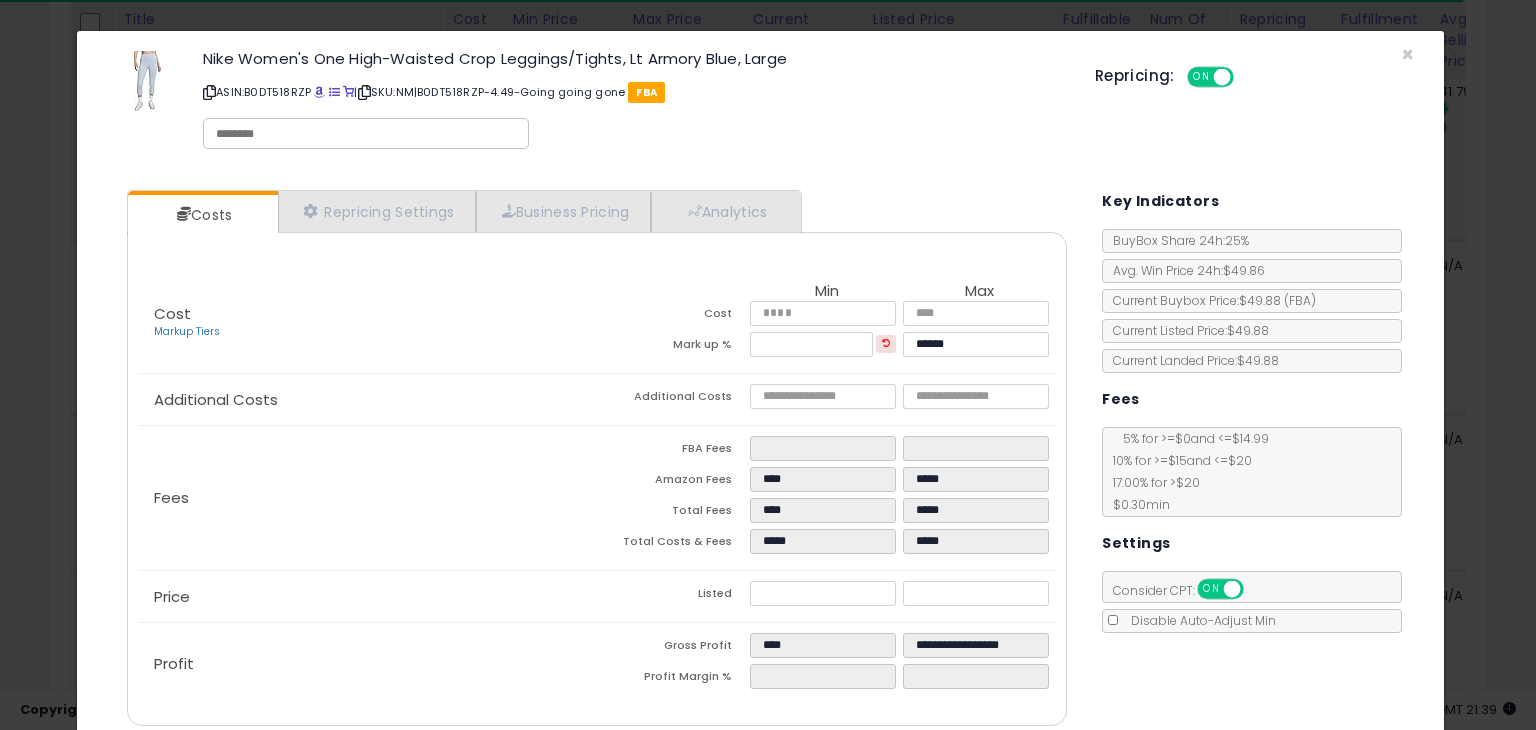 type on "****" 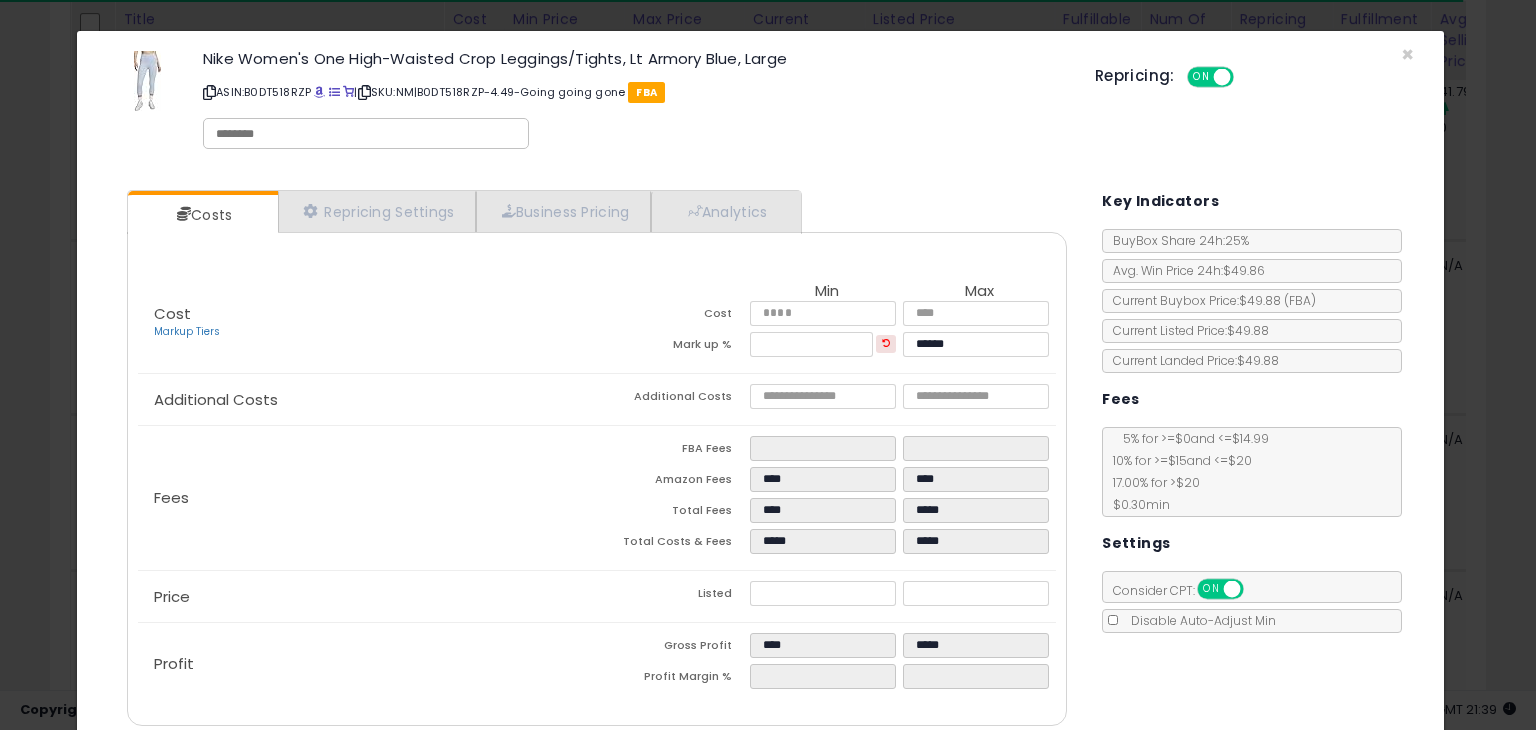 click on "Costs
Repricing Settings
Business Pricing
Analytics
Cost" at bounding box center (760, 460) 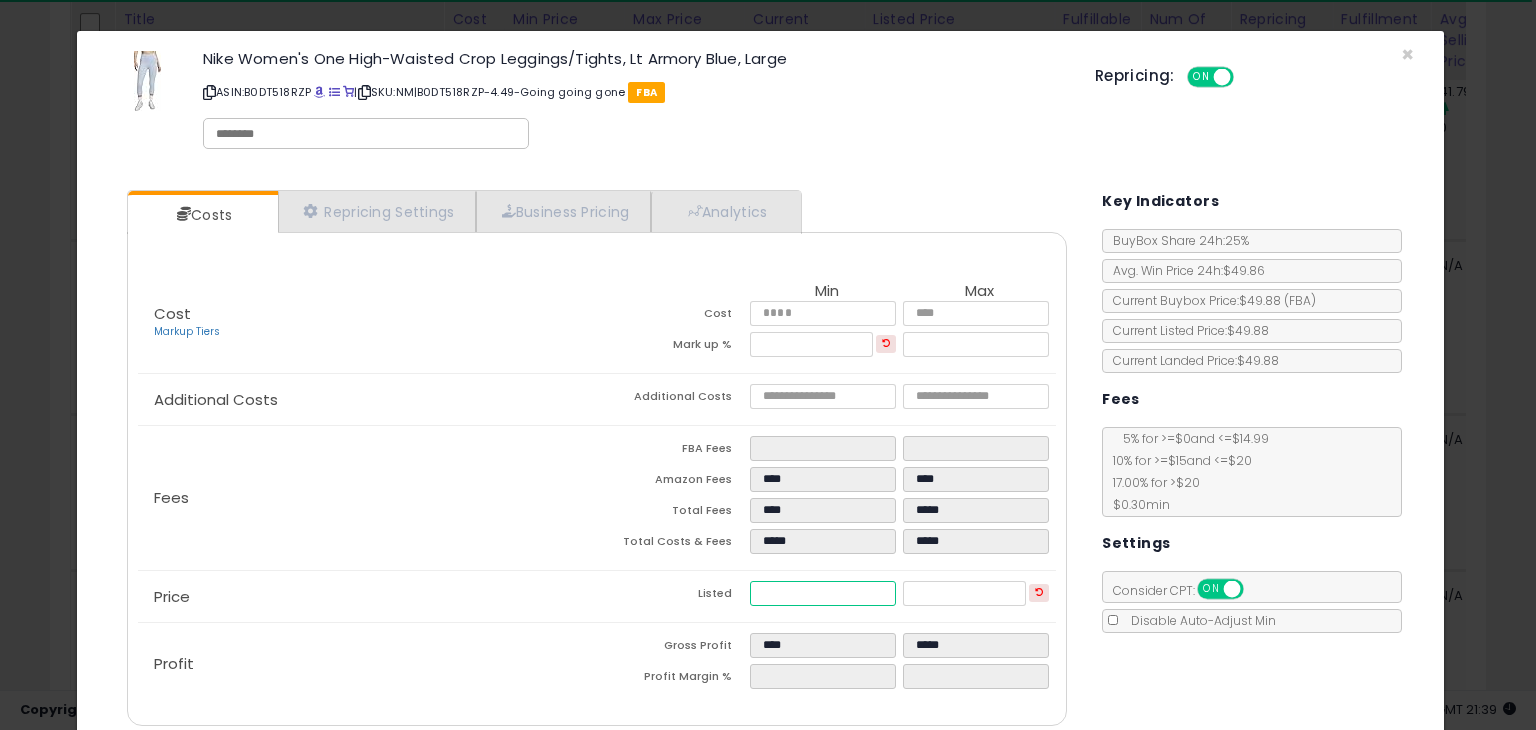 click on "*****" at bounding box center (822, 593) 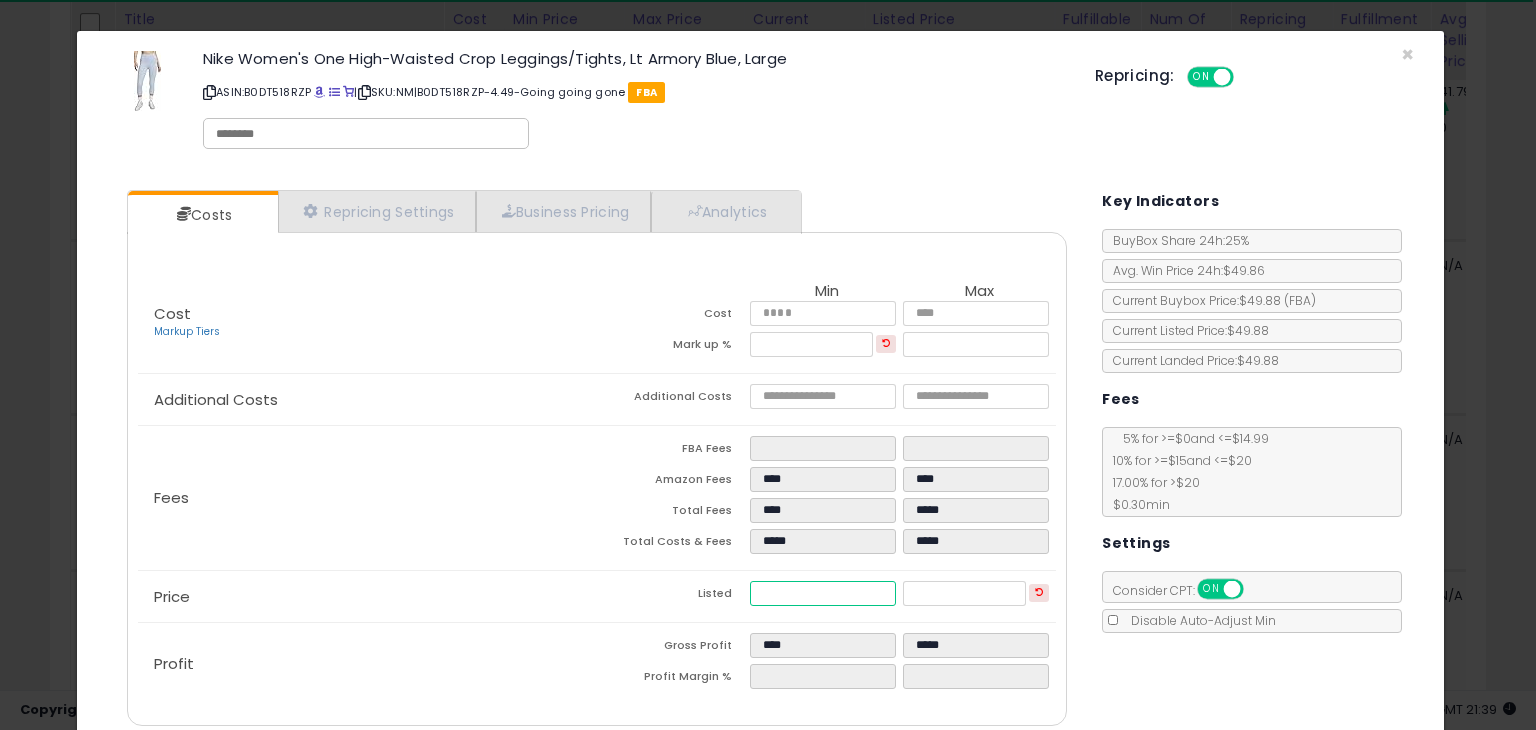 type on "****" 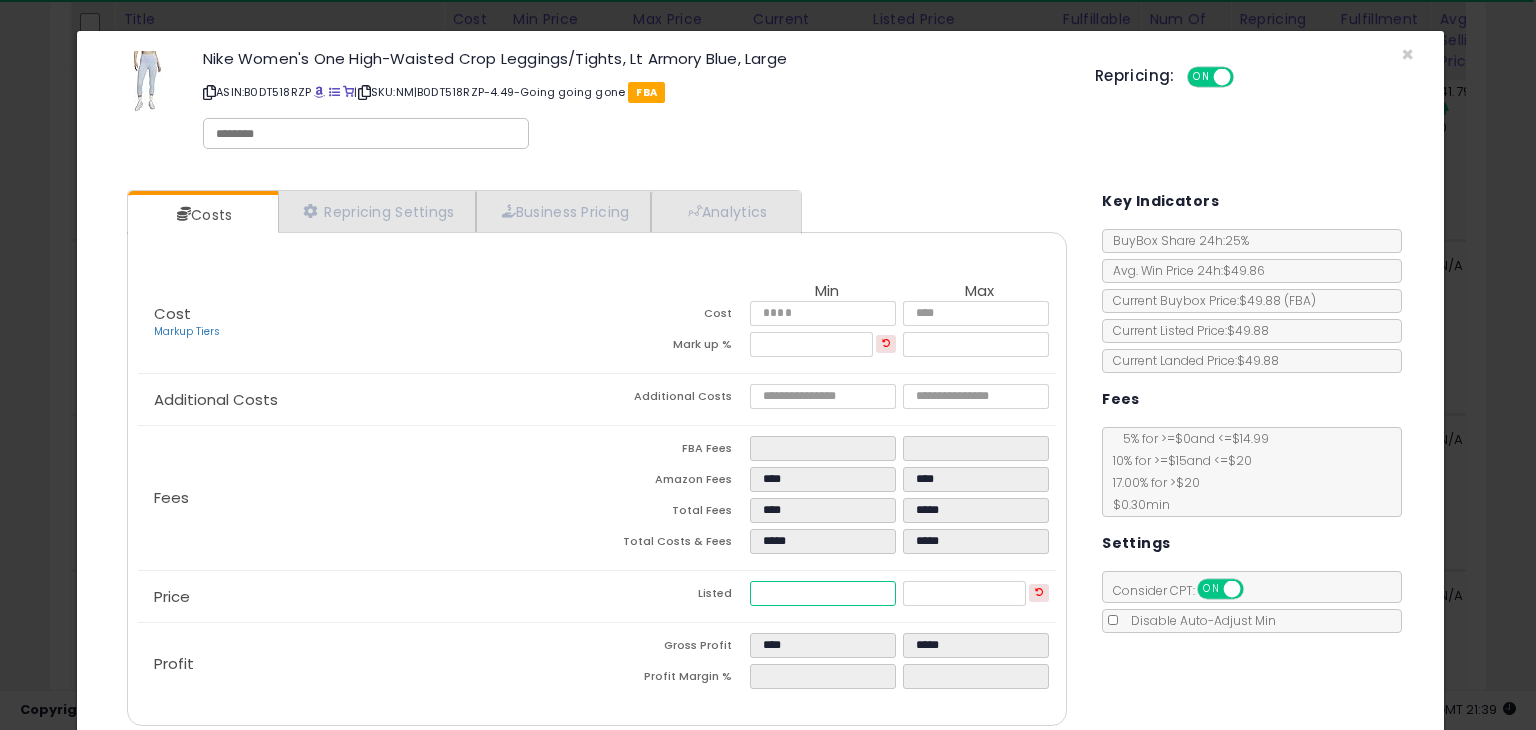 type on "****" 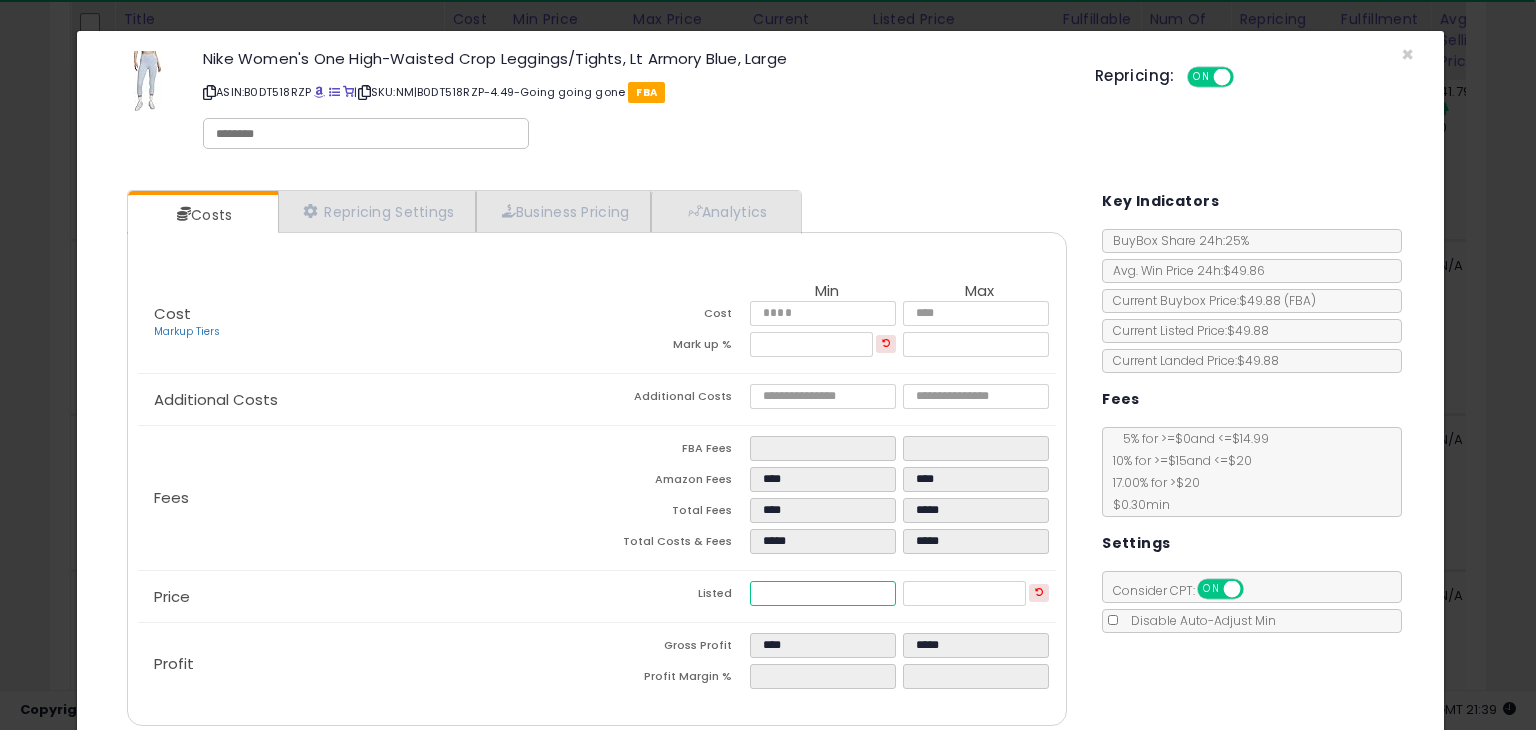type on "*****" 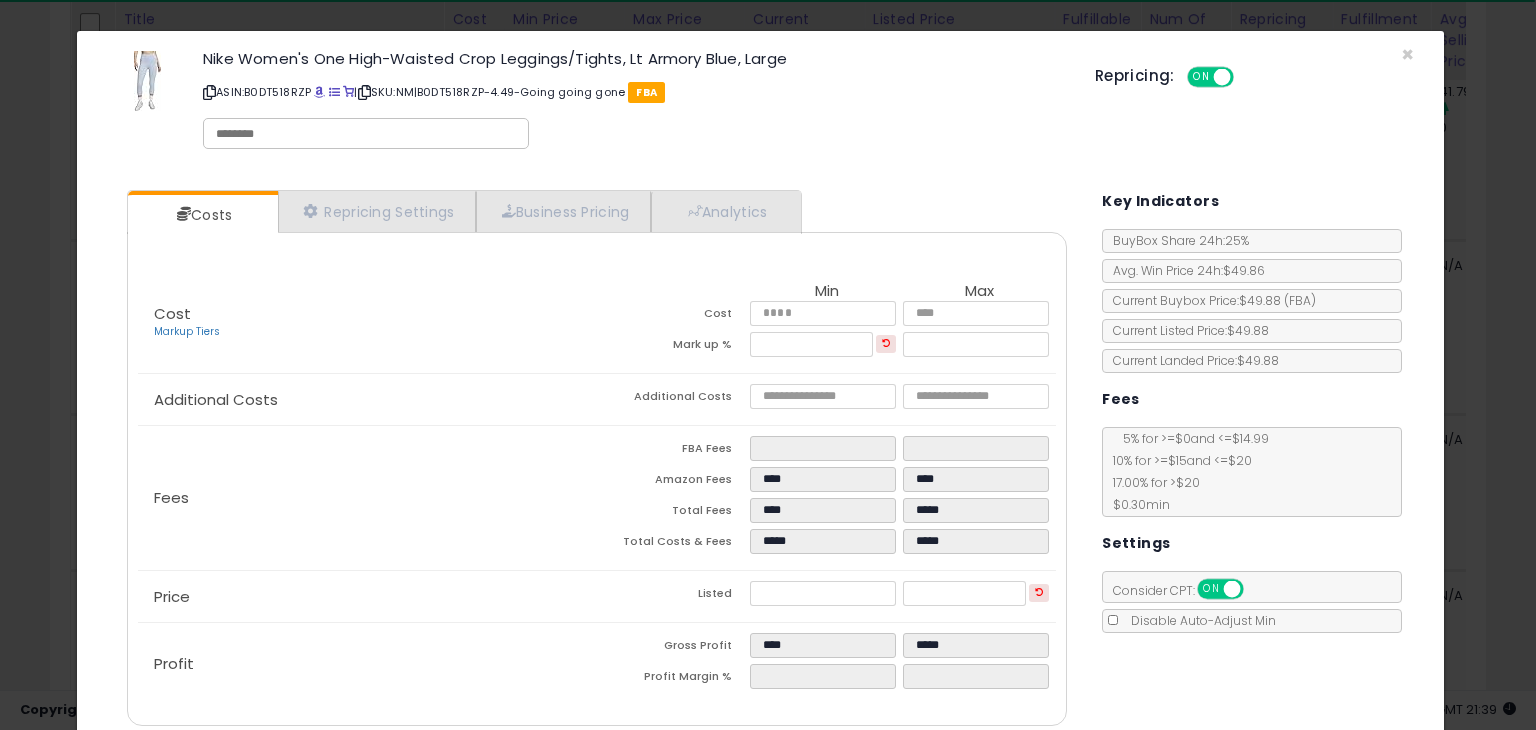 type on "******" 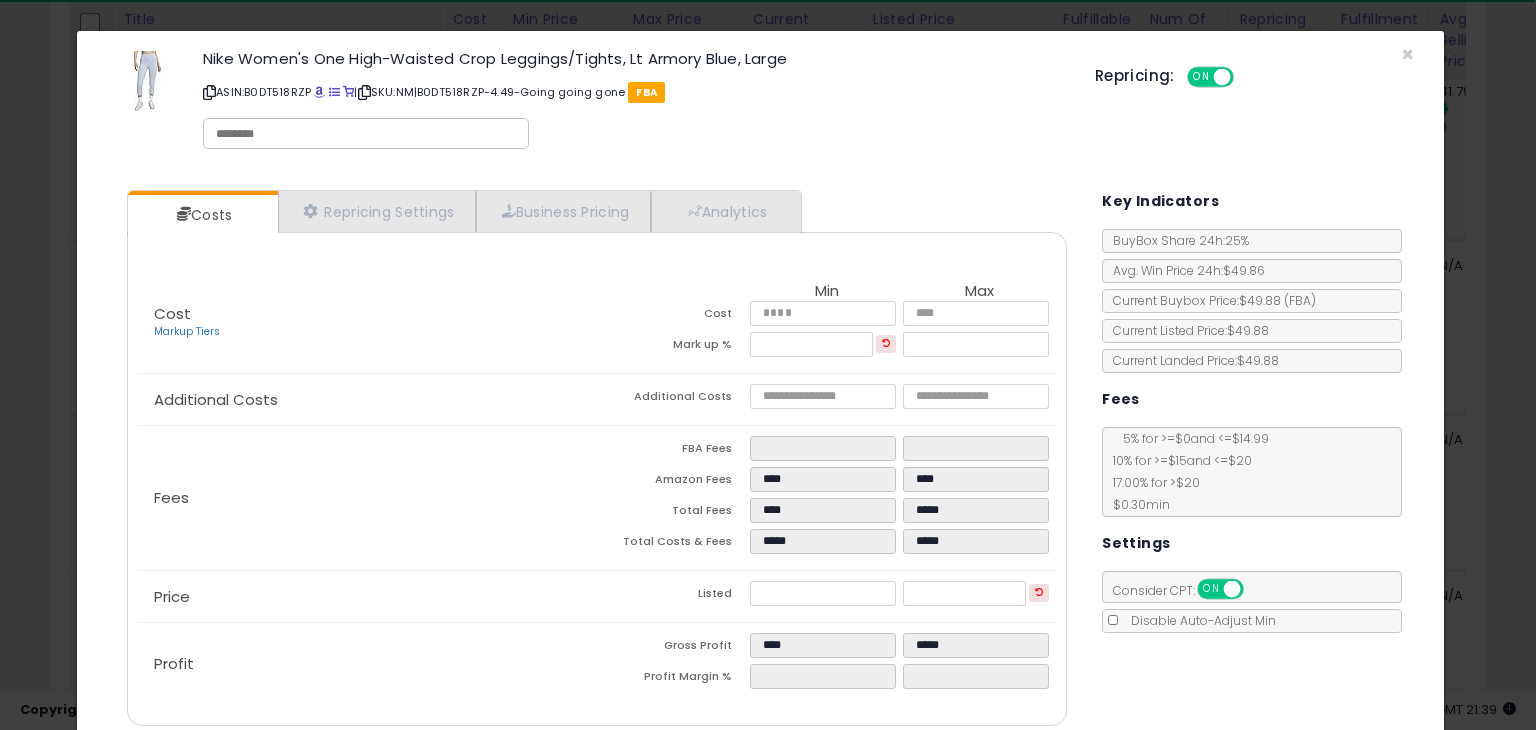 scroll, scrollTop: 79, scrollLeft: 0, axis: vertical 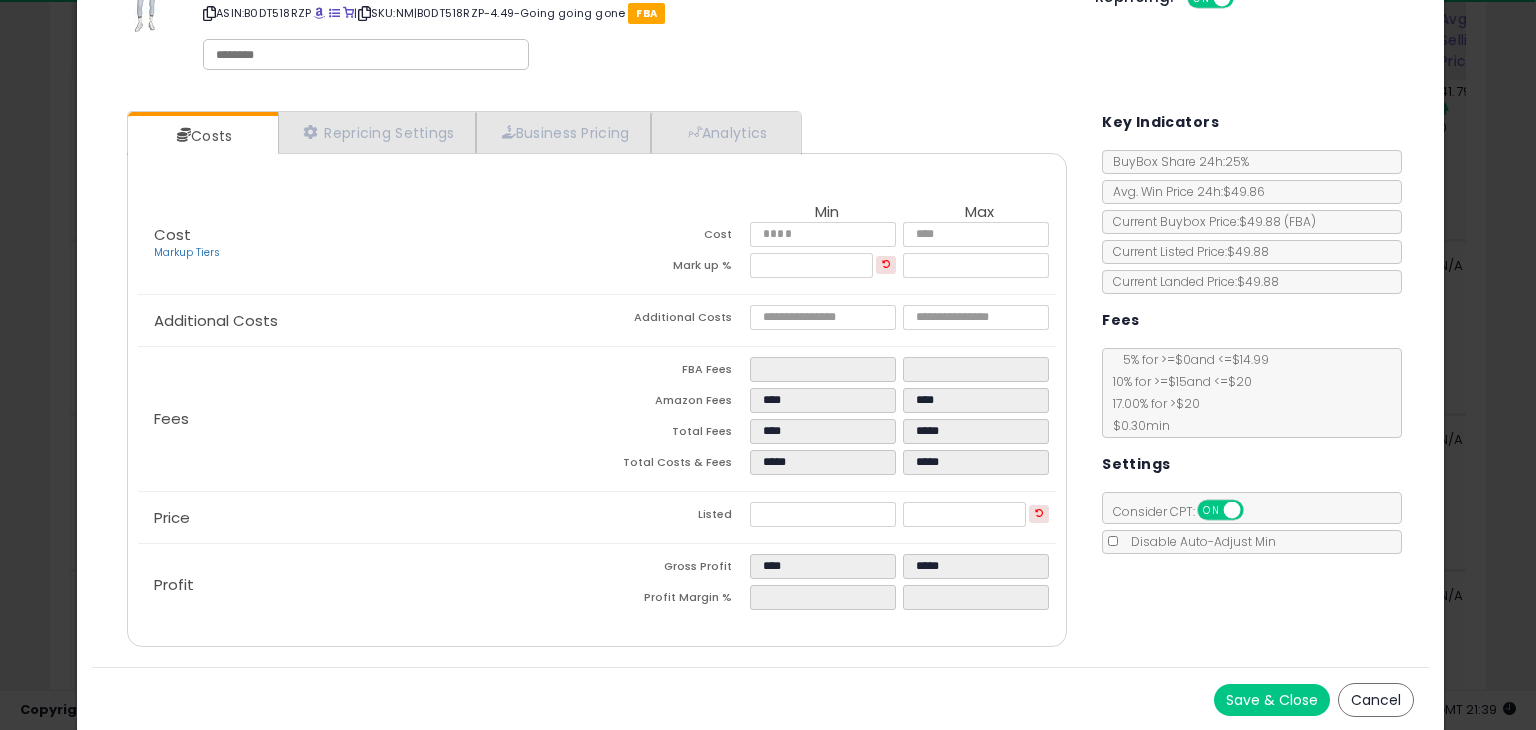 click on "Save & Close" at bounding box center (1272, 700) 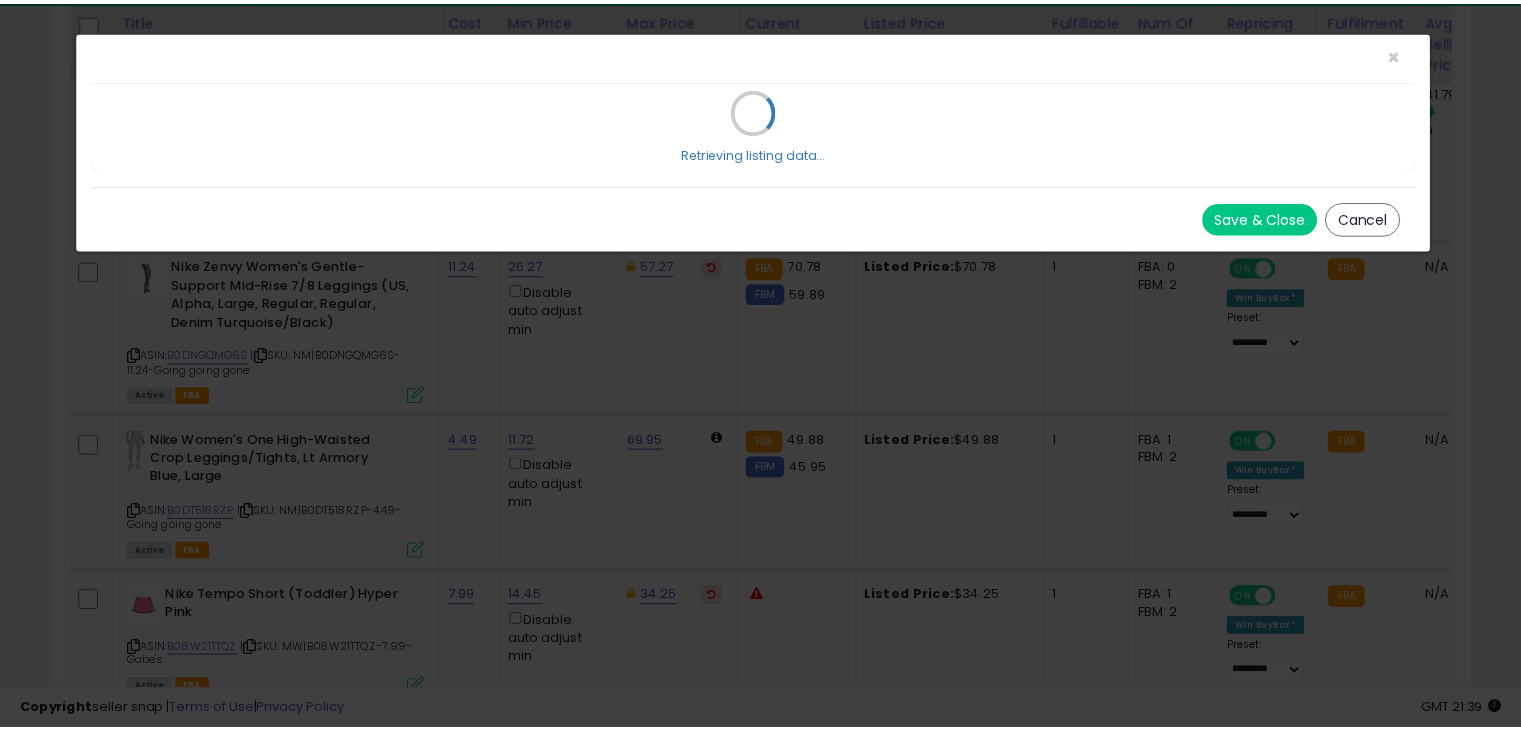 scroll, scrollTop: 0, scrollLeft: 0, axis: both 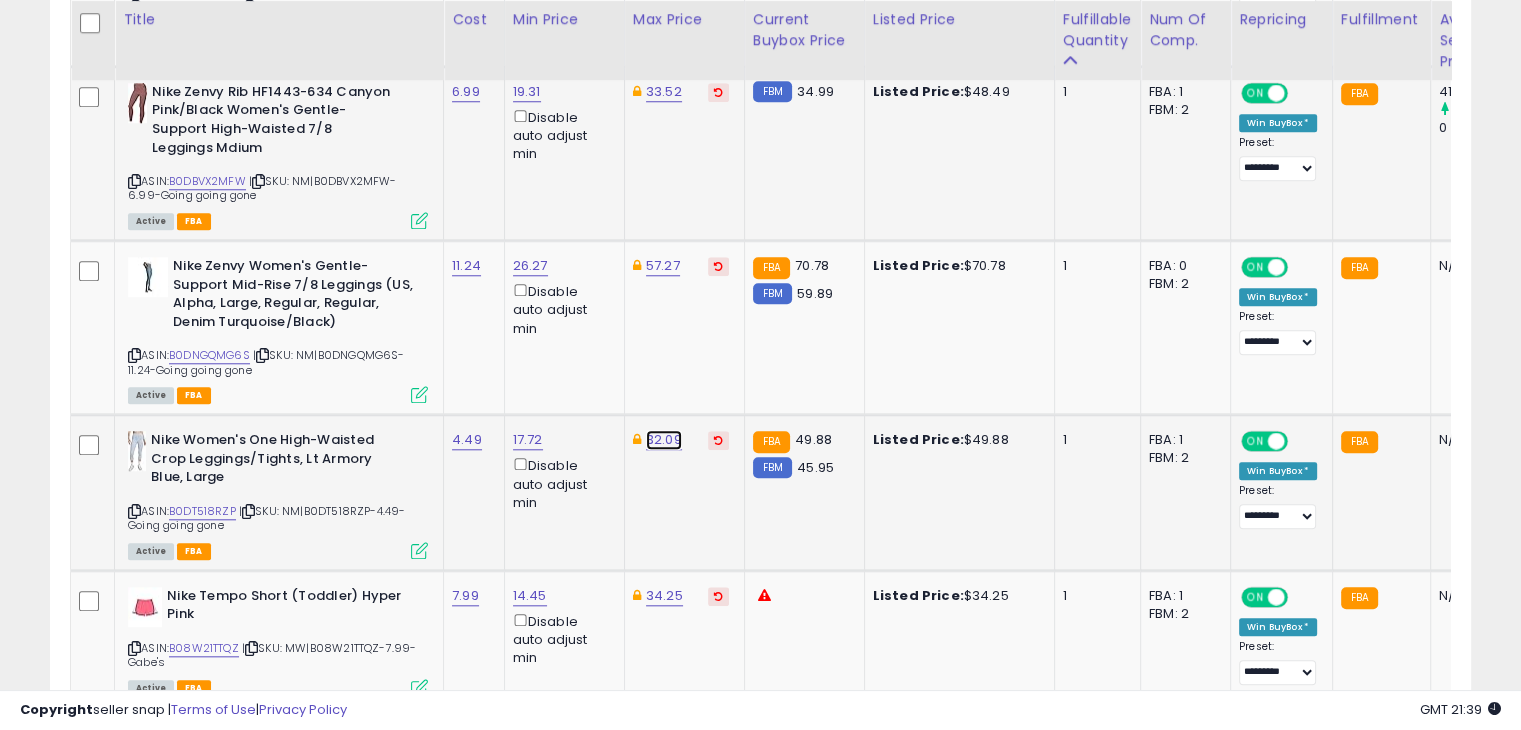 click on "32.09" at bounding box center [664, -756] 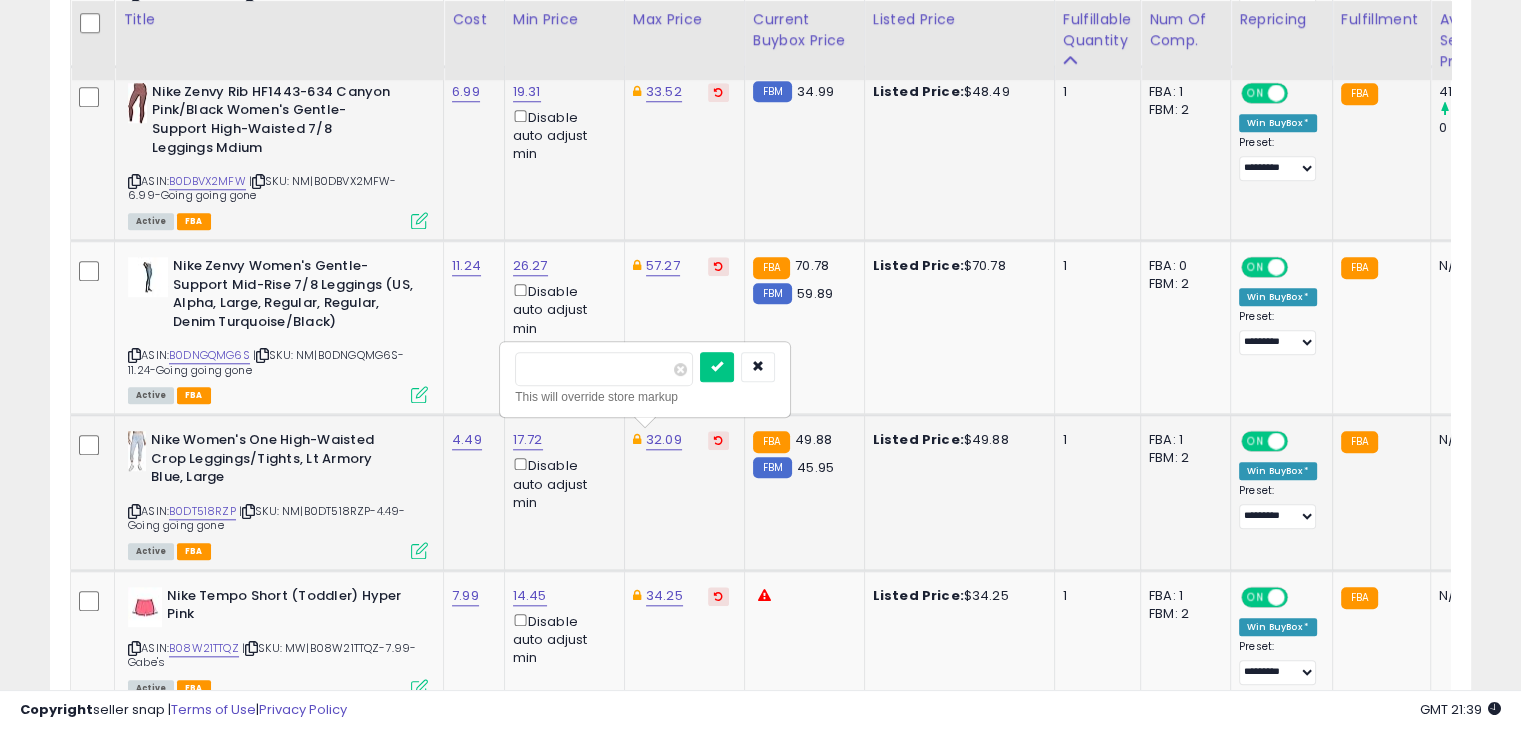 click on "*****" at bounding box center [604, 369] 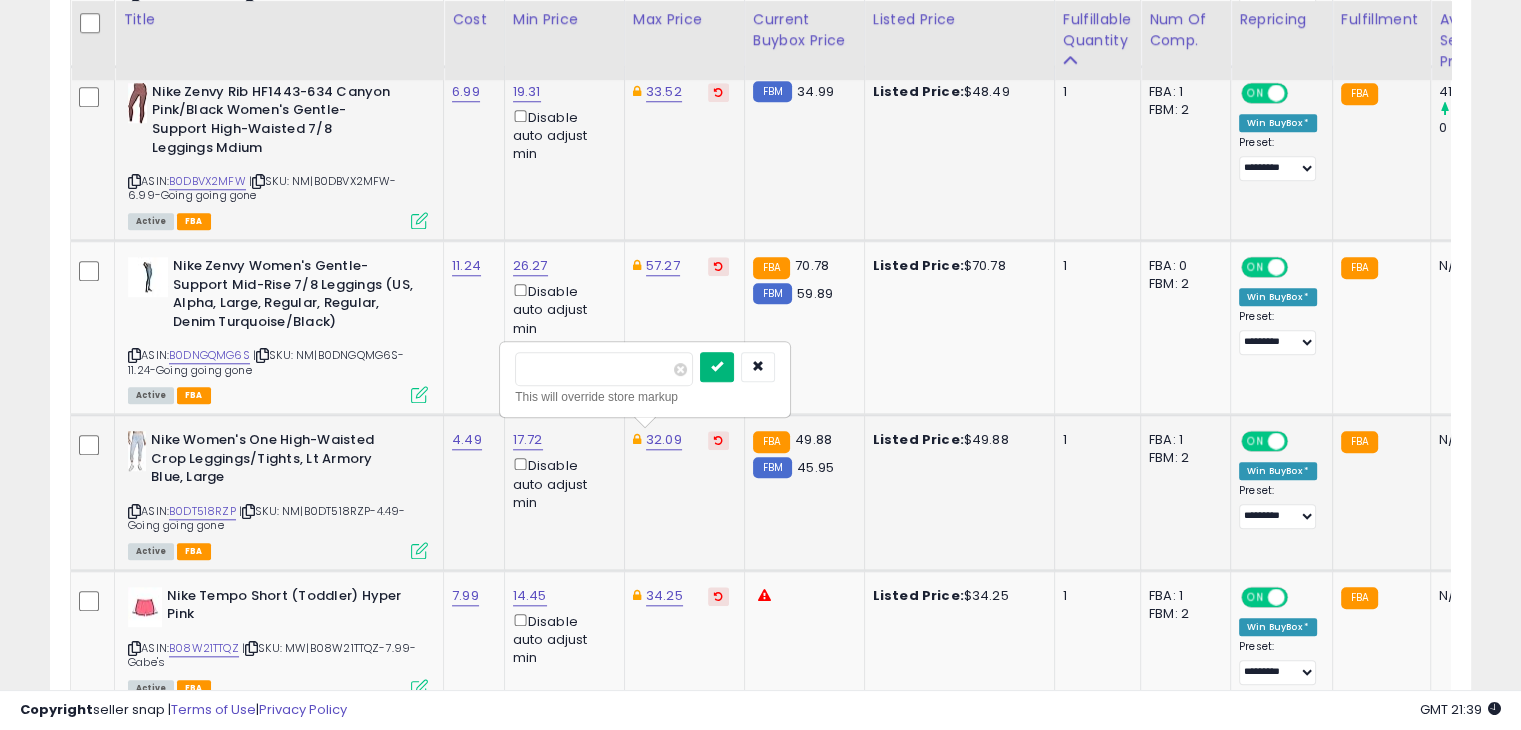 type on "*****" 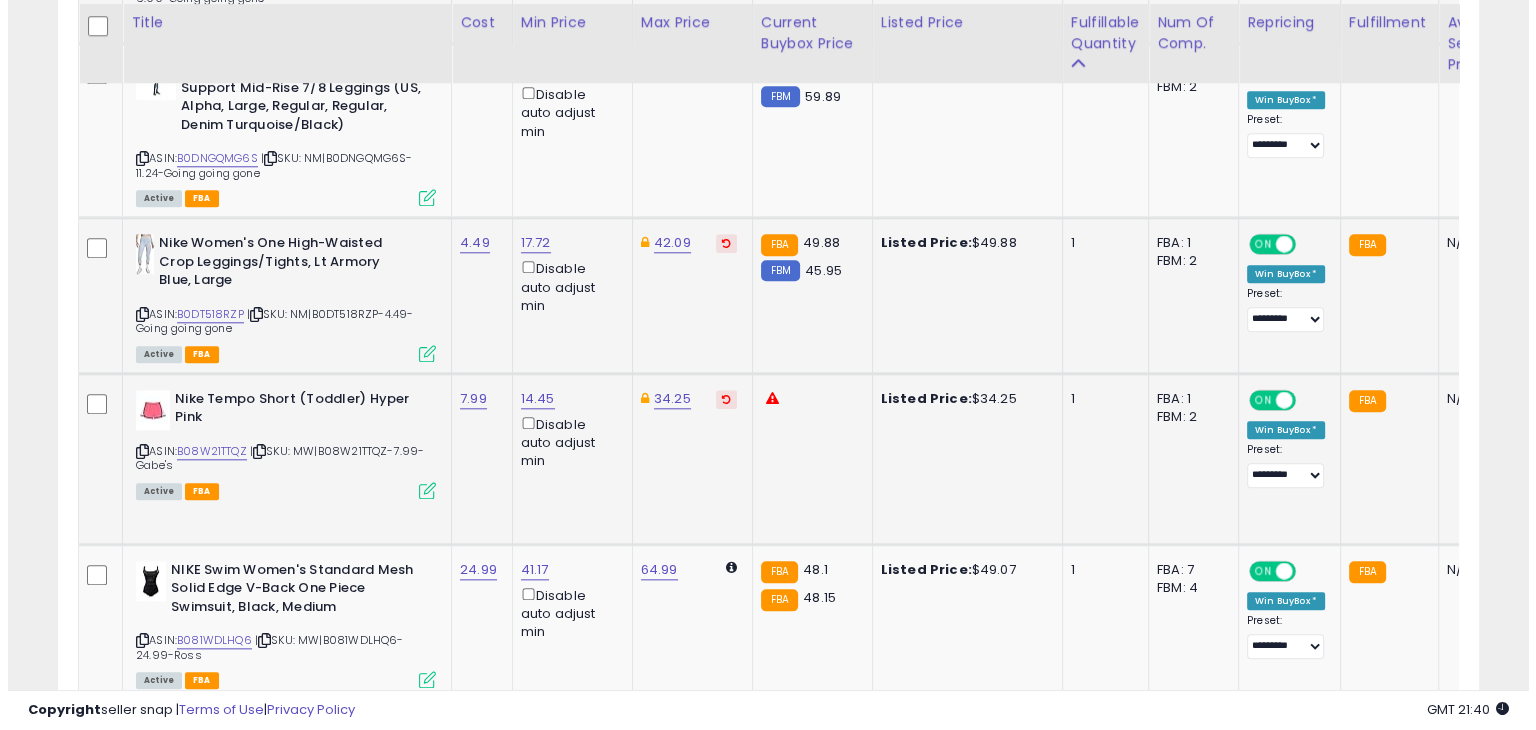 scroll, scrollTop: 2030, scrollLeft: 0, axis: vertical 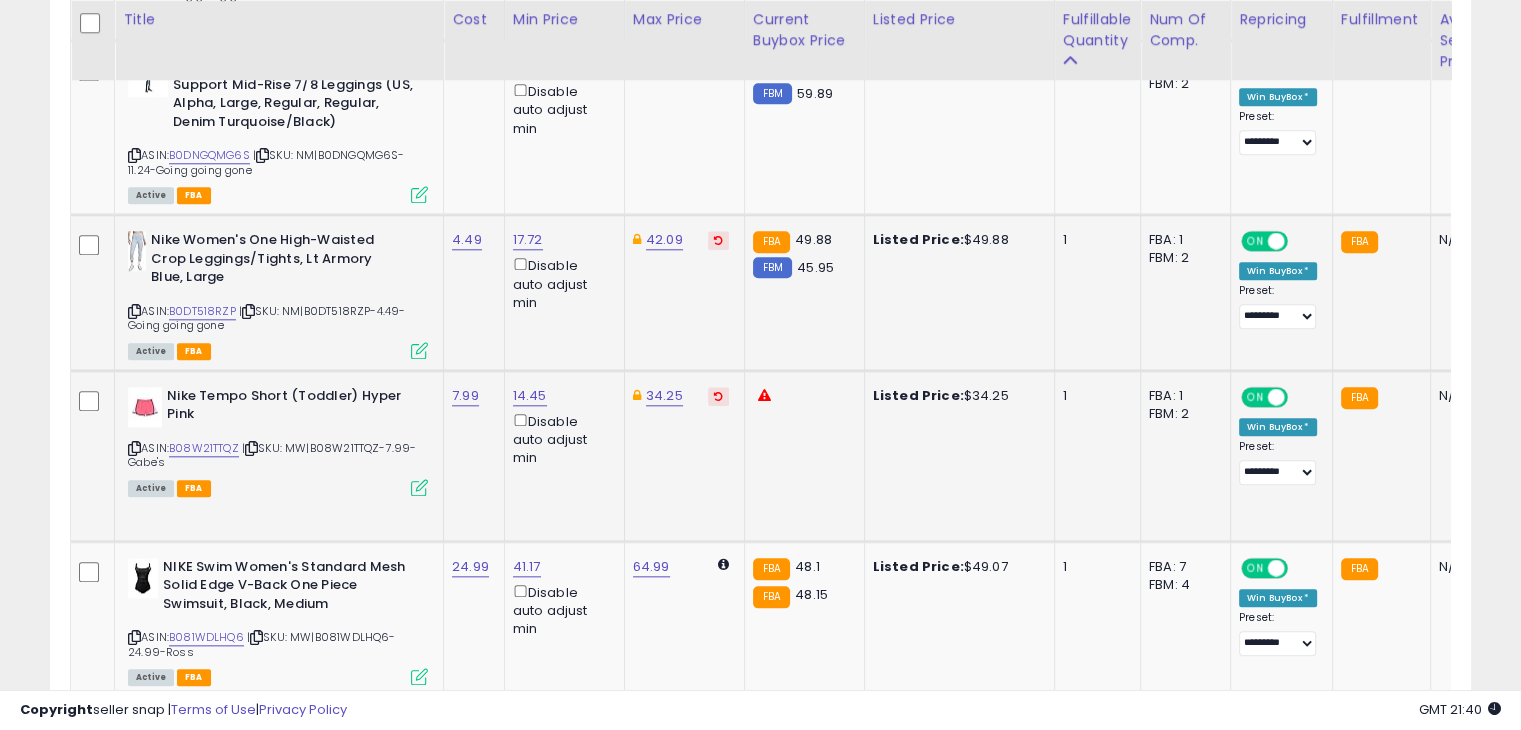 click at bounding box center [419, 487] 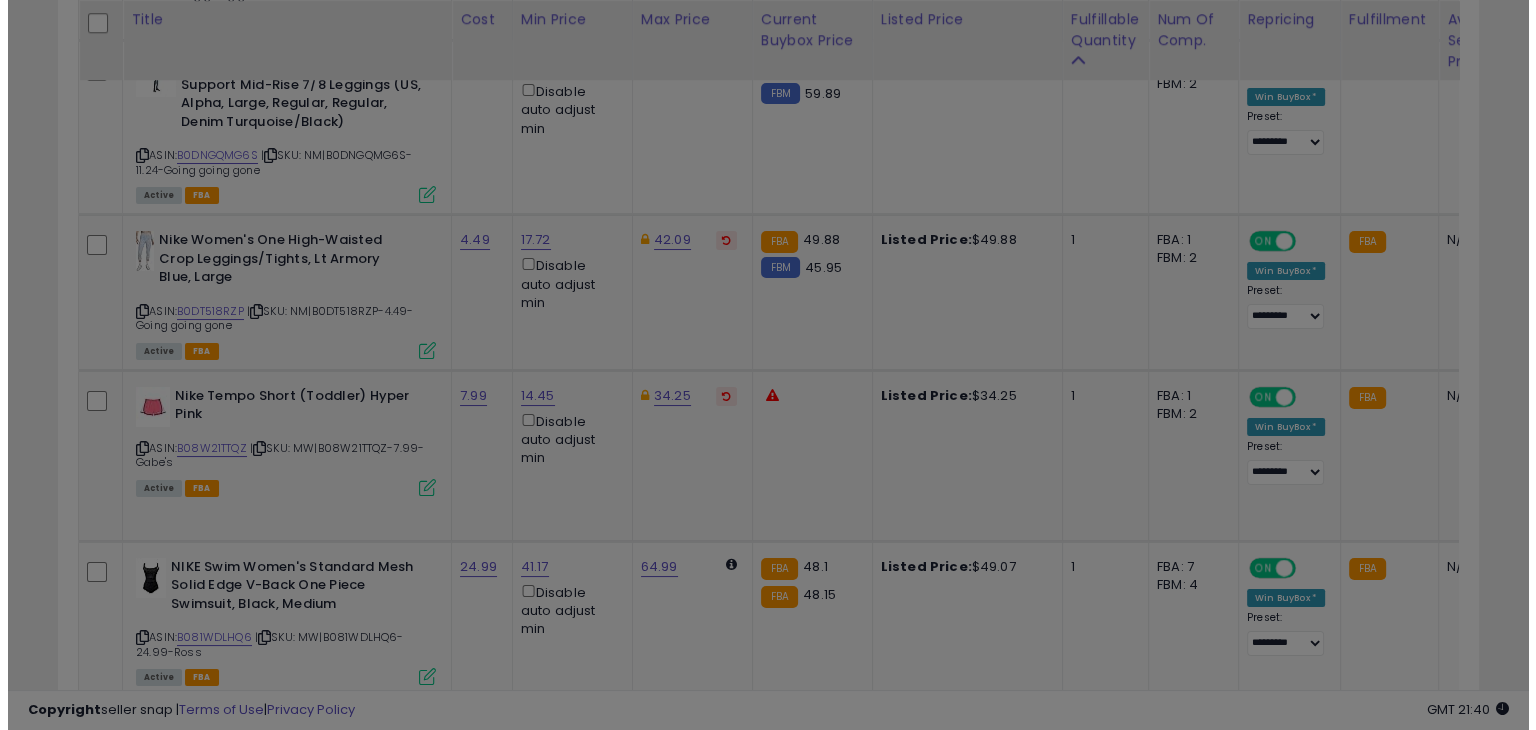 scroll, scrollTop: 999589, scrollLeft: 999168, axis: both 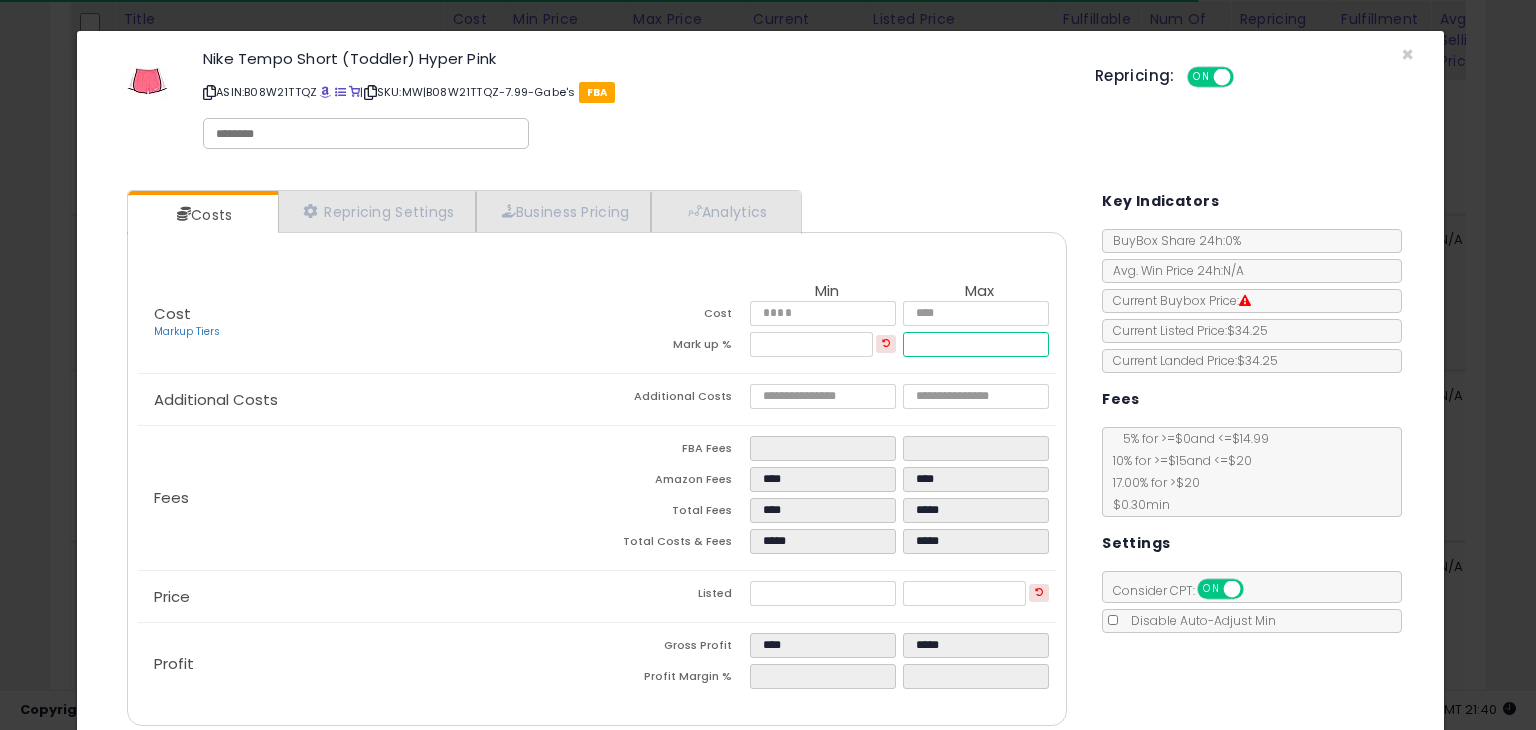 click on "******" at bounding box center (975, 344) 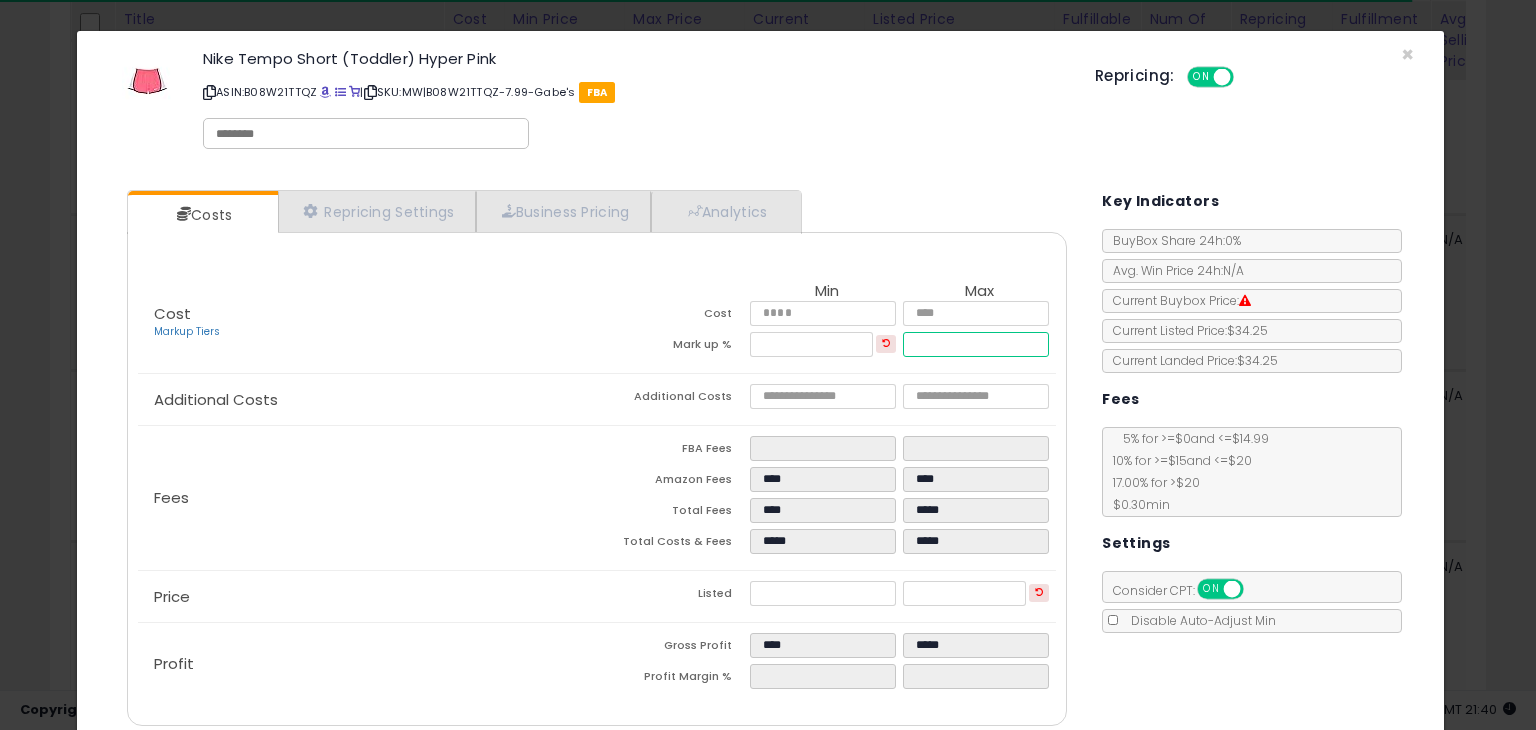 type on "*****" 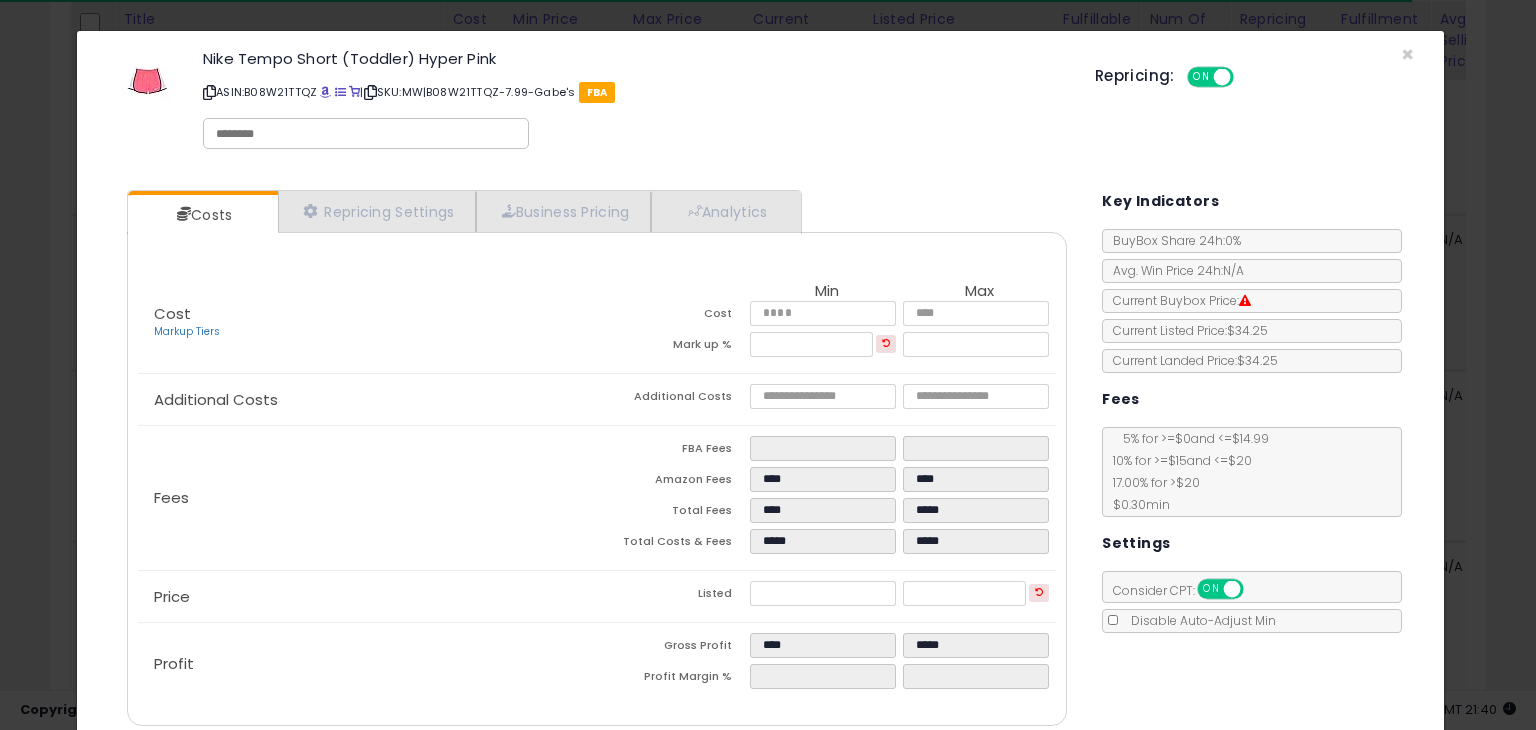 type on "****" 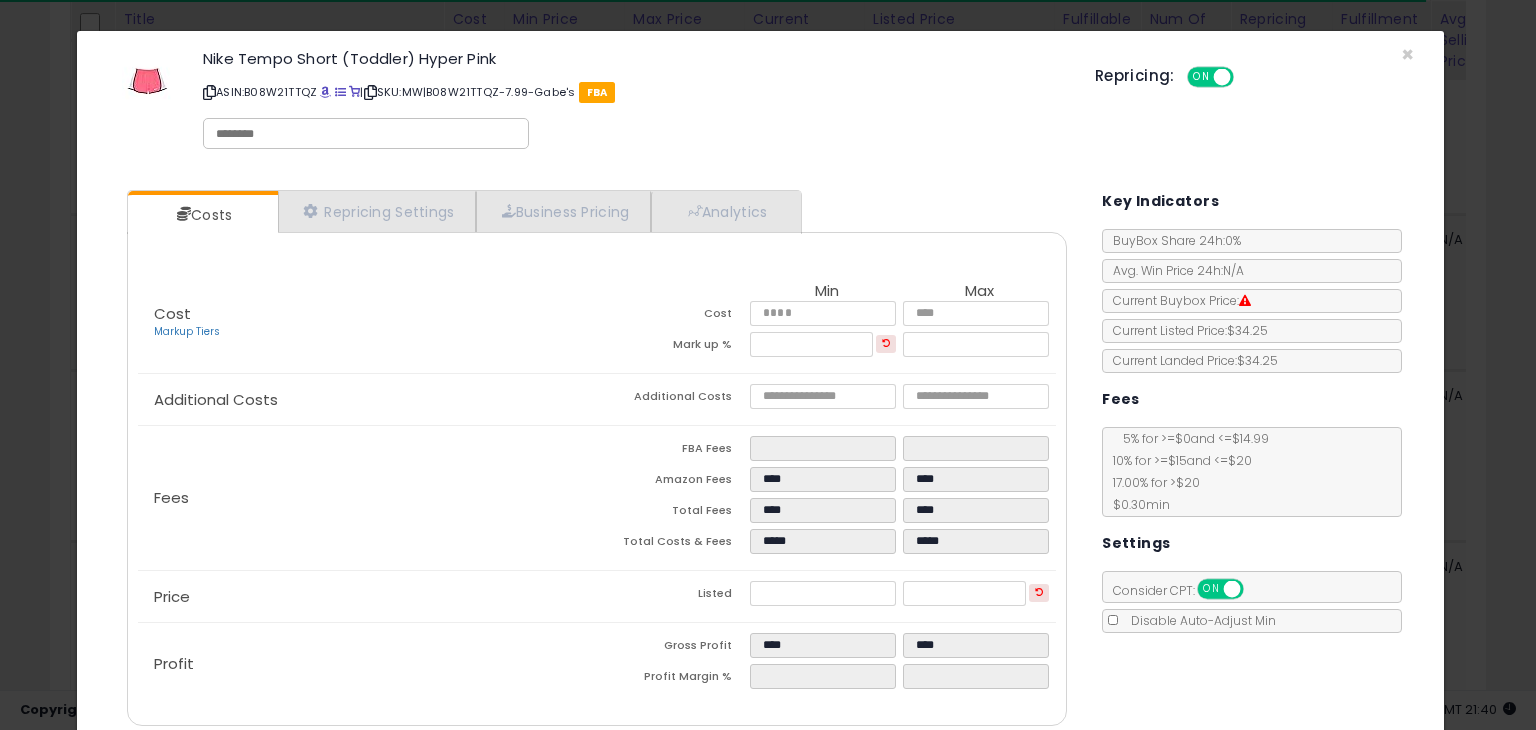 click on "Costs
Repricing Settings
Business Pricing
Analytics
Cost" at bounding box center (760, 460) 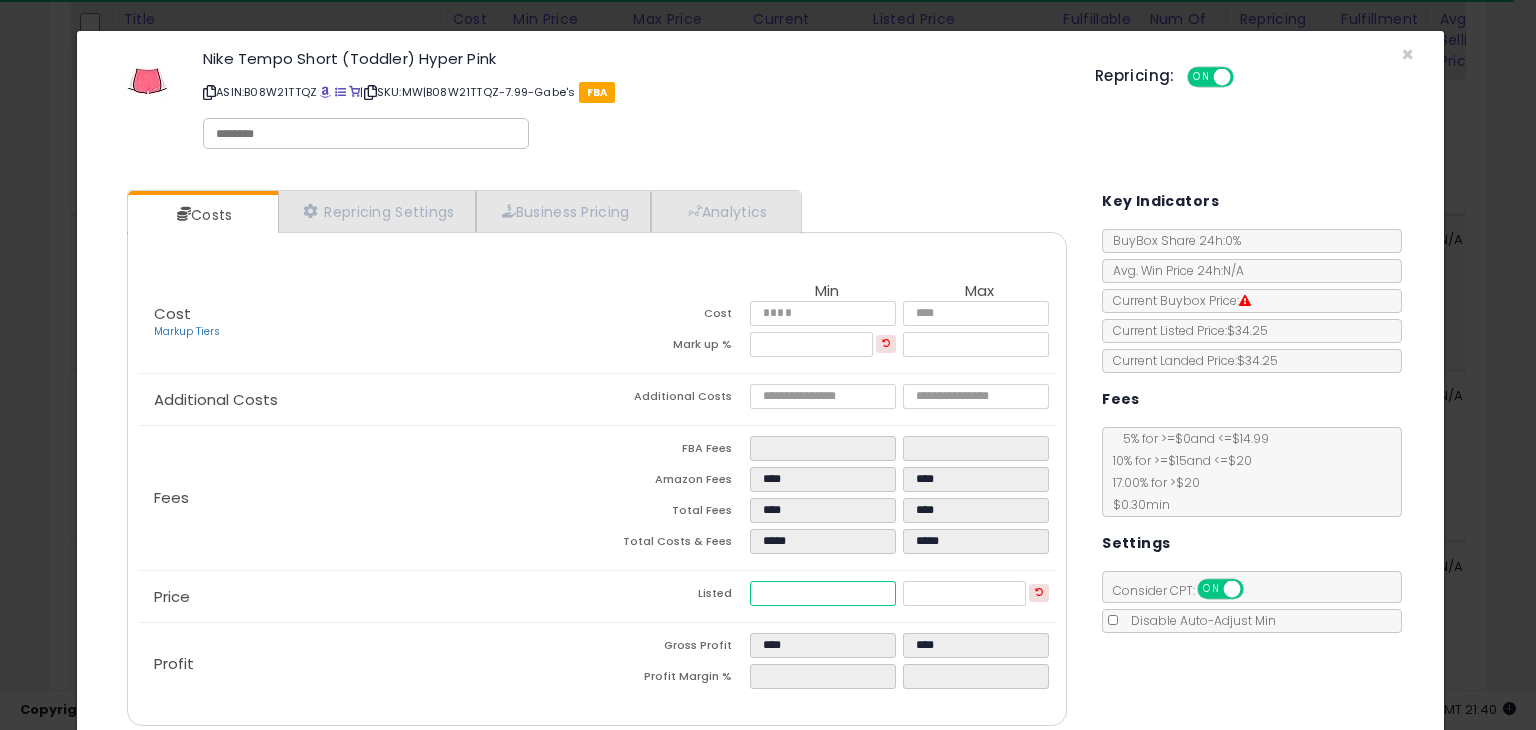click on "*****" at bounding box center (822, 593) 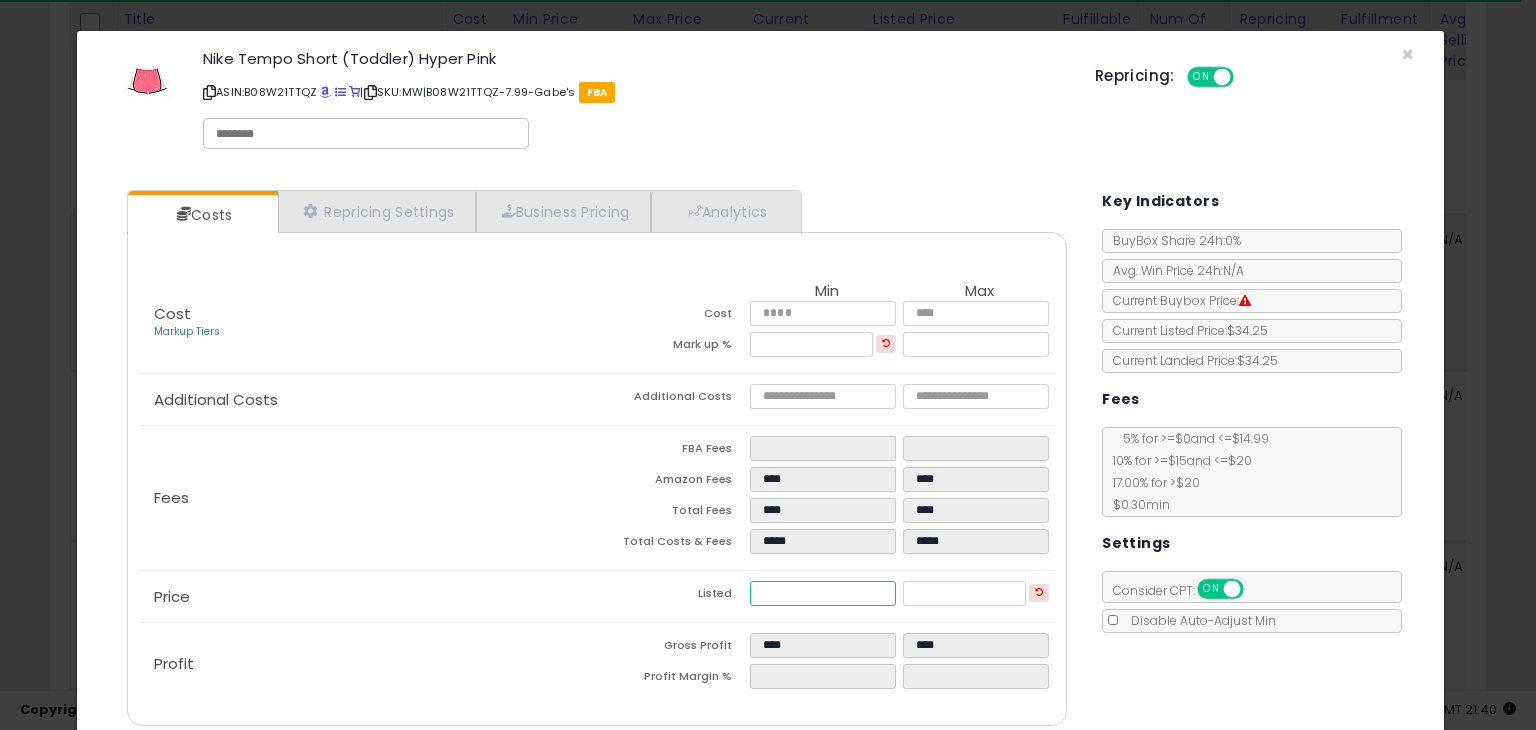 type on "****" 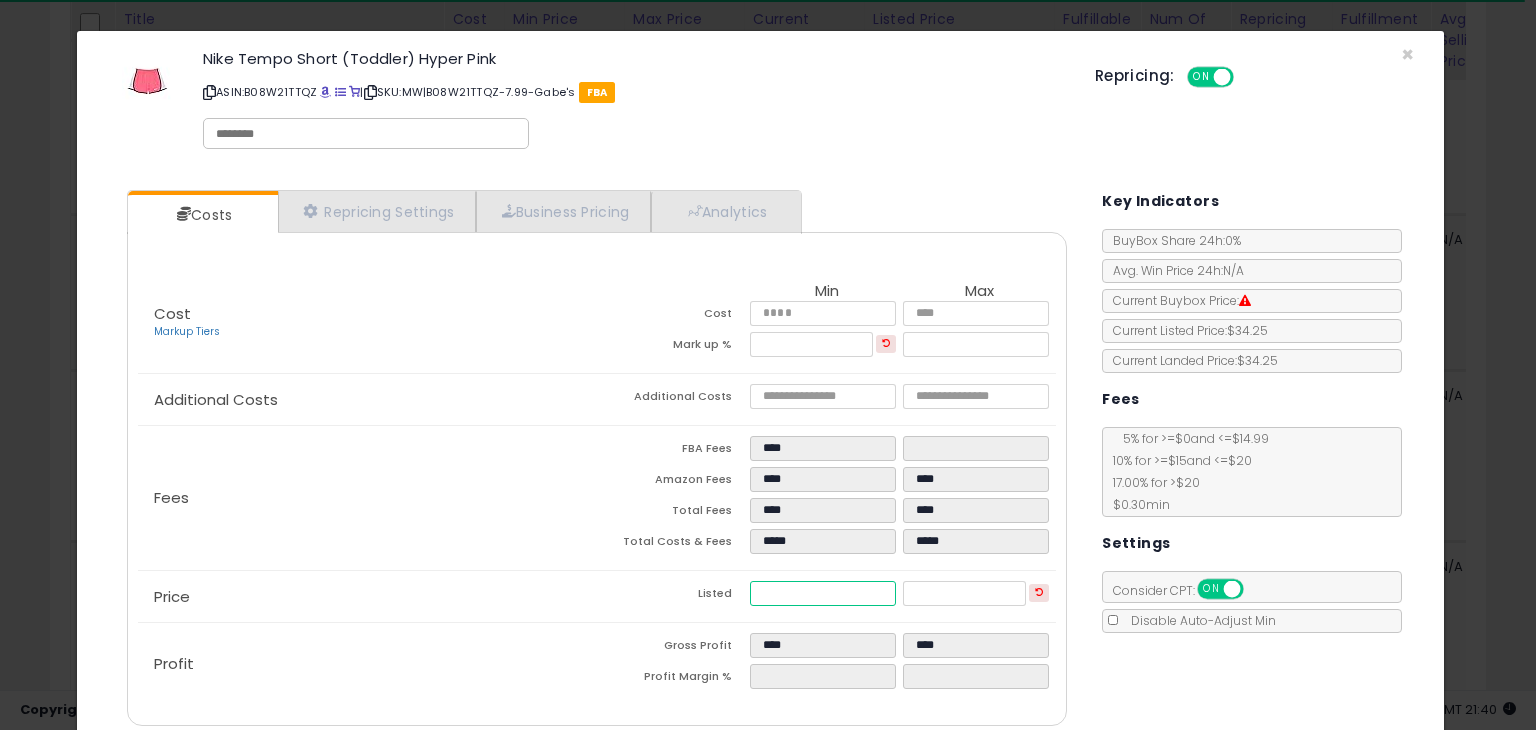 type on "****" 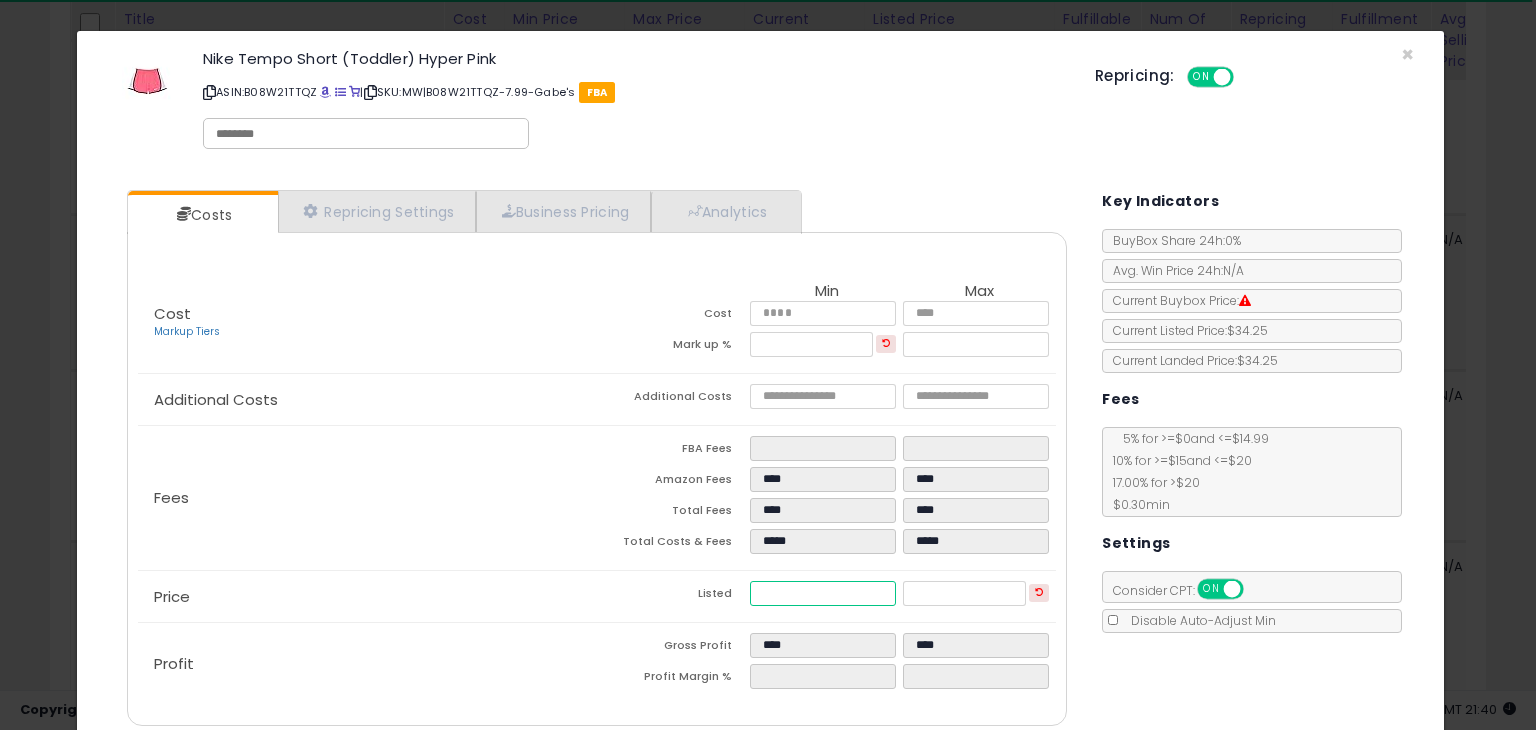 type on "*****" 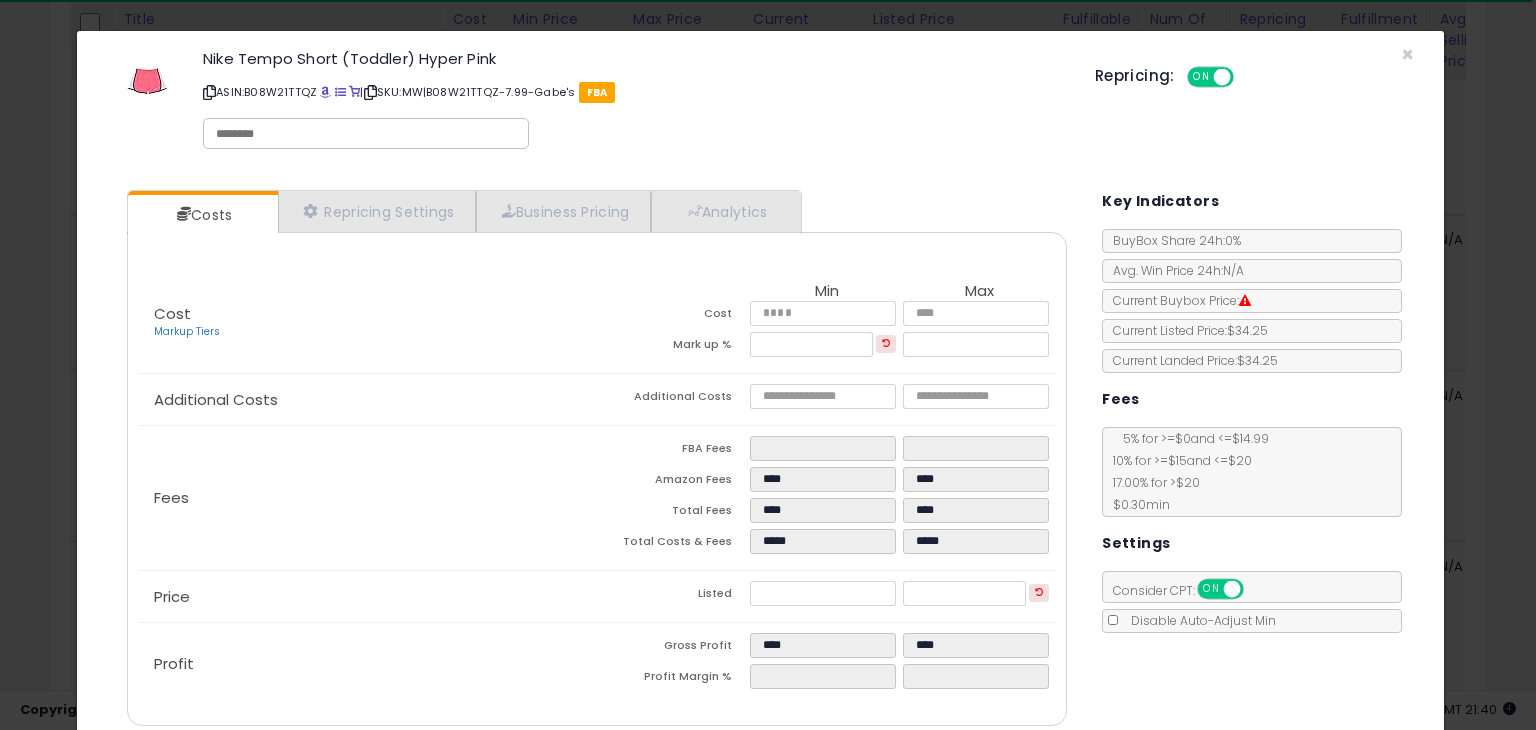 type on "*****" 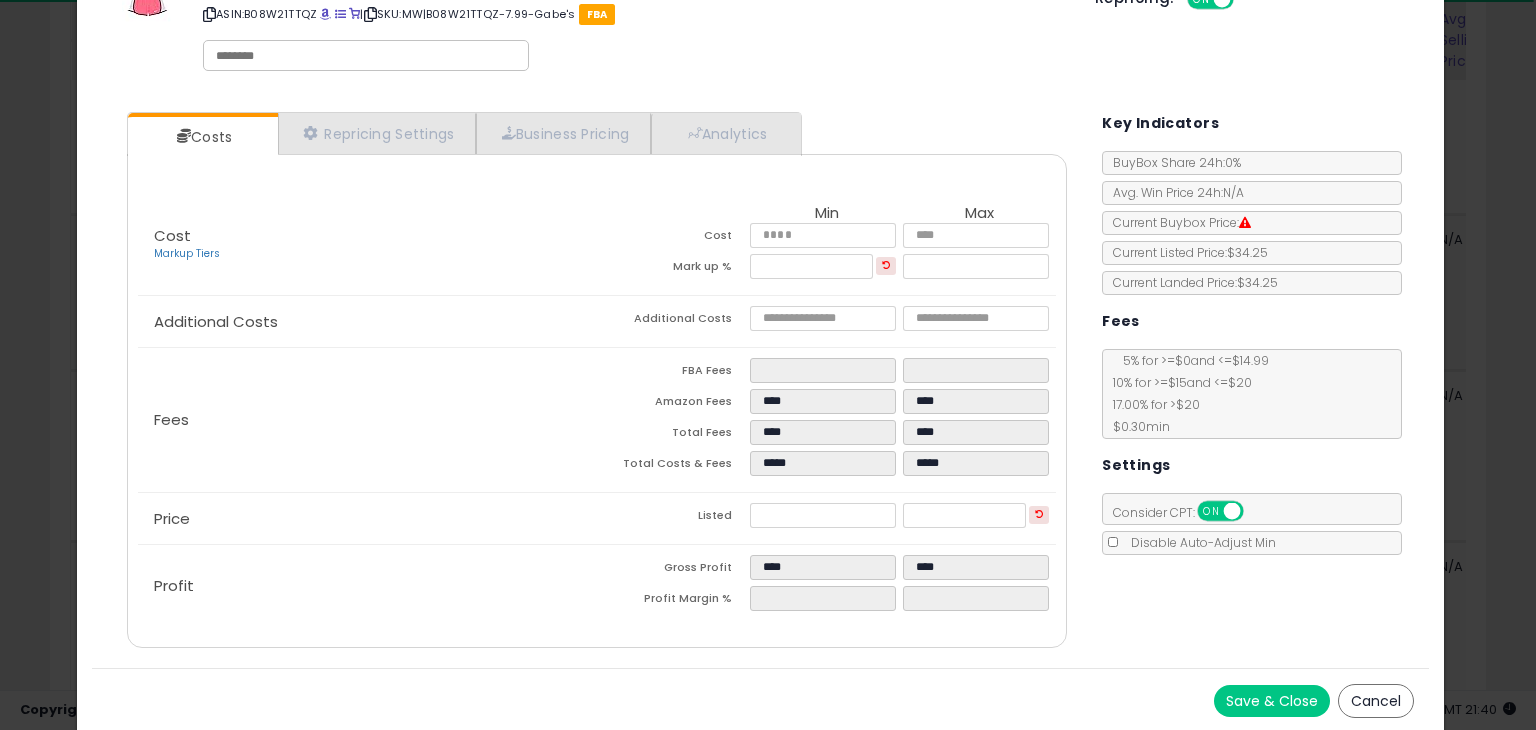scroll, scrollTop: 79, scrollLeft: 0, axis: vertical 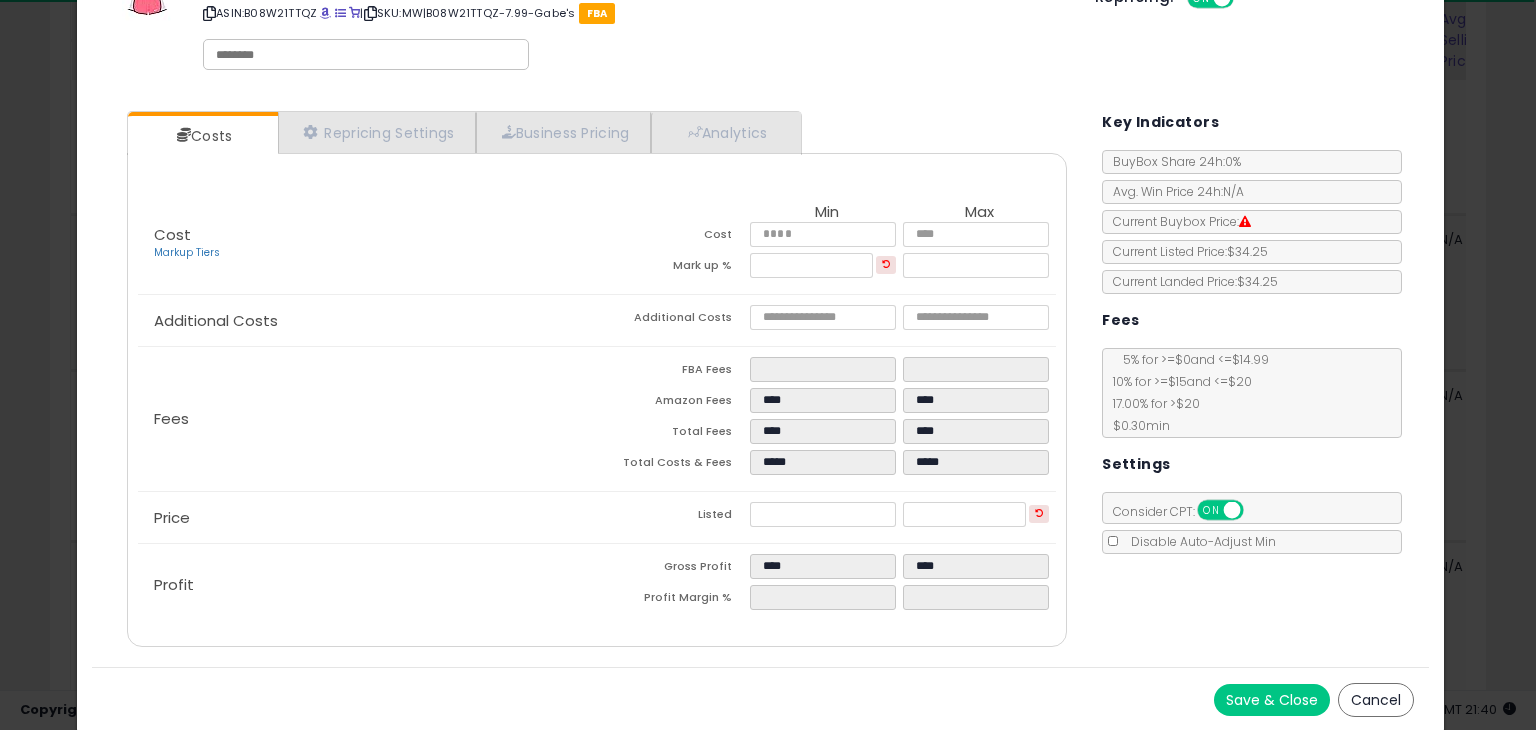 click on "Save & Close" at bounding box center [1272, 700] 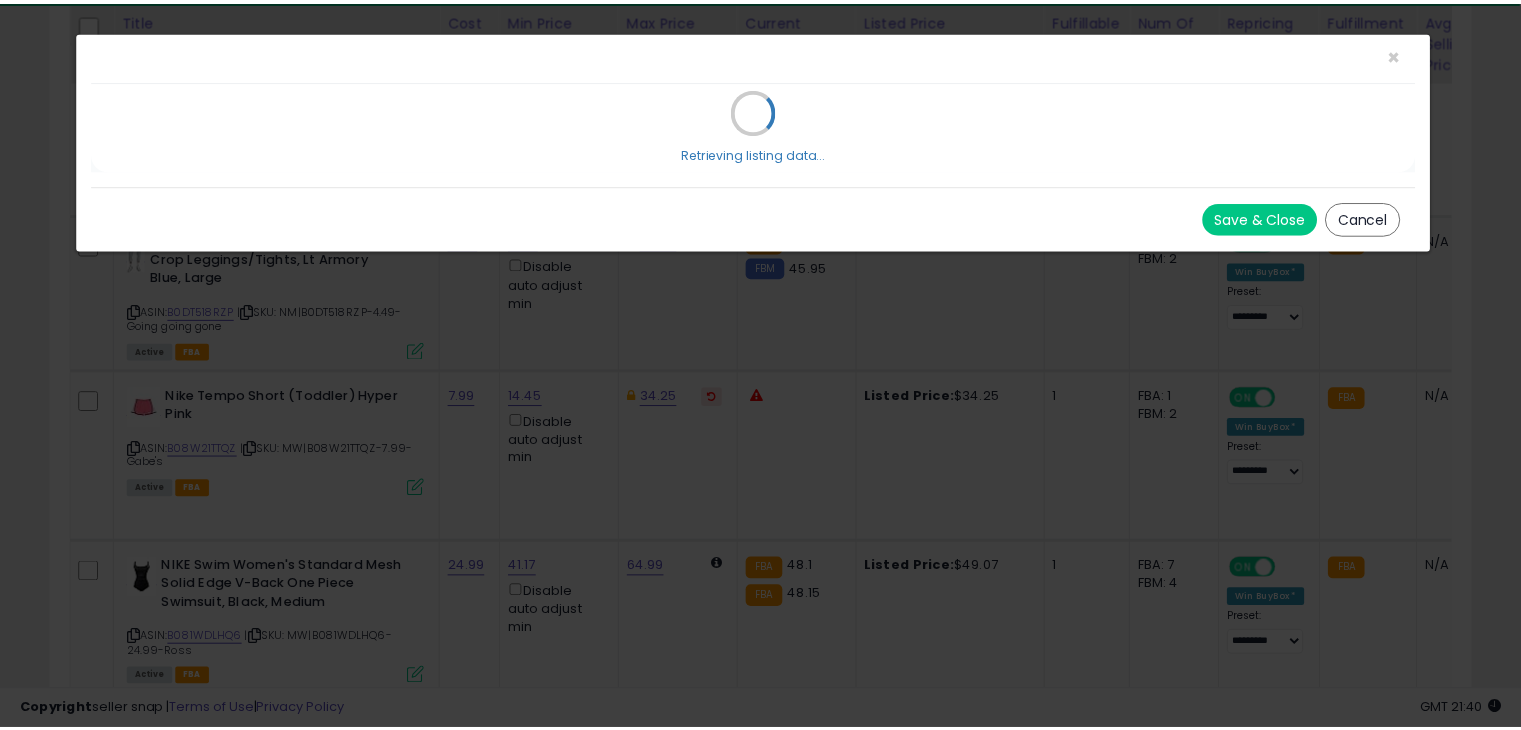 scroll, scrollTop: 0, scrollLeft: 0, axis: both 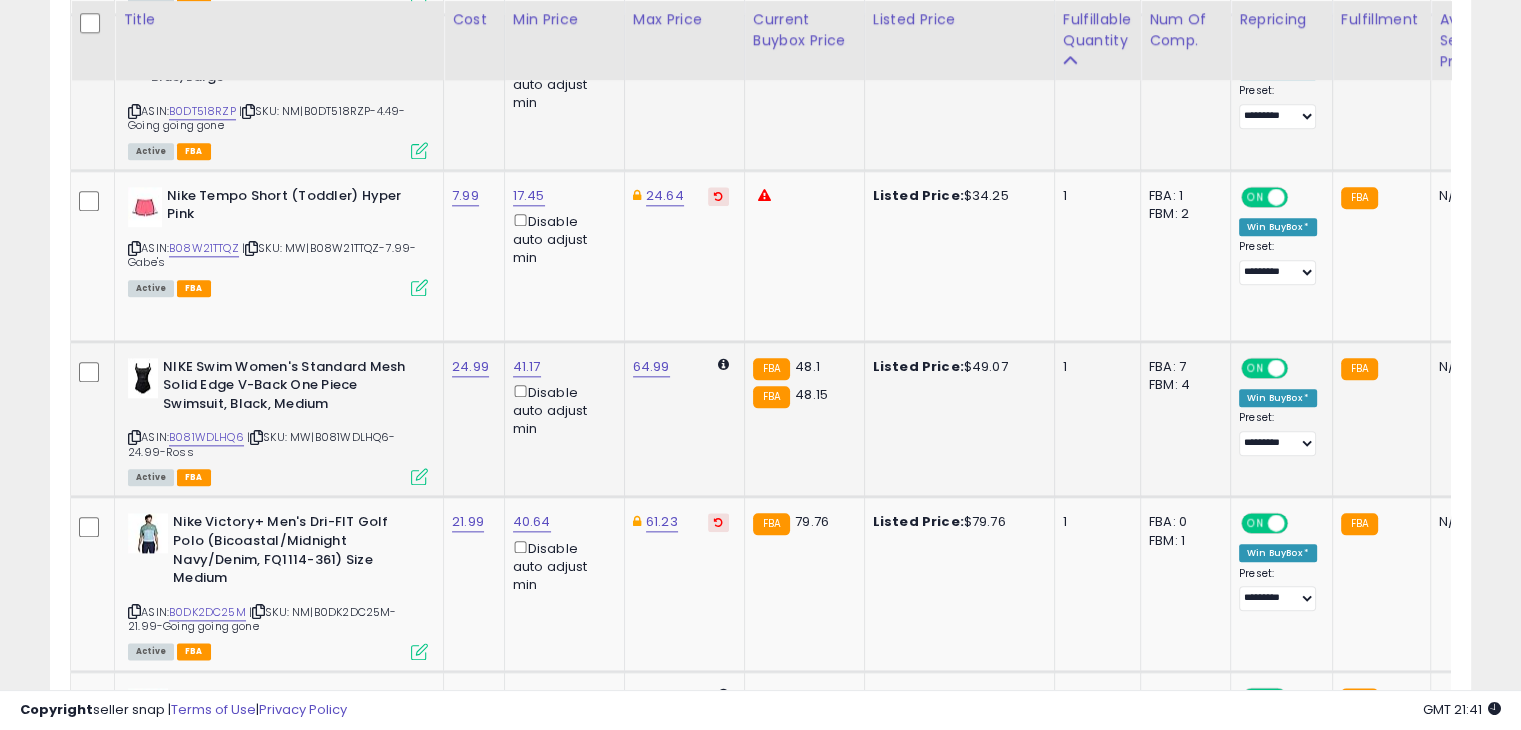 click at bounding box center [419, 476] 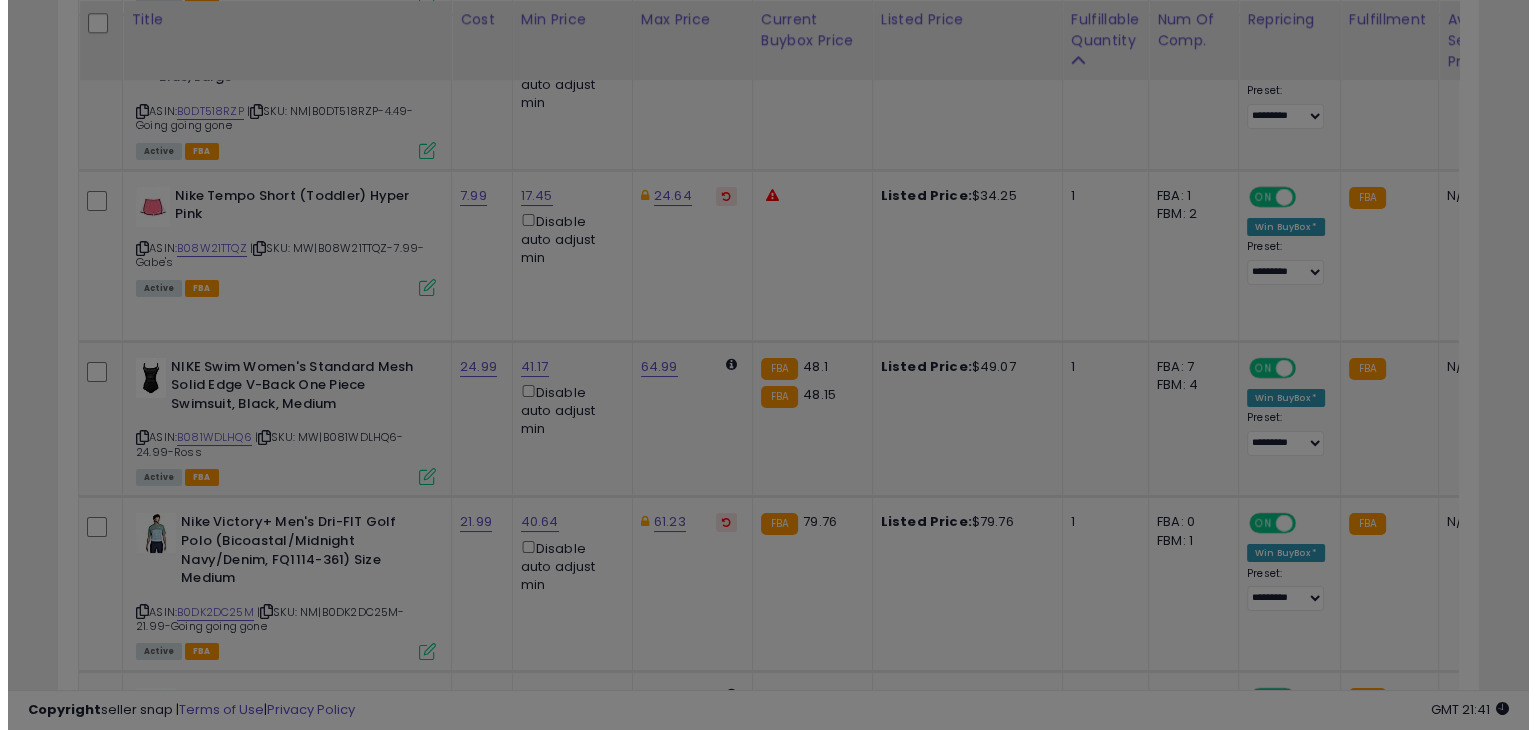 scroll, scrollTop: 999589, scrollLeft: 999168, axis: both 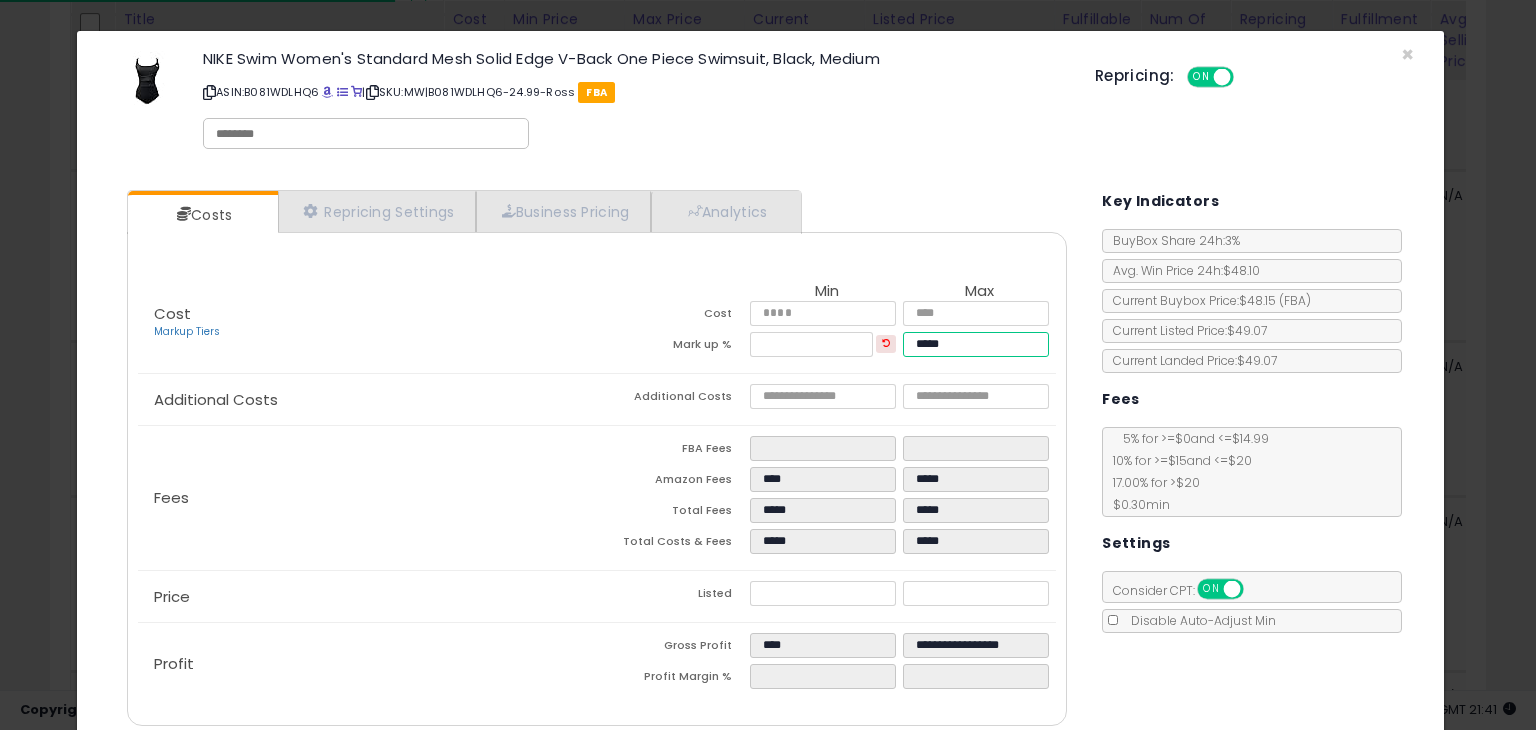 click on "*****" at bounding box center [975, 344] 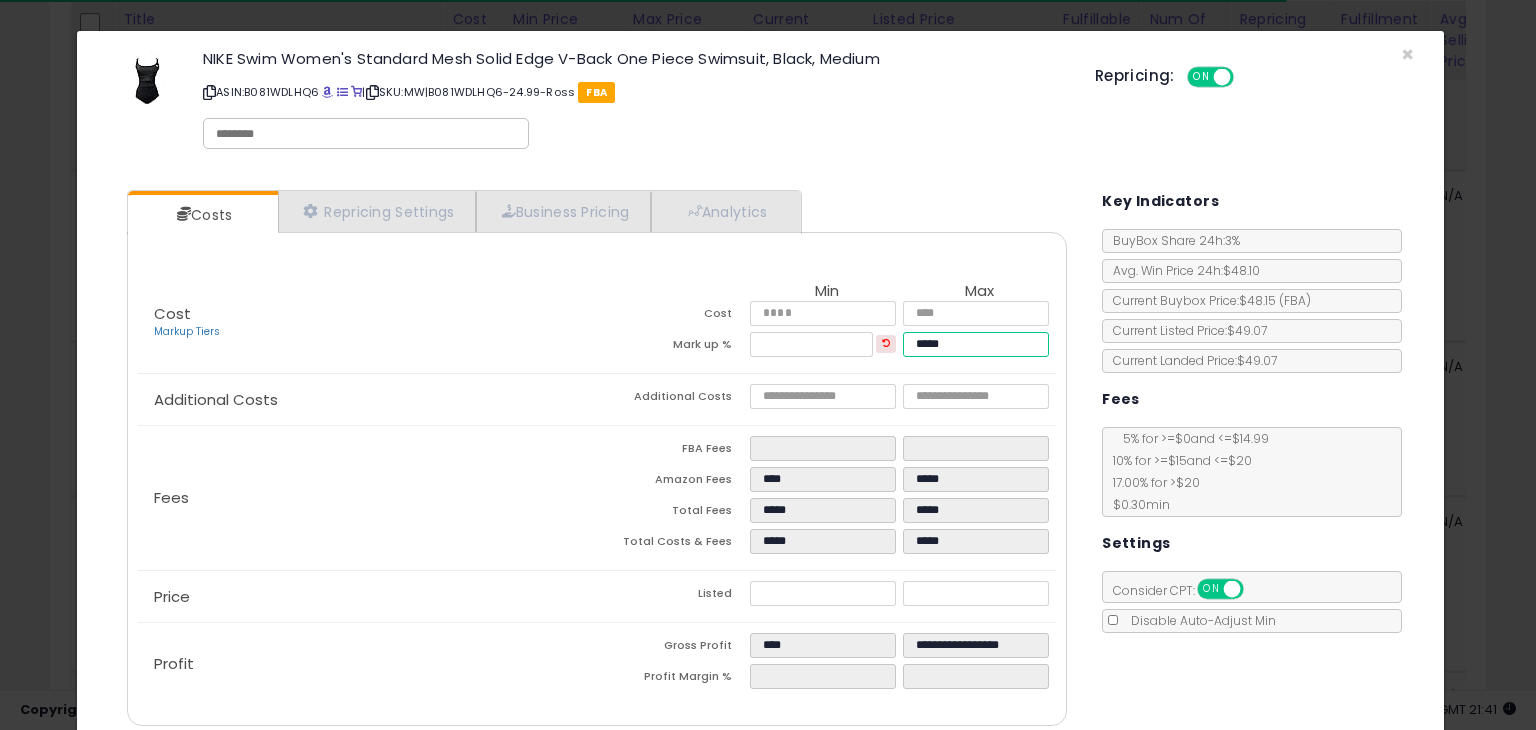 type on "*****" 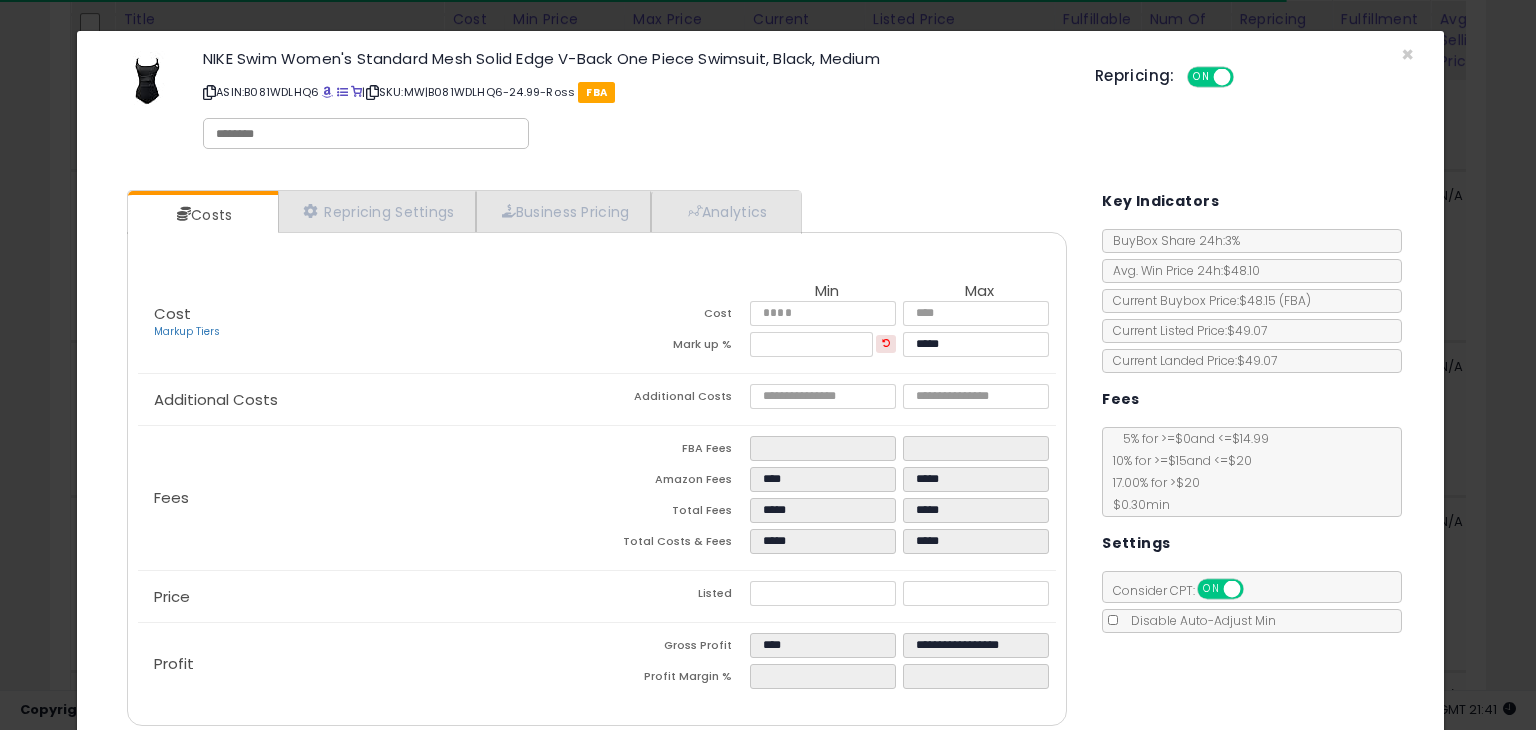 type on "****" 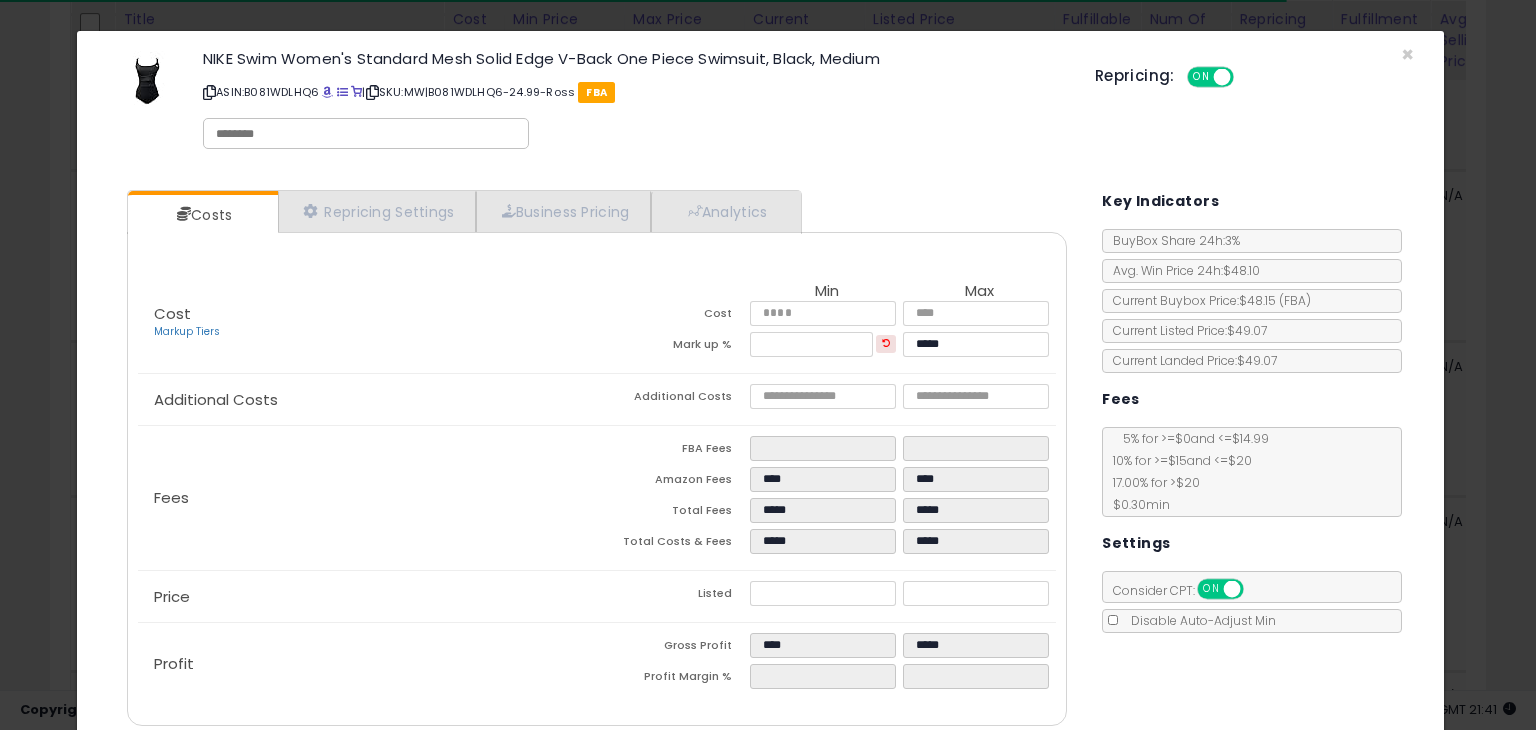 click on "Costs
Repricing Settings
Business Pricing
Analytics
Cost" at bounding box center (760, 460) 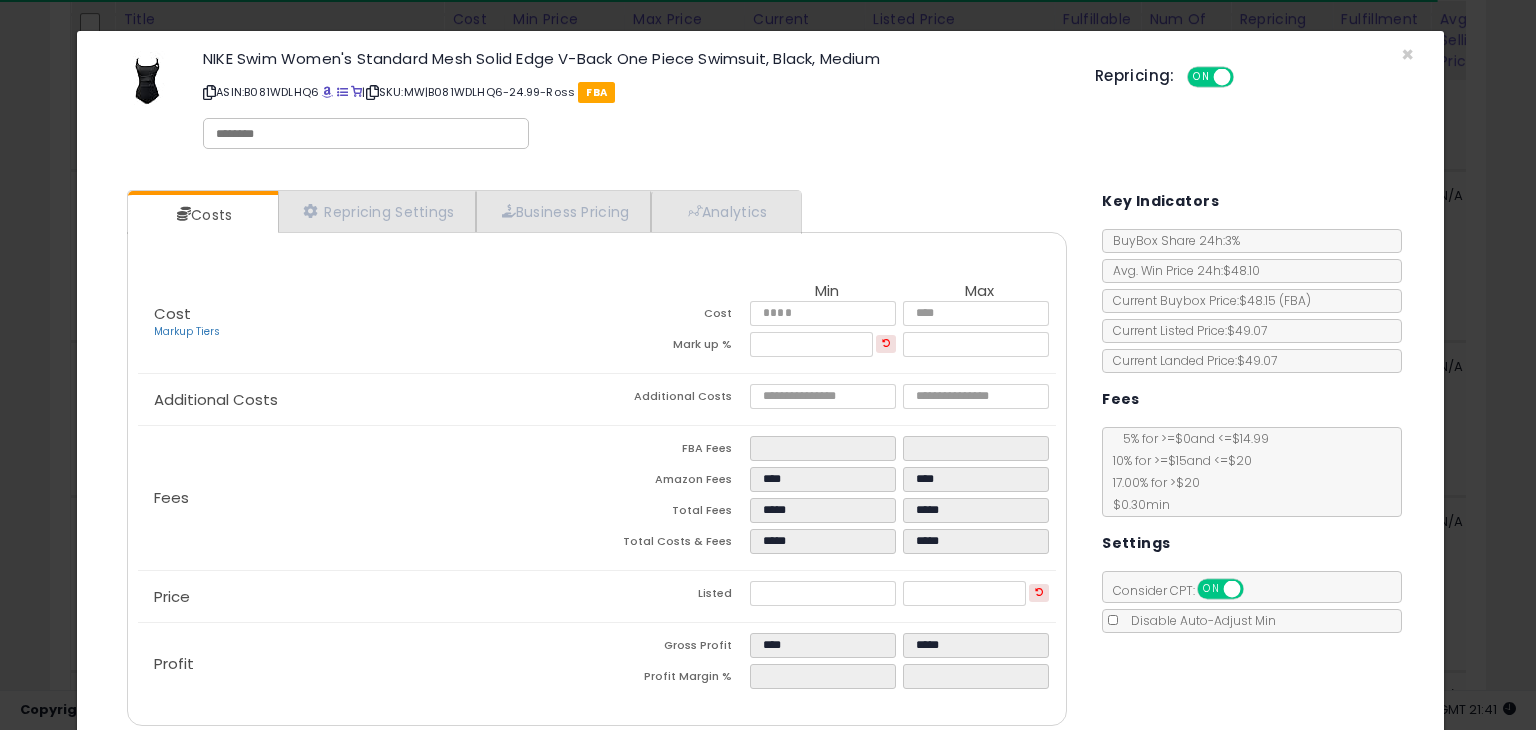 scroll, scrollTop: 79, scrollLeft: 0, axis: vertical 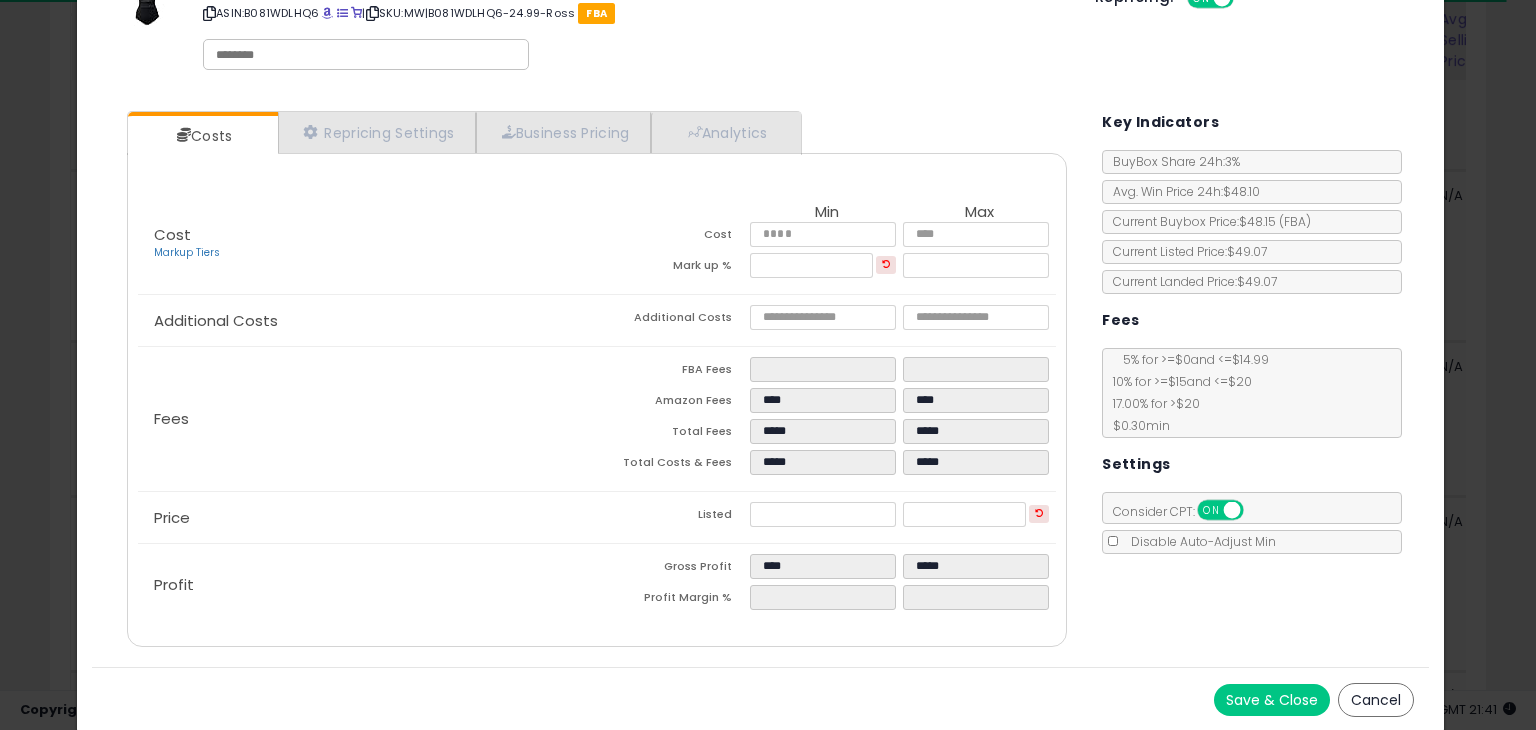 click on "Save & Close" at bounding box center [1272, 700] 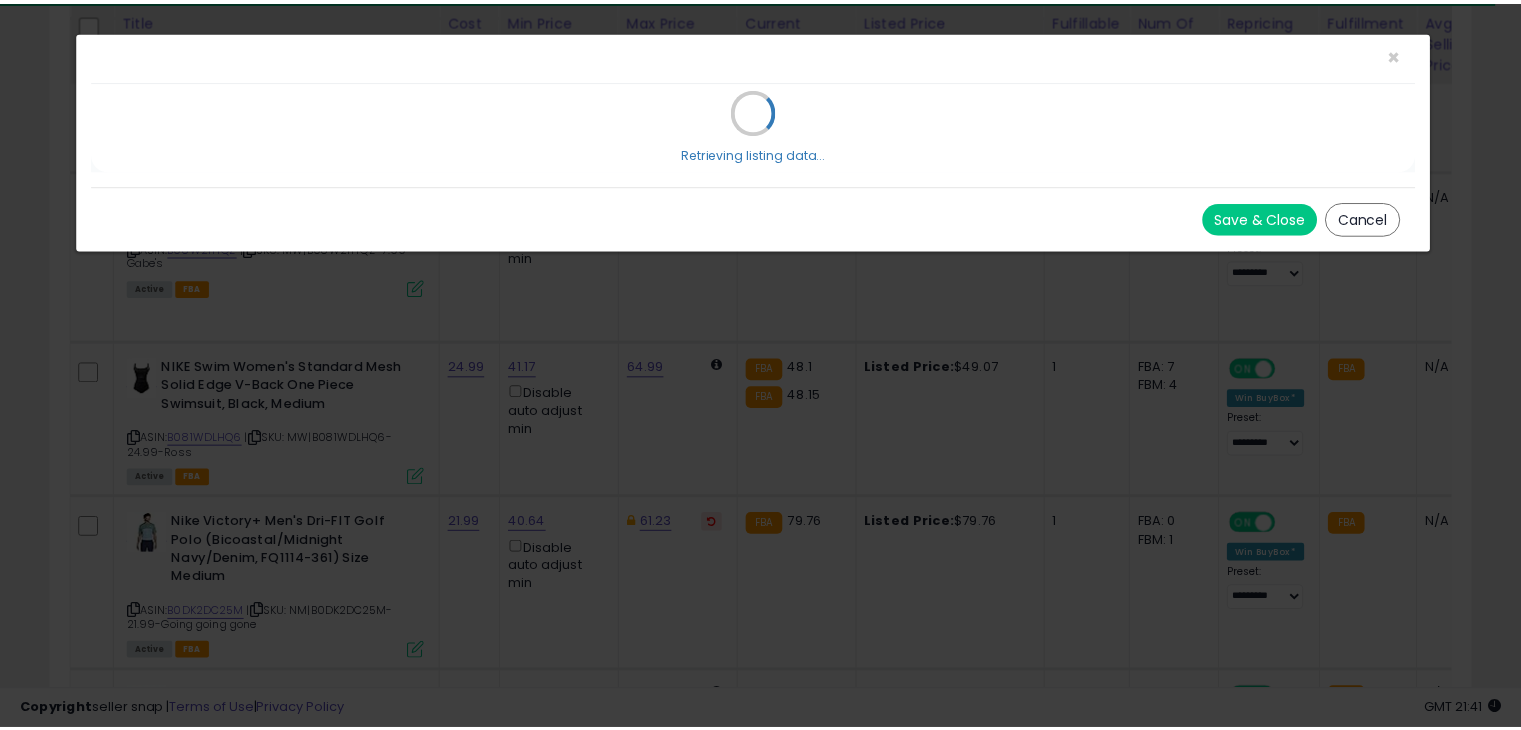 scroll, scrollTop: 0, scrollLeft: 0, axis: both 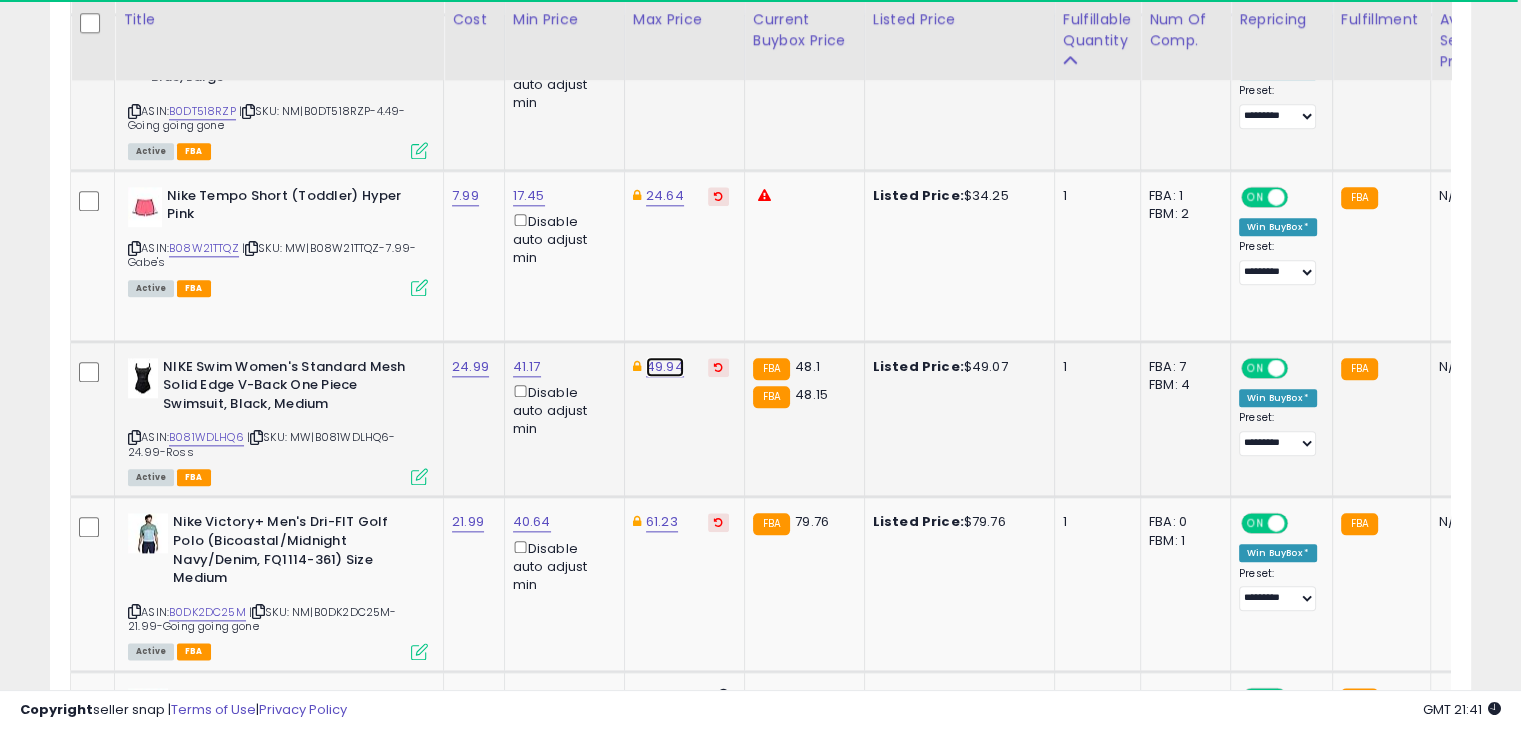 click on "49.94" at bounding box center (664, -1156) 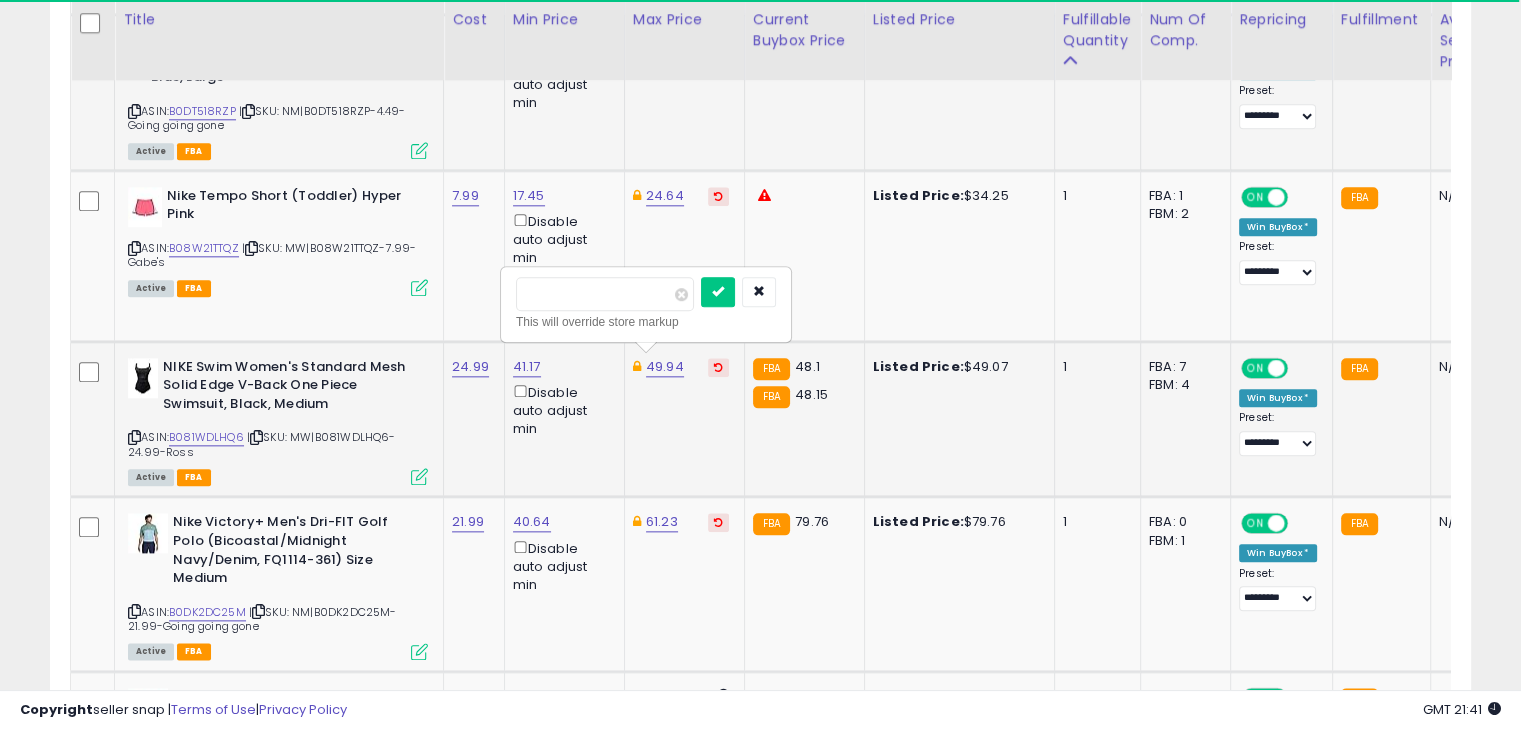 click on "*****" at bounding box center [605, 294] 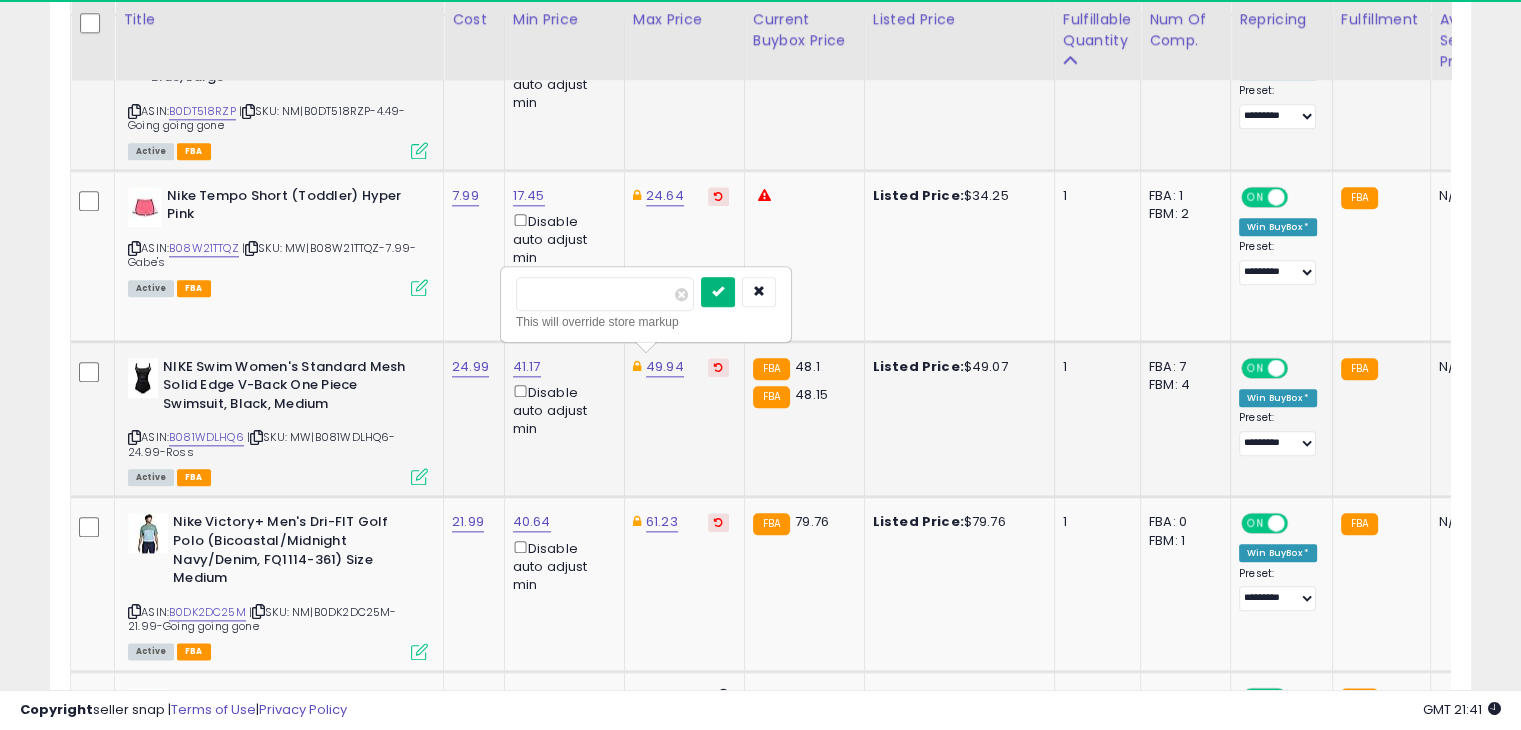 type on "*****" 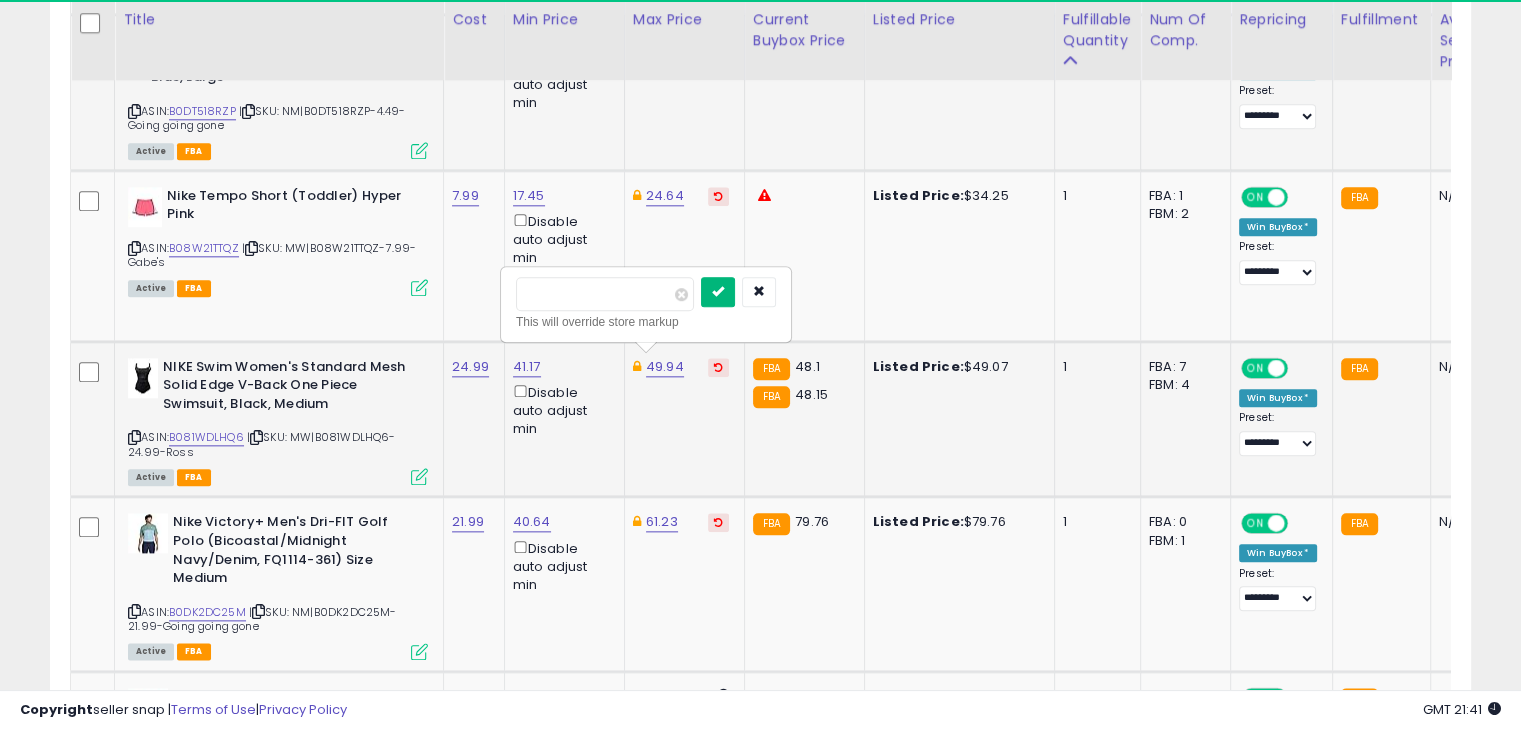 click at bounding box center (718, 291) 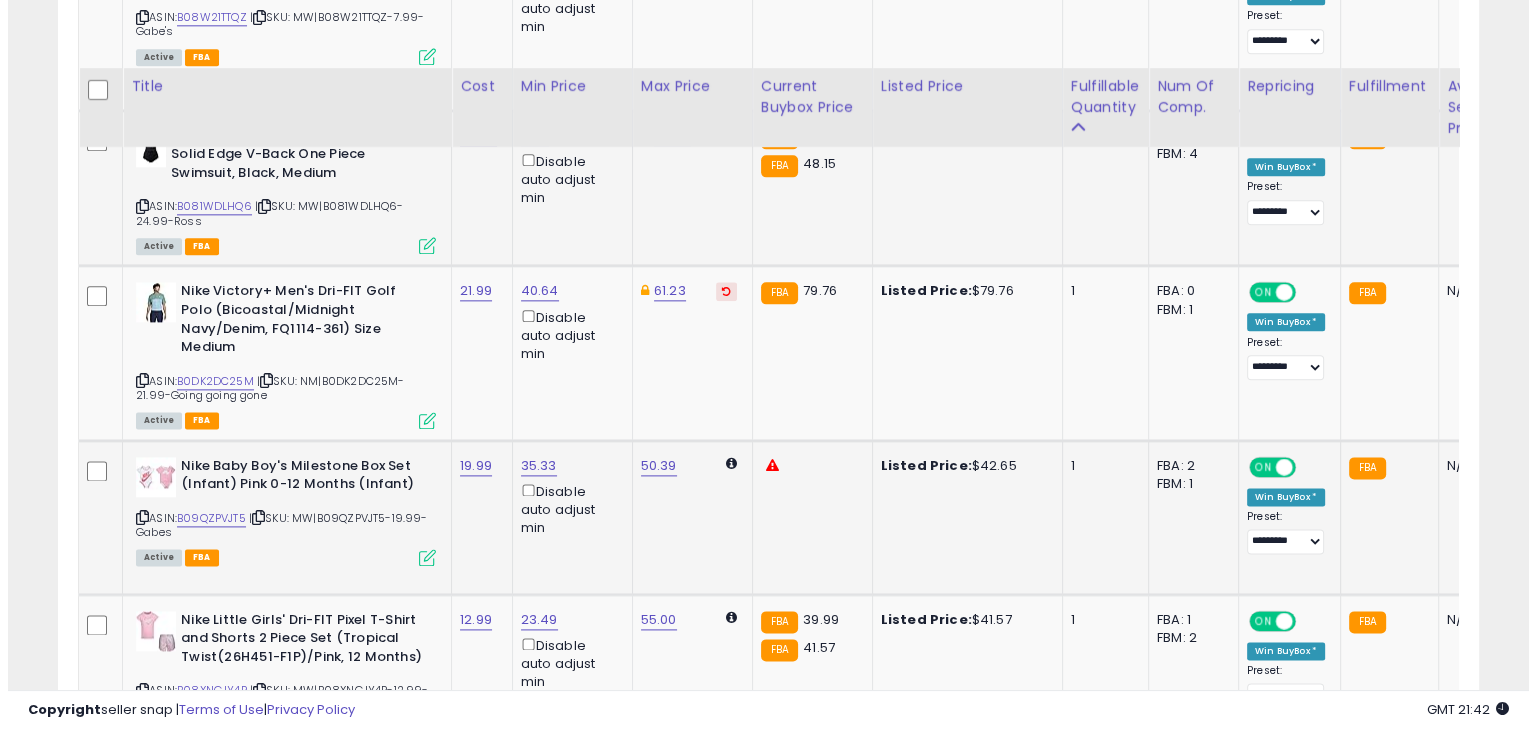 scroll, scrollTop: 2530, scrollLeft: 0, axis: vertical 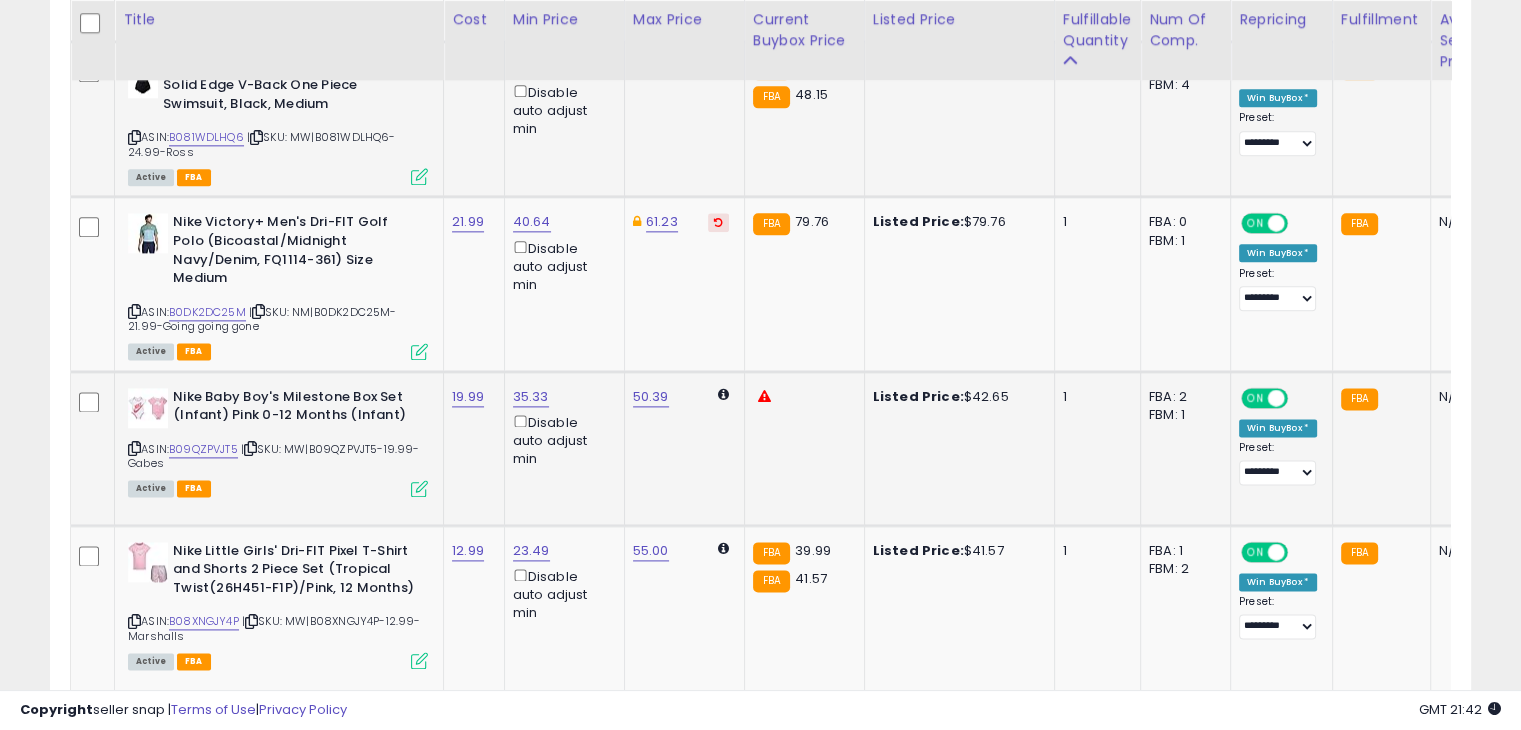 click at bounding box center (419, 488) 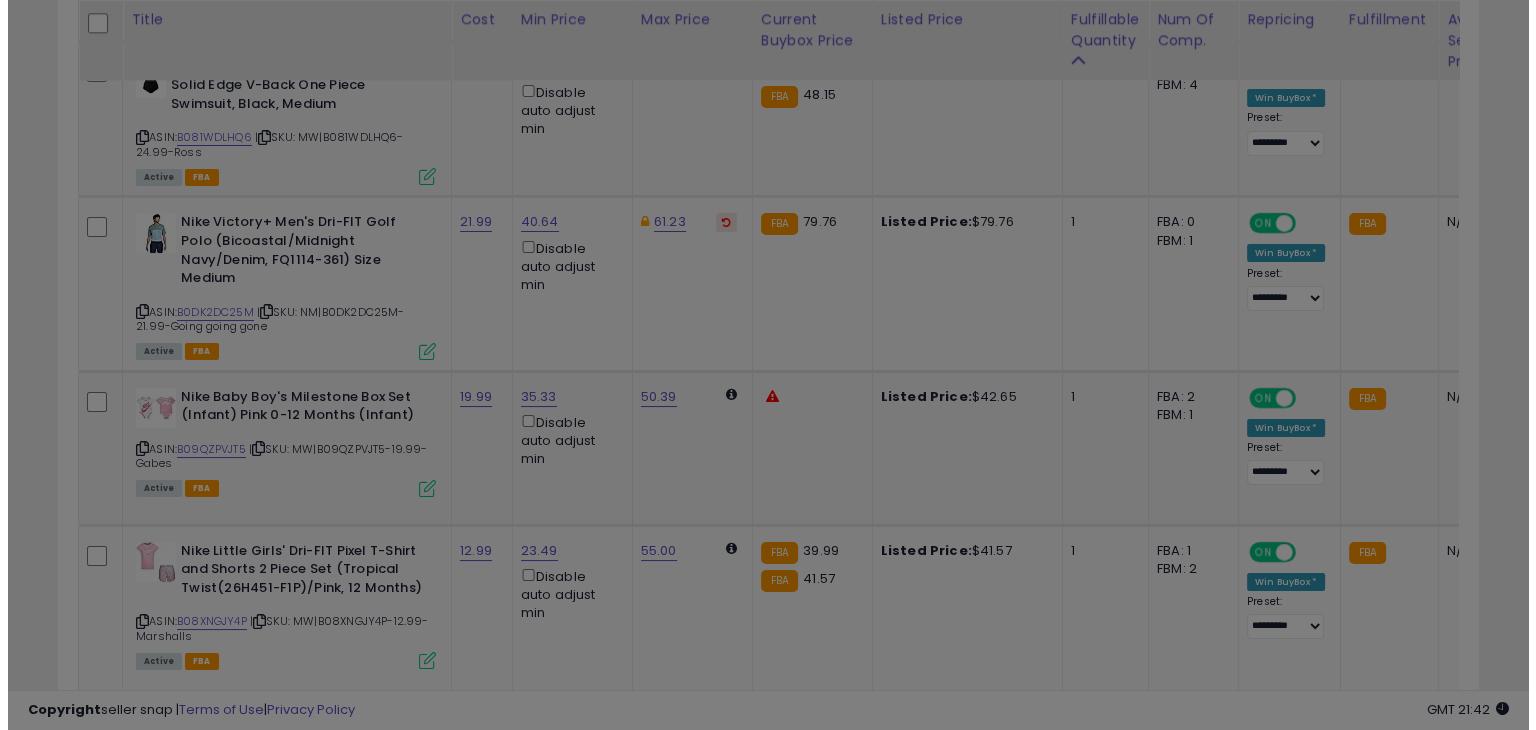 scroll, scrollTop: 999589, scrollLeft: 999168, axis: both 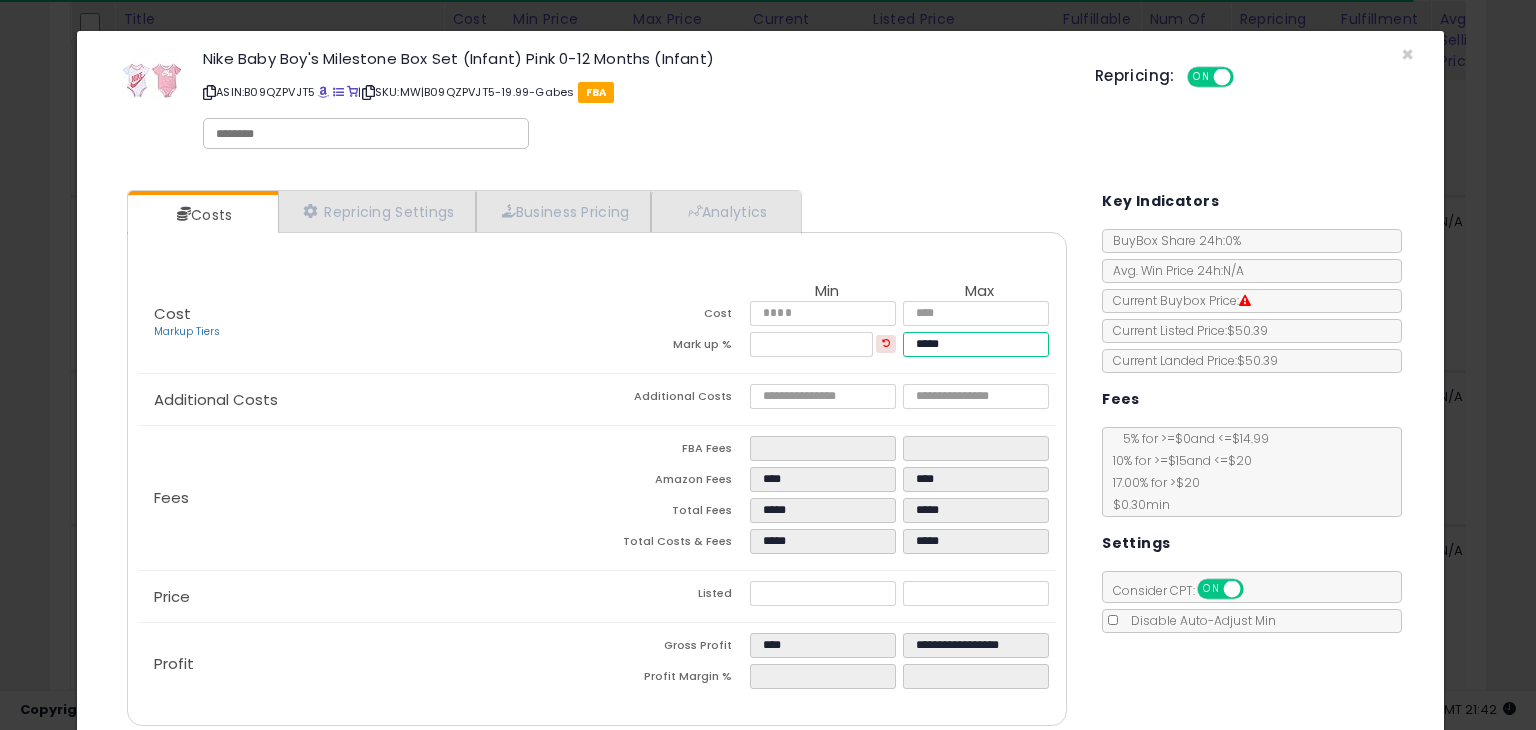 drag, startPoint x: 913, startPoint y: 341, endPoint x: 851, endPoint y: 349, distance: 62.514 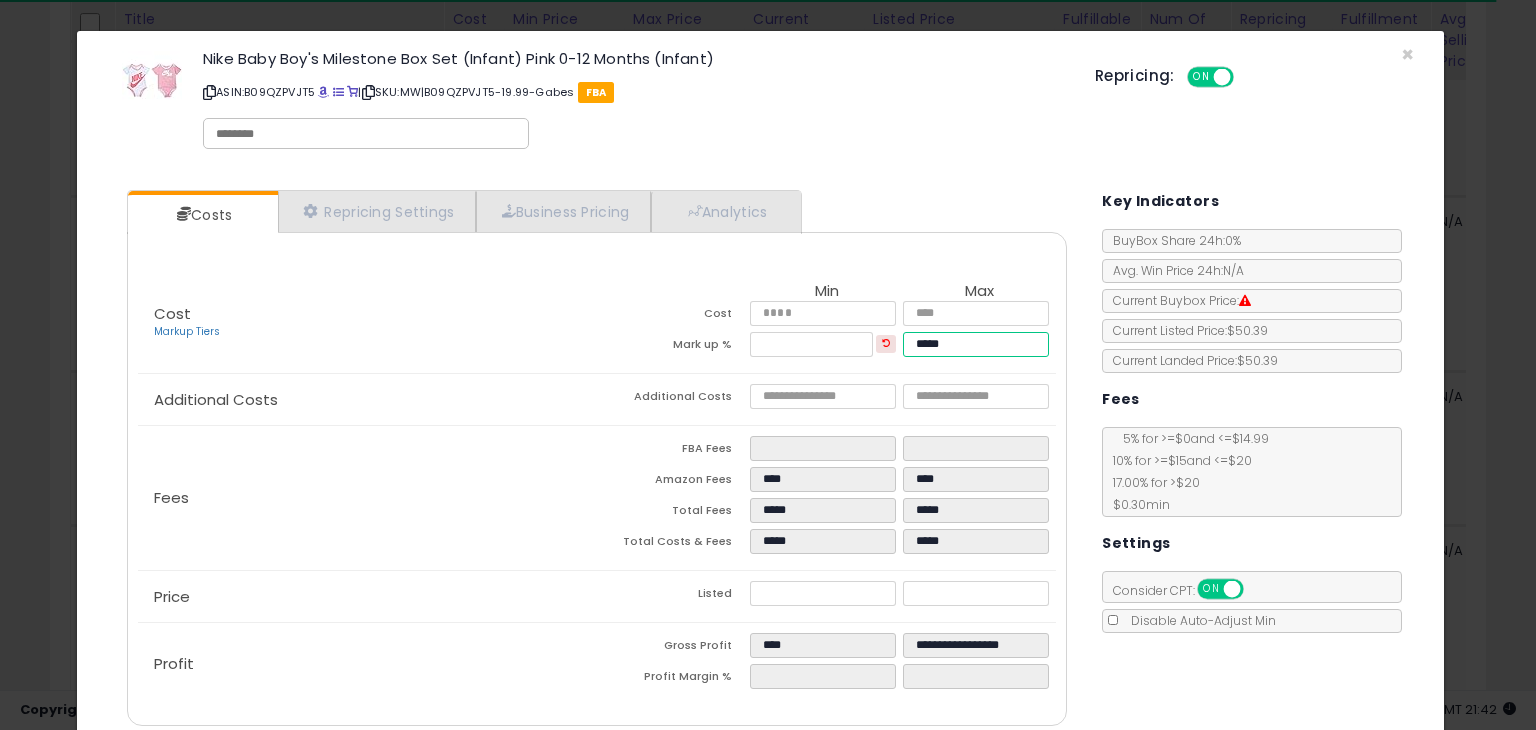 type on "*****" 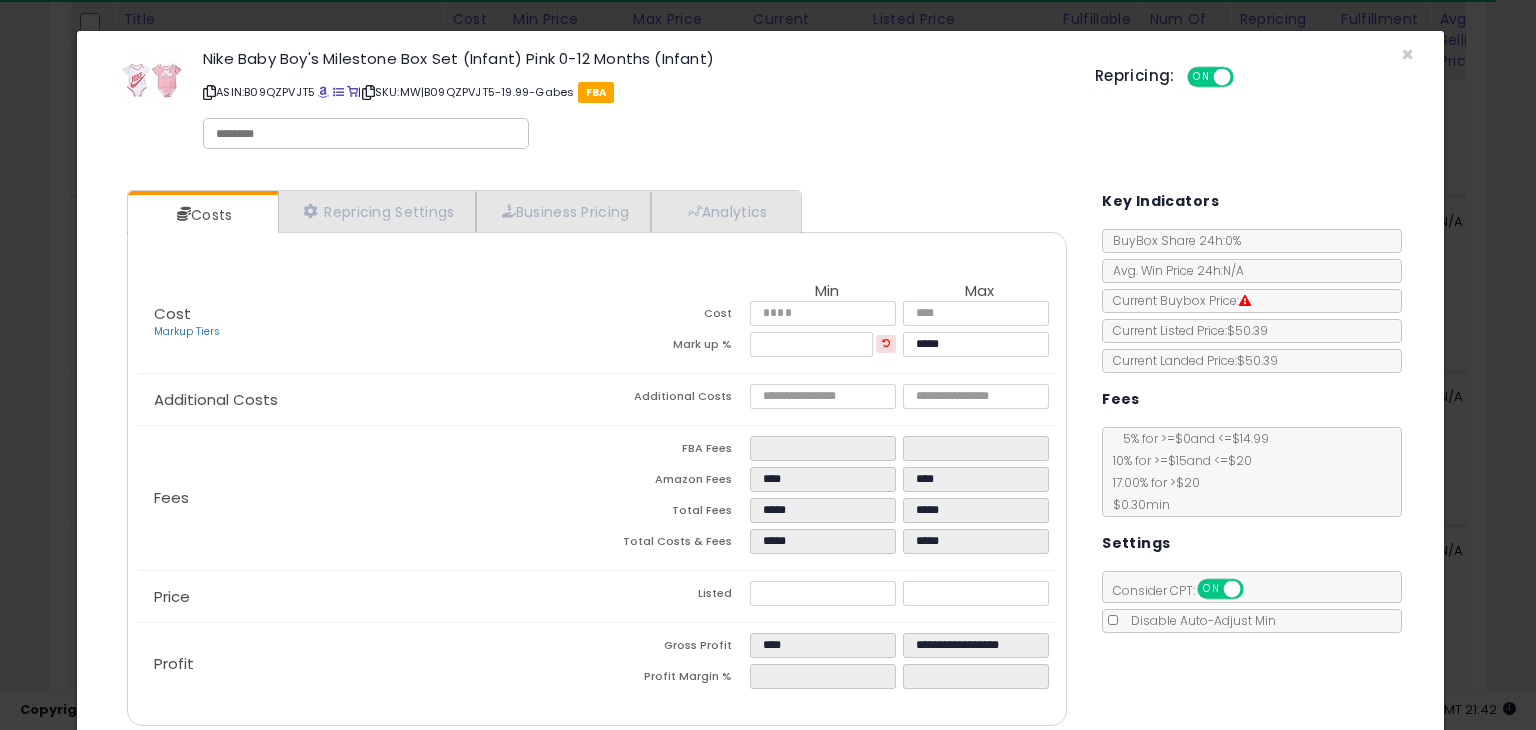 type on "****" 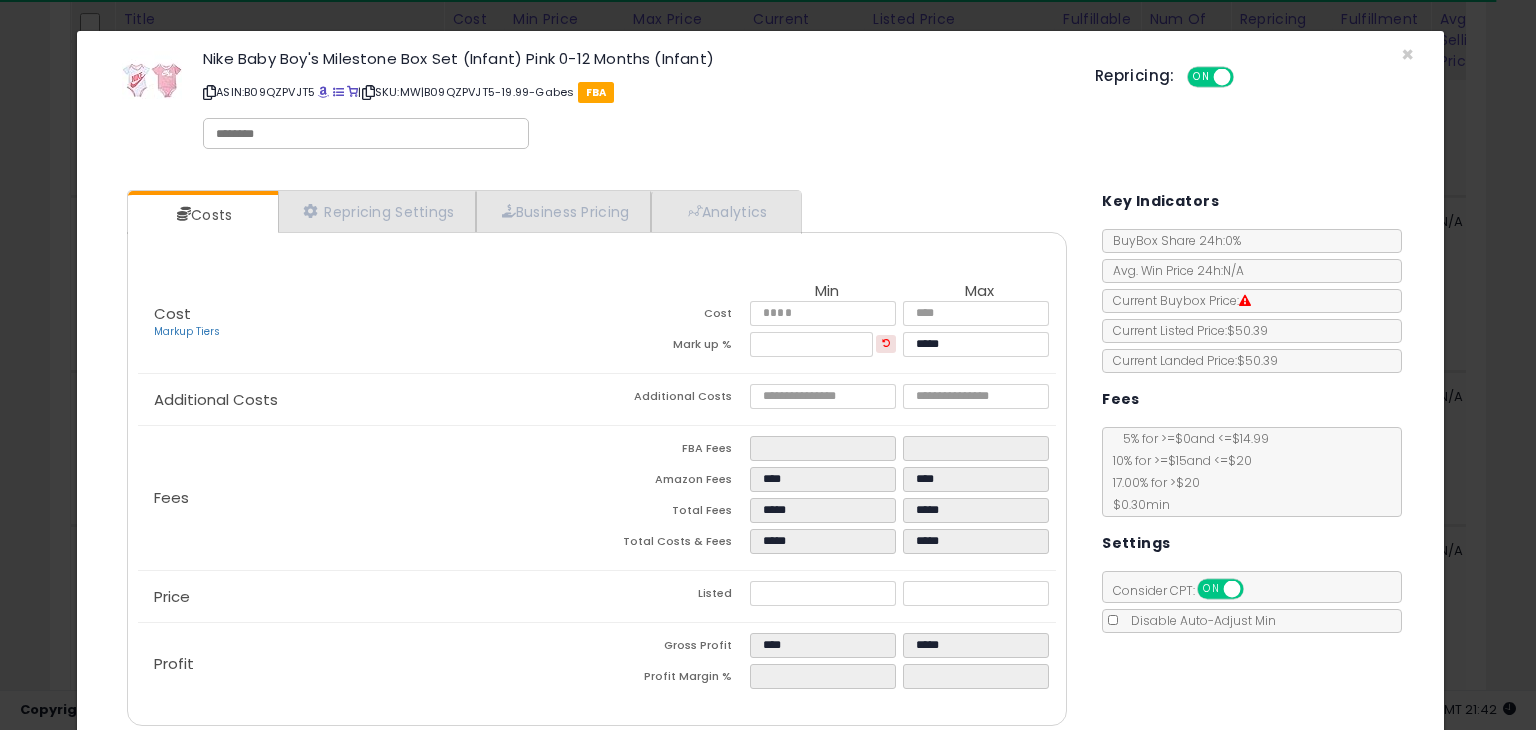 click on "Costs
Repricing Settings
Business Pricing
Analytics
Cost" at bounding box center (760, 460) 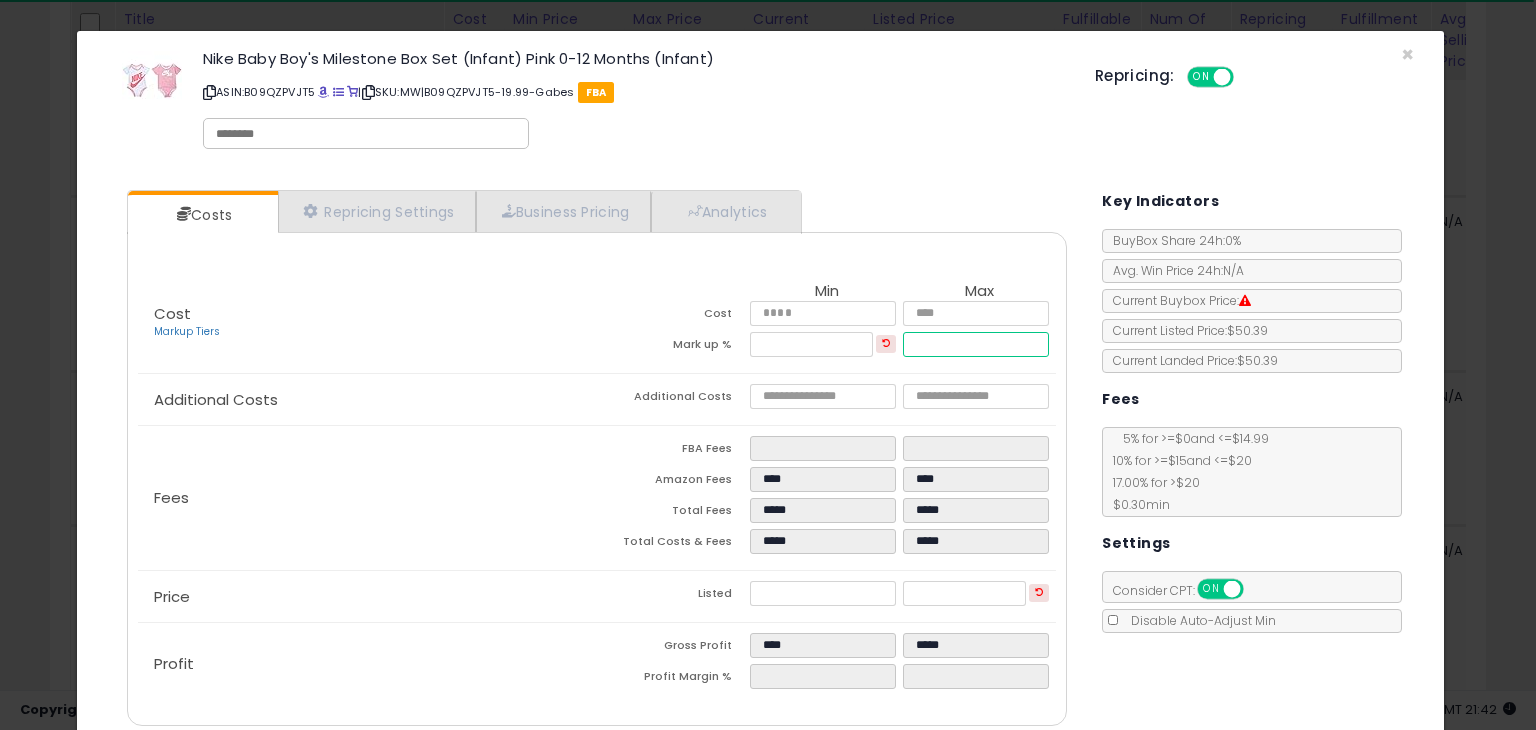 click on "*****" at bounding box center (975, 344) 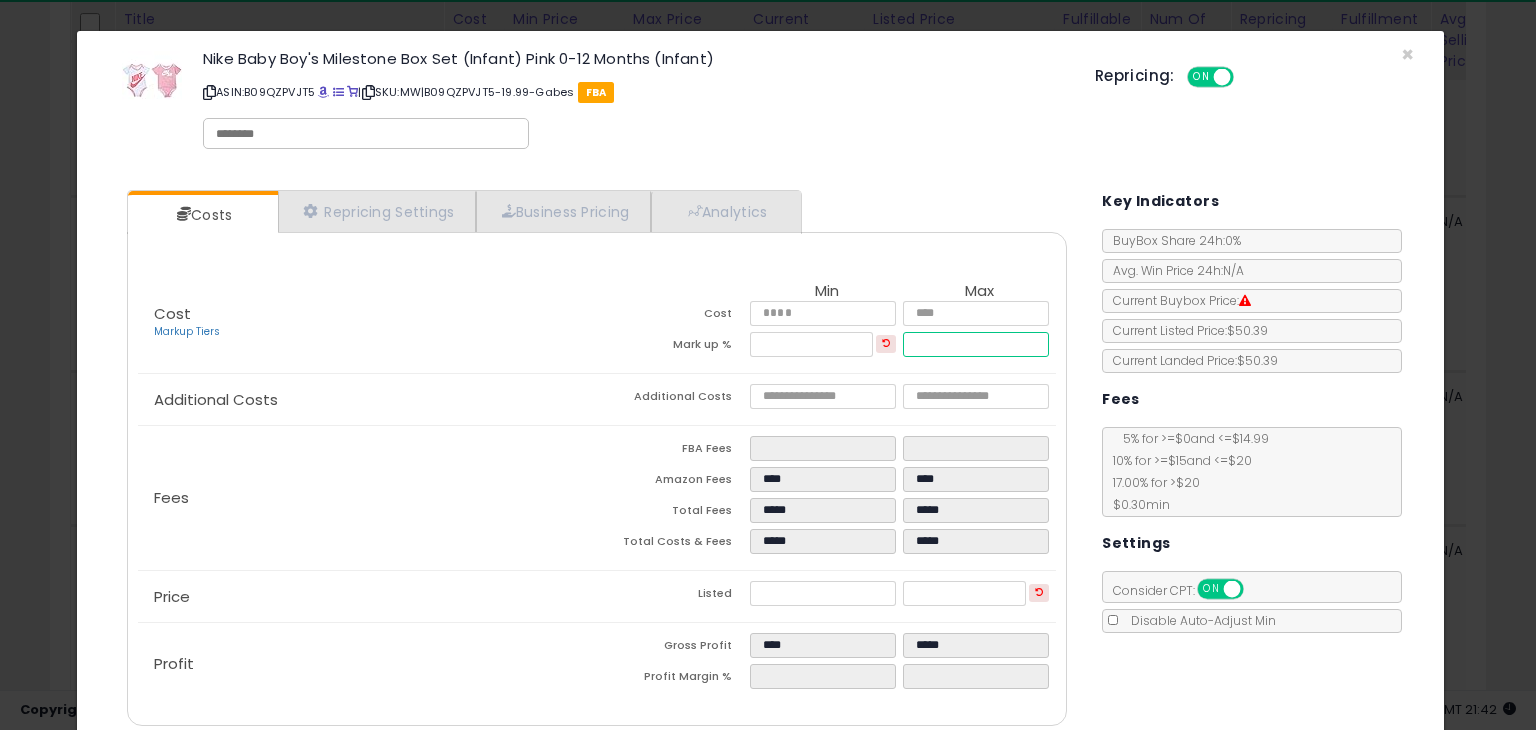 type on "*****" 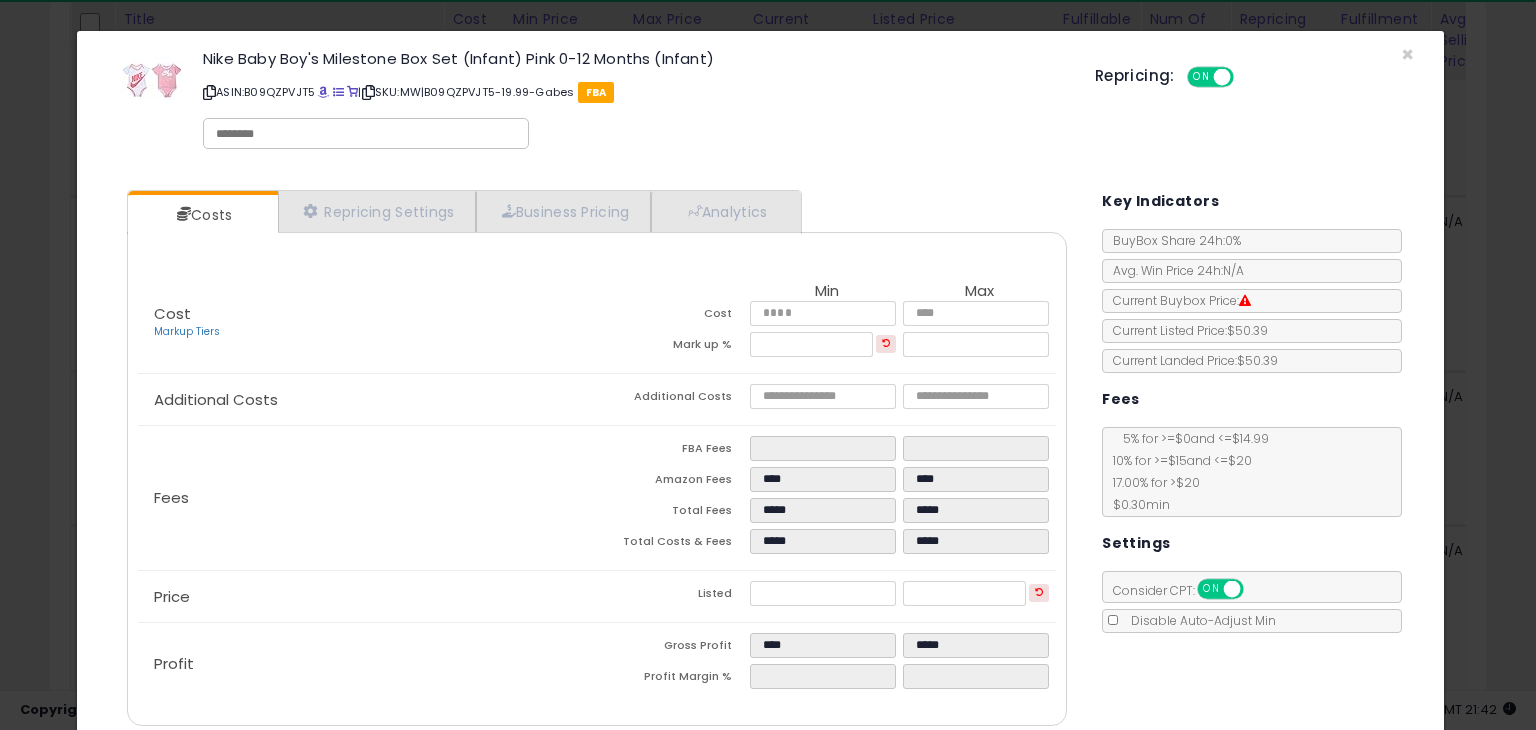 type on "****" 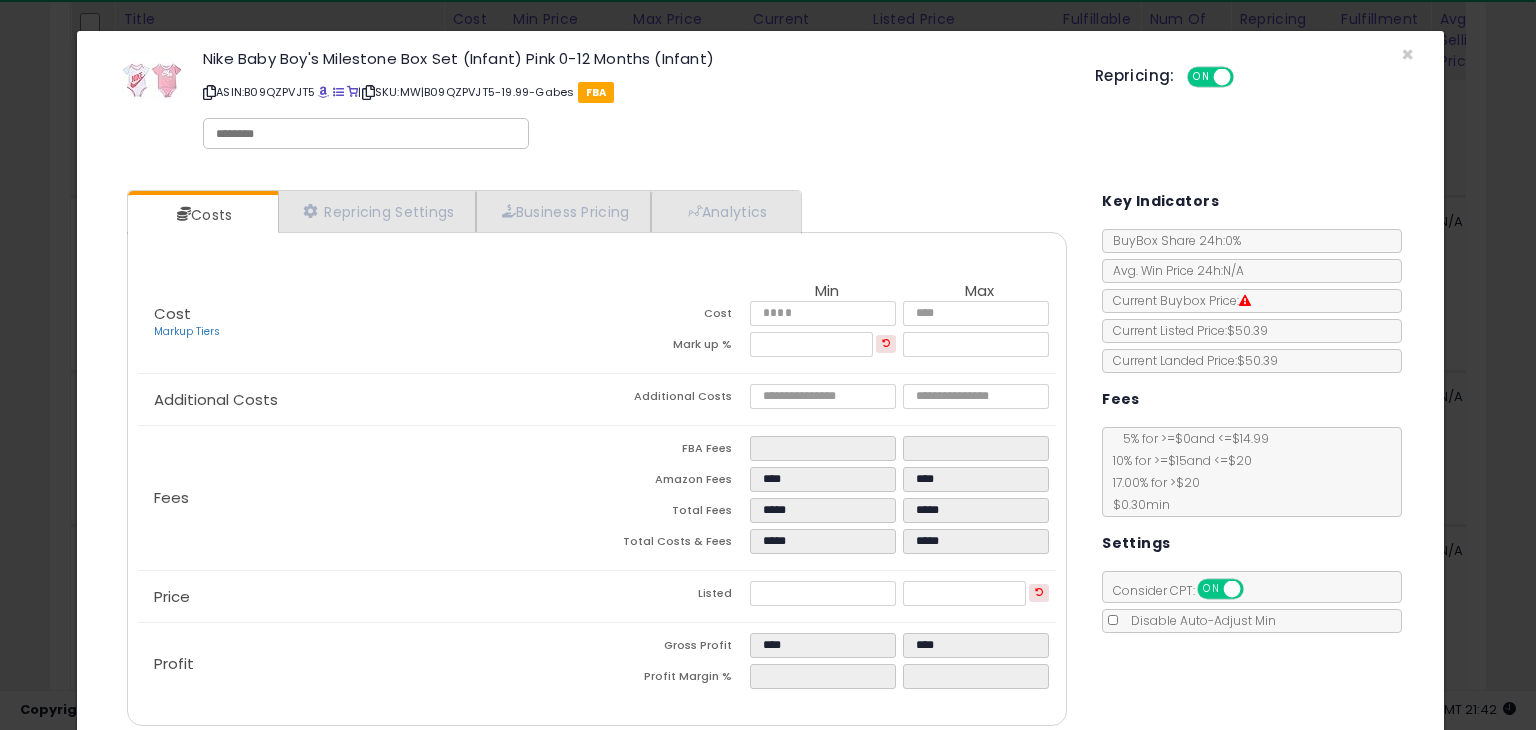 click on "Costs
Repricing Settings
Business Pricing
Analytics
Cost" at bounding box center [760, 460] 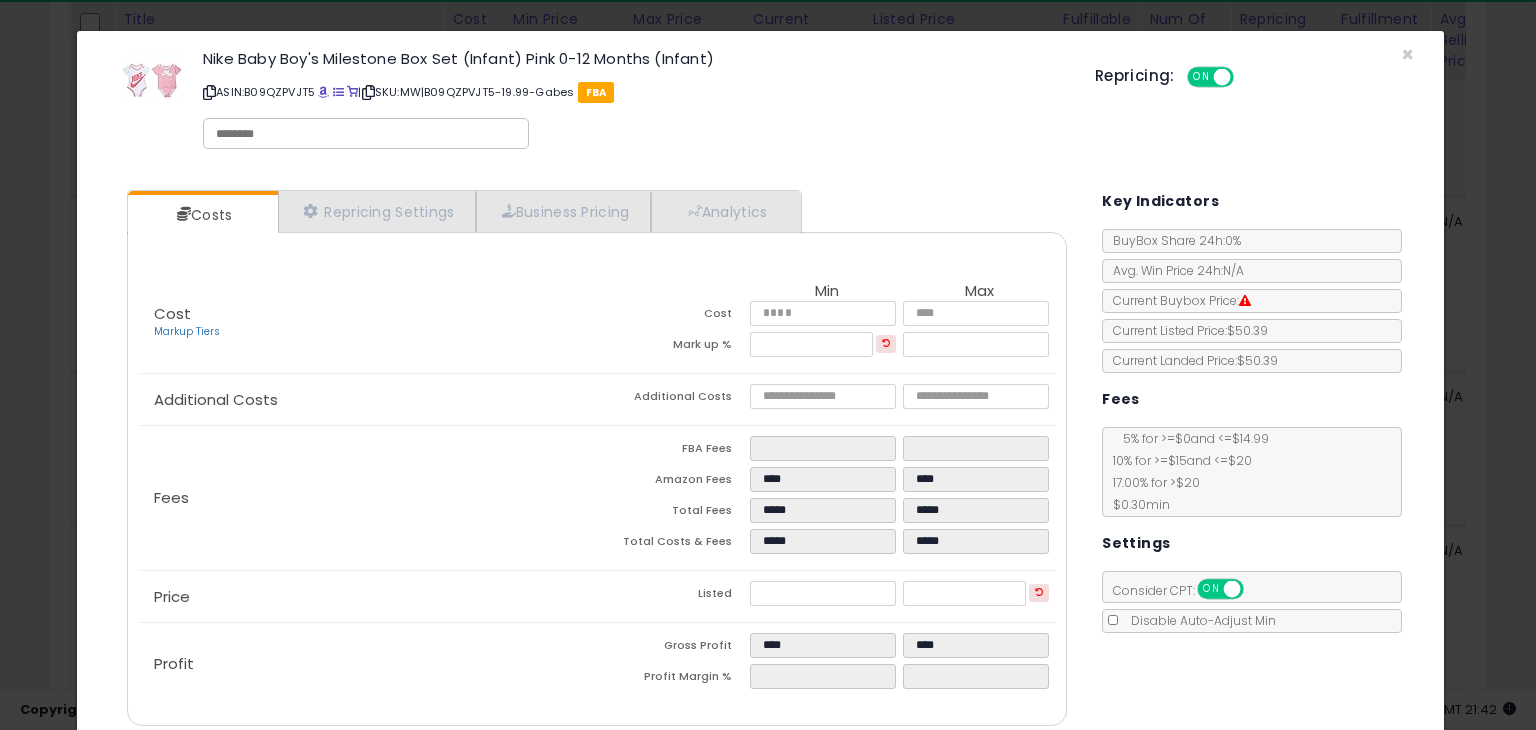 scroll, scrollTop: 79, scrollLeft: 0, axis: vertical 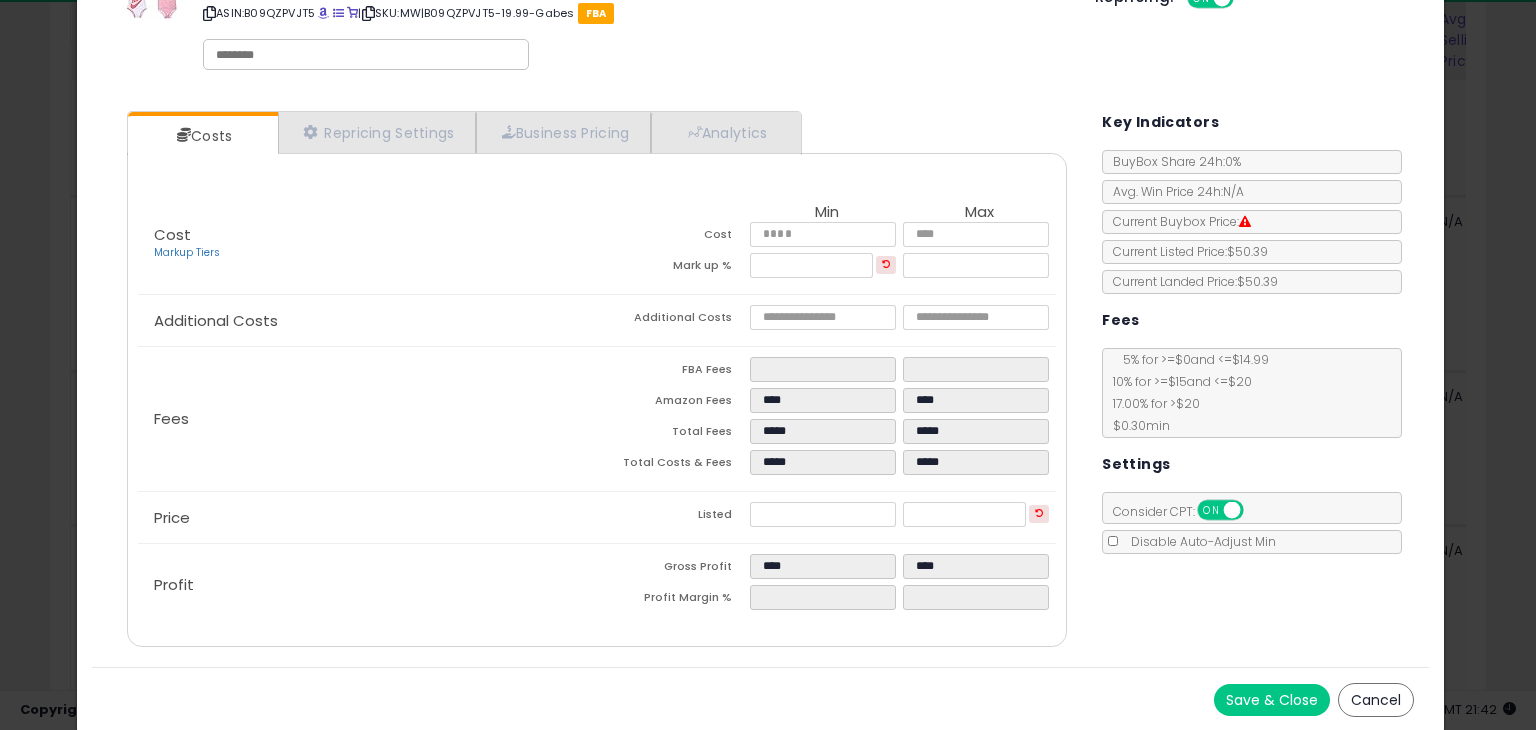 drag, startPoint x: 1304, startPoint y: 695, endPoint x: 1293, endPoint y: 692, distance: 11.401754 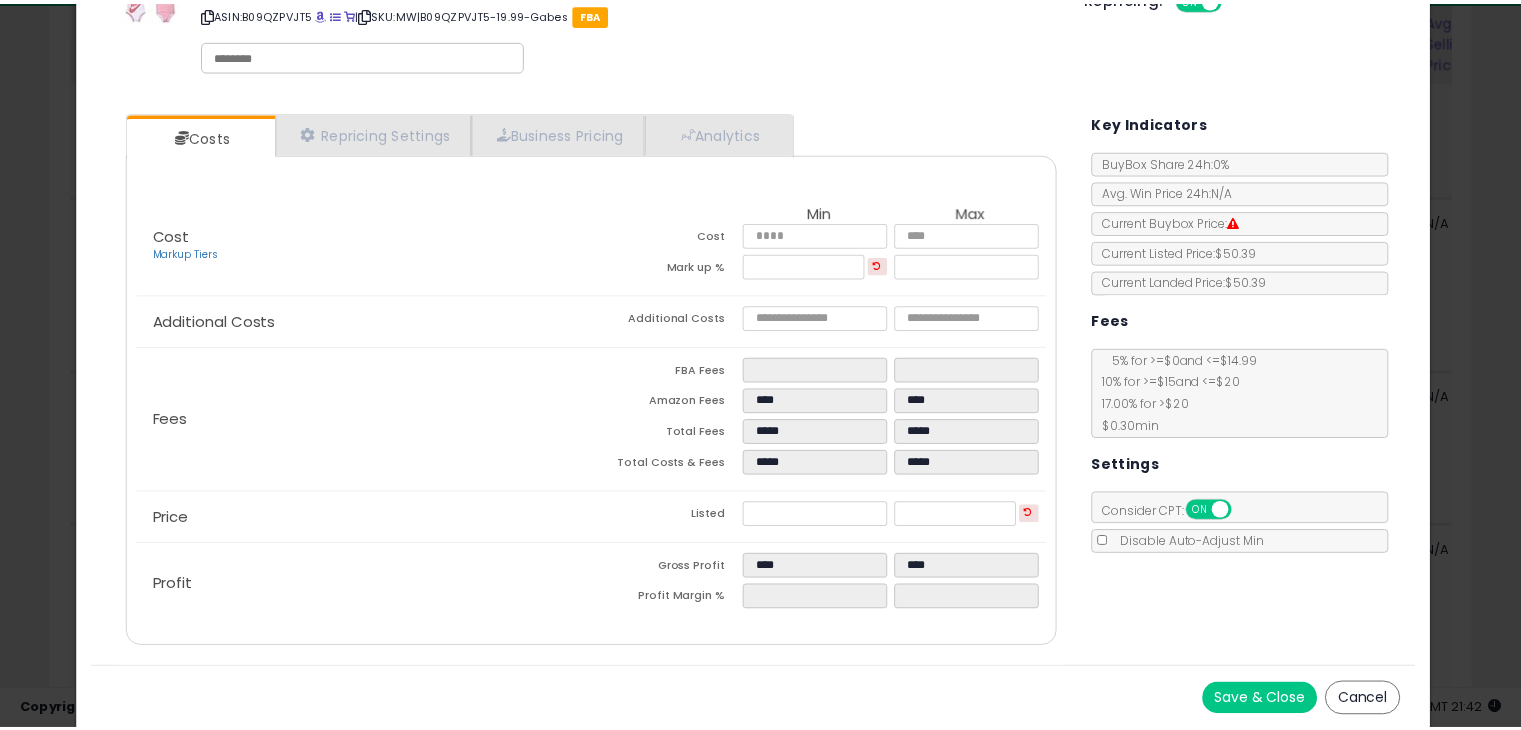 scroll, scrollTop: 0, scrollLeft: 0, axis: both 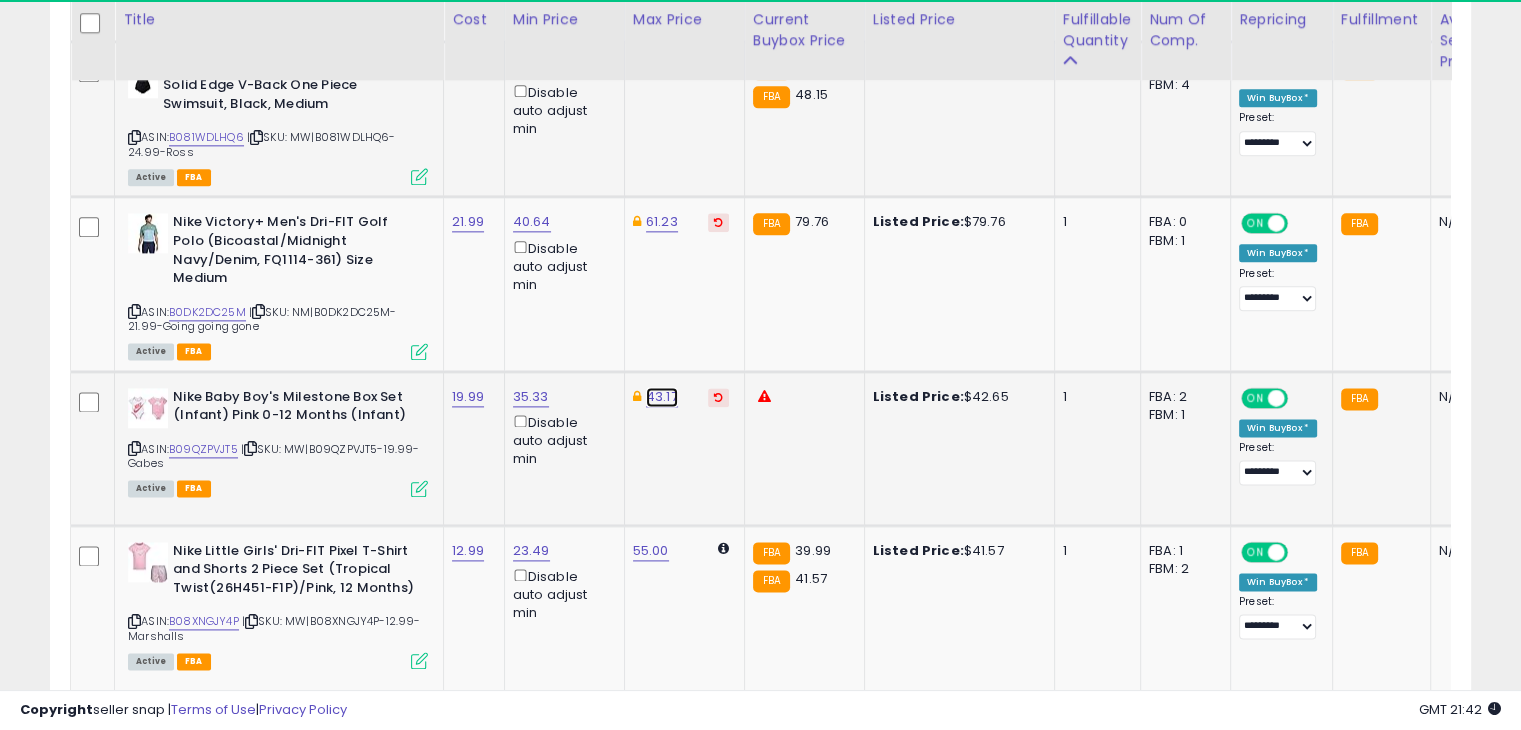 click on "43.17" at bounding box center (664, -1456) 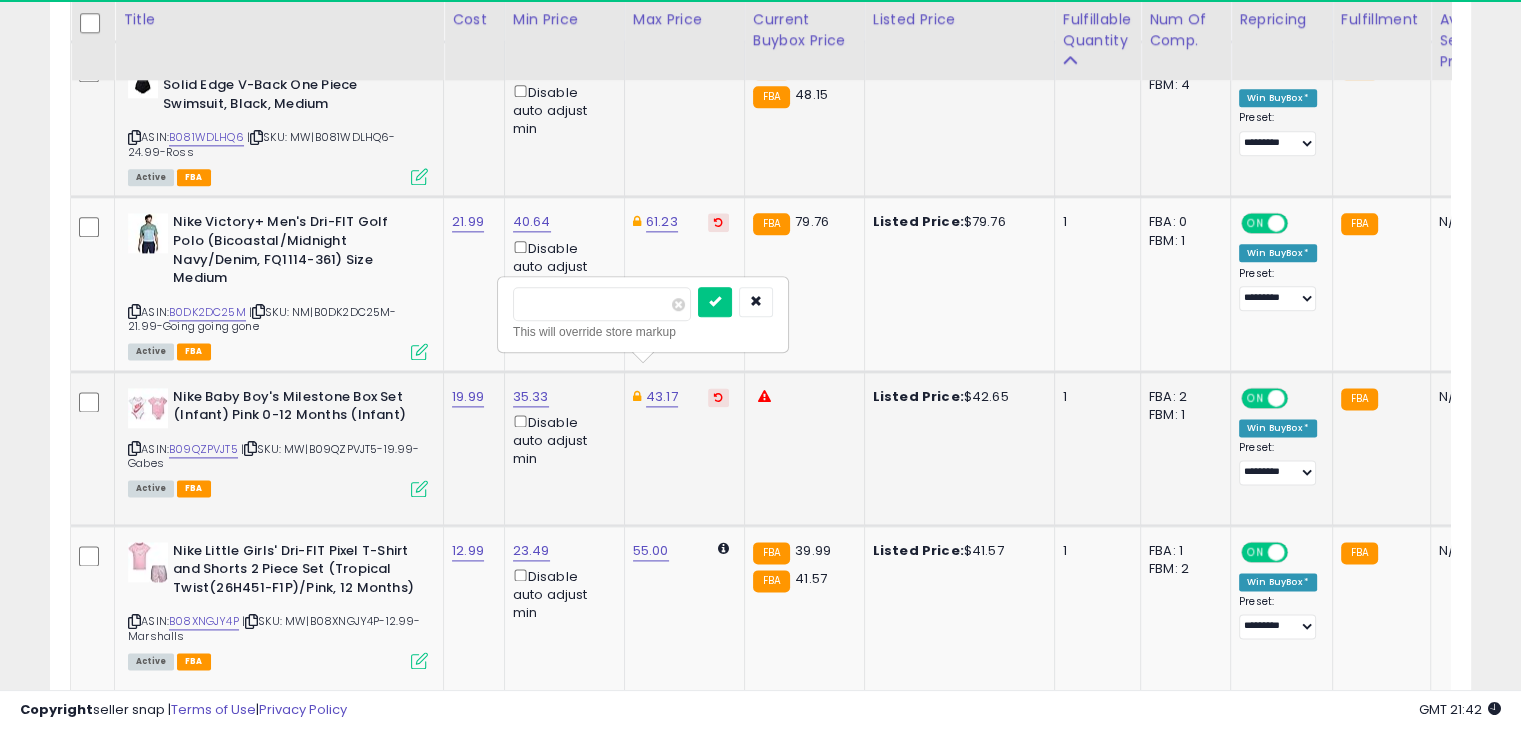 click on "*****" at bounding box center (602, 304) 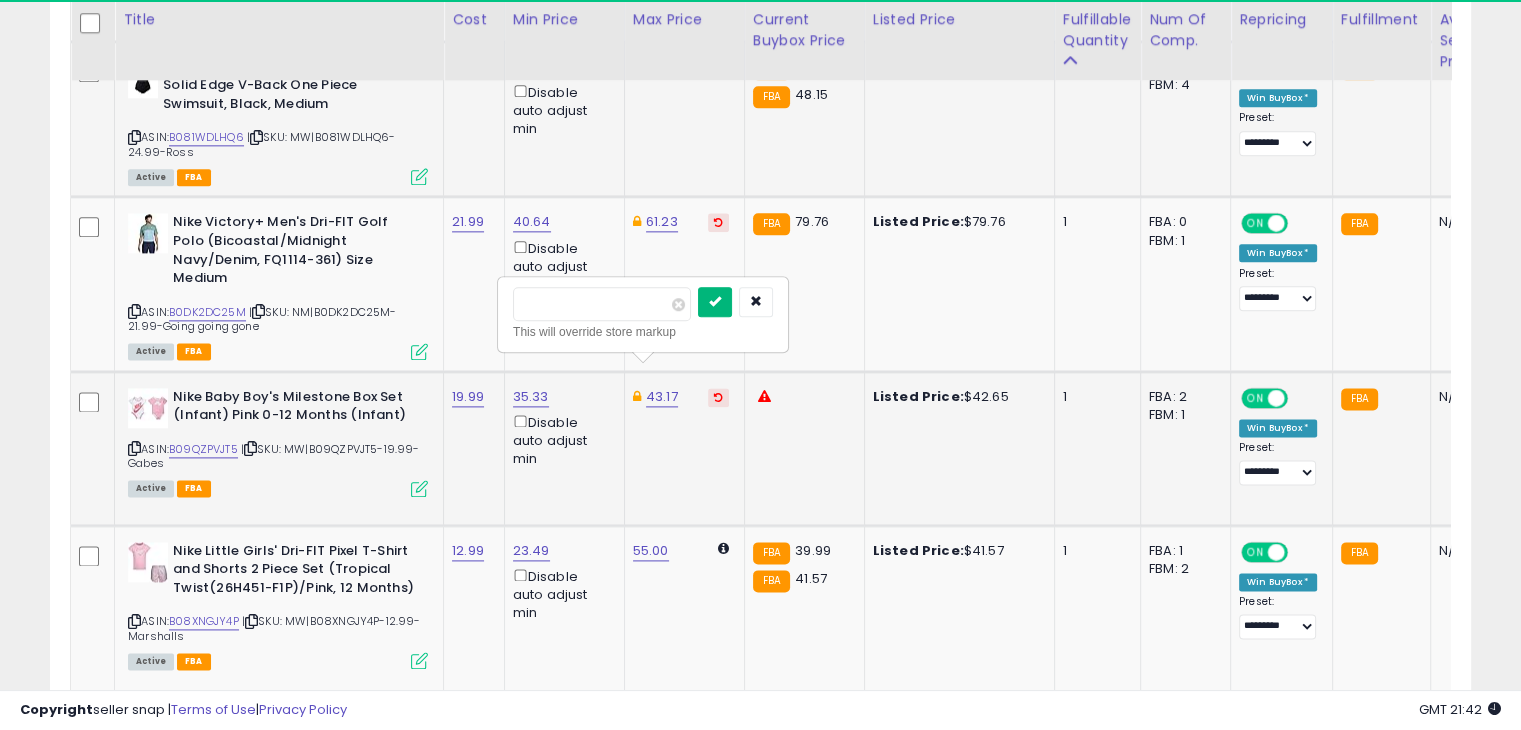 type on "*****" 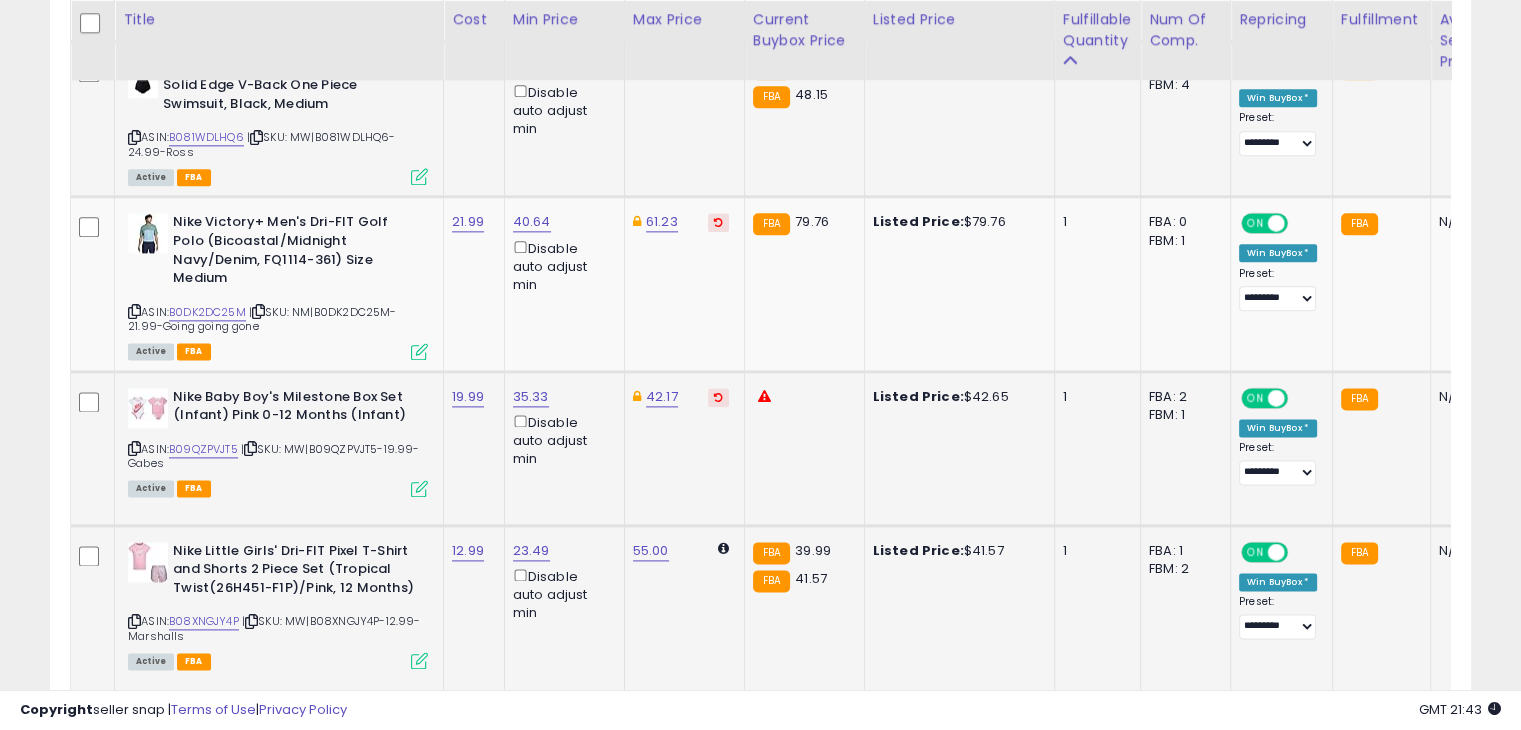 click at bounding box center [419, 660] 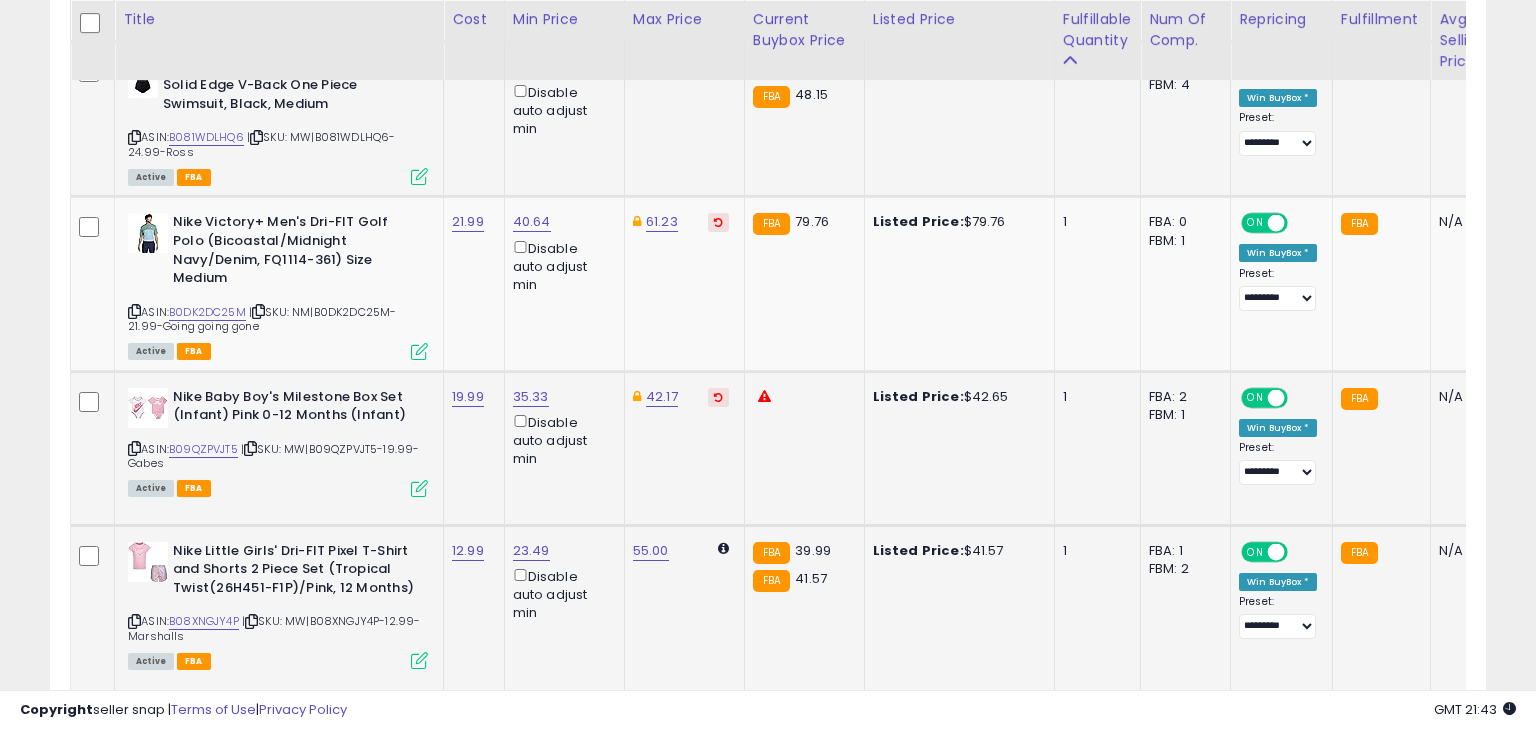 scroll, scrollTop: 999589, scrollLeft: 999168, axis: both 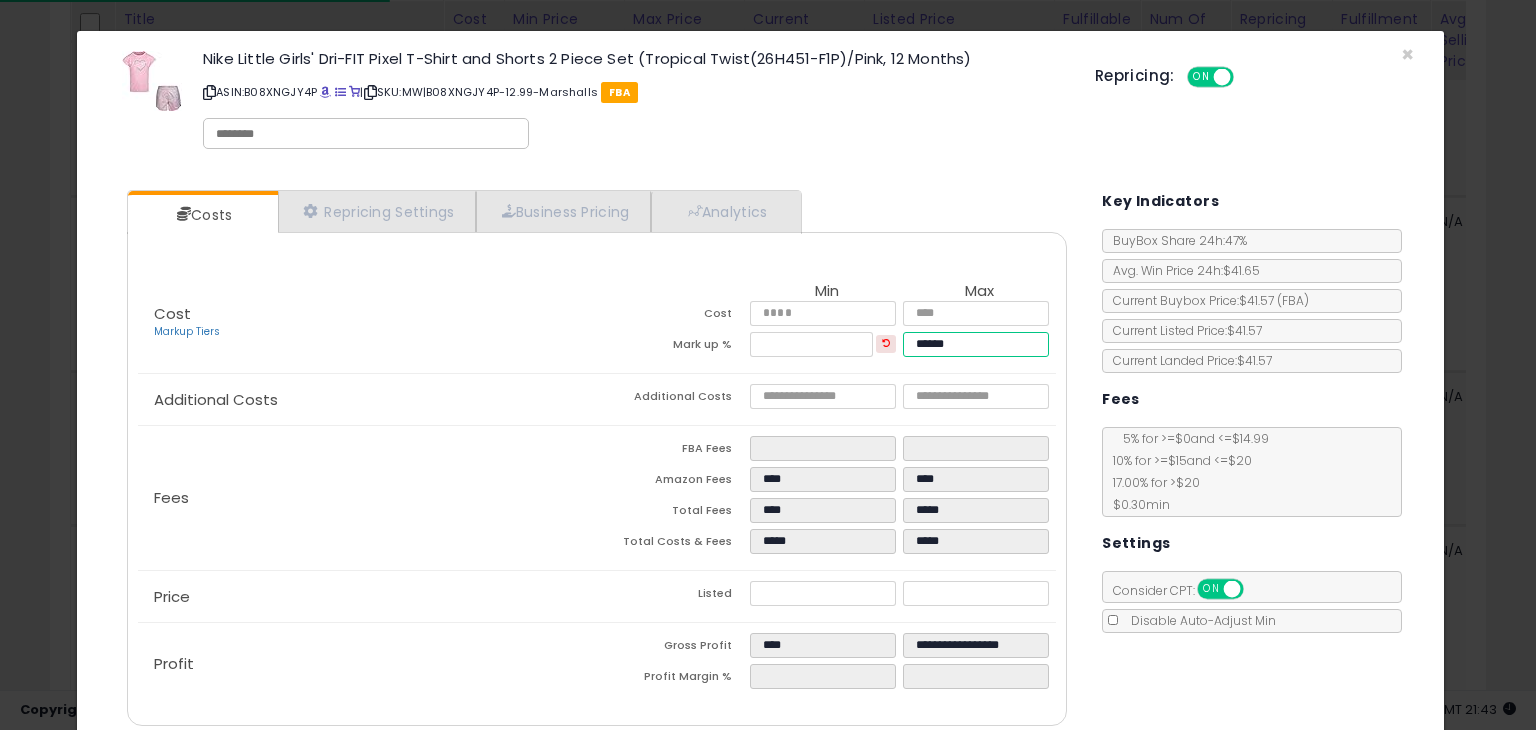 click on "******" at bounding box center (975, 344) 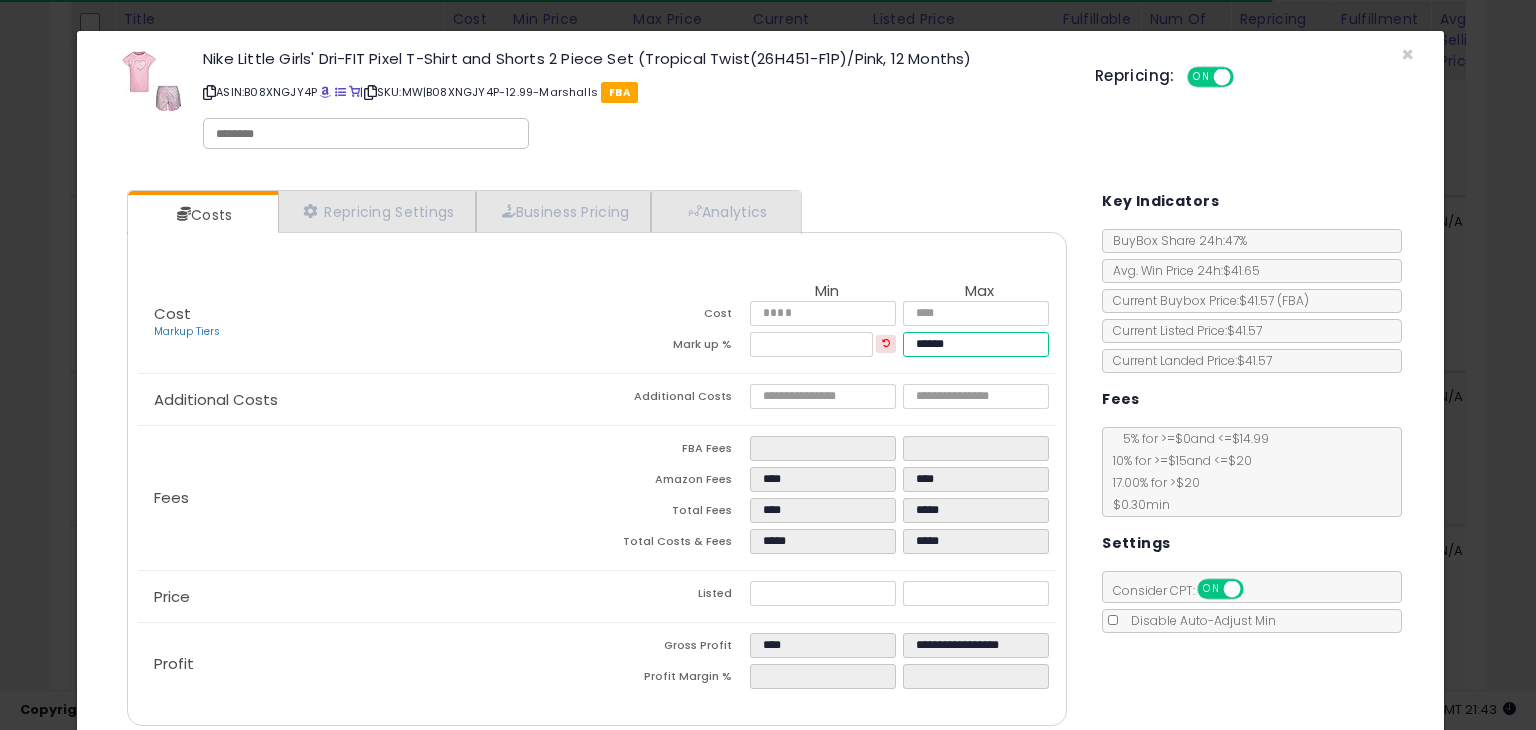 type on "******" 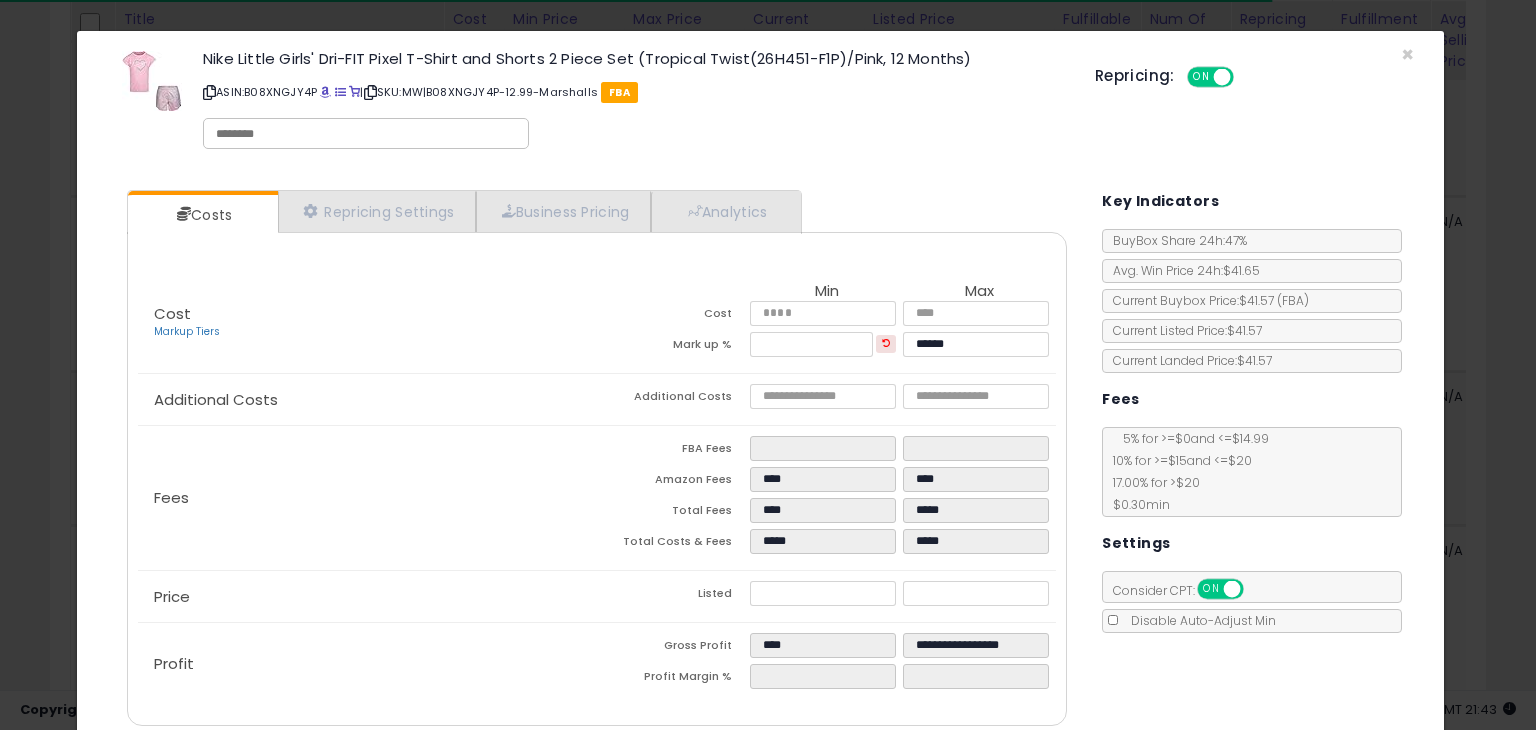 type on "****" 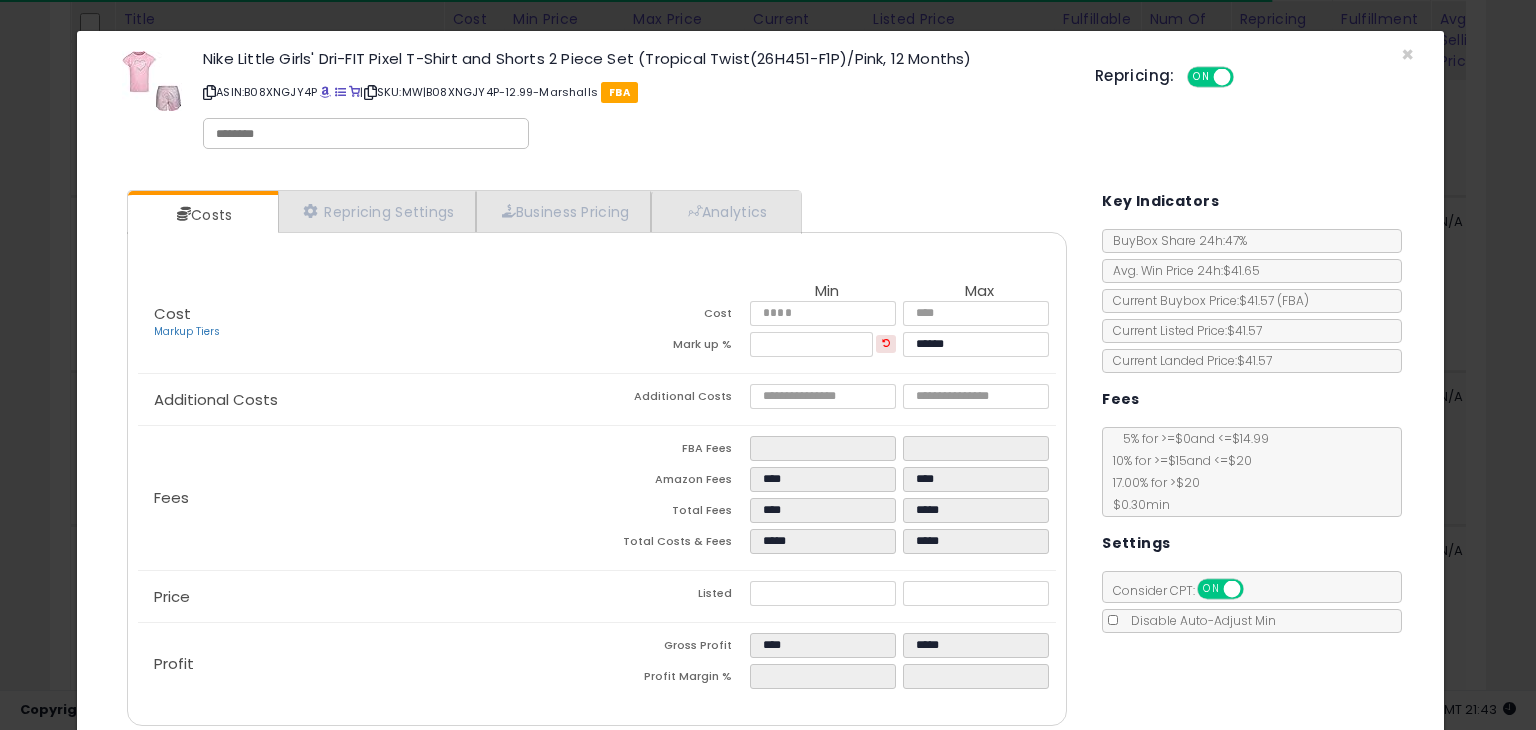 click on "Costs
Repricing Settings
Business Pricing
Analytics
Cost" at bounding box center (760, 460) 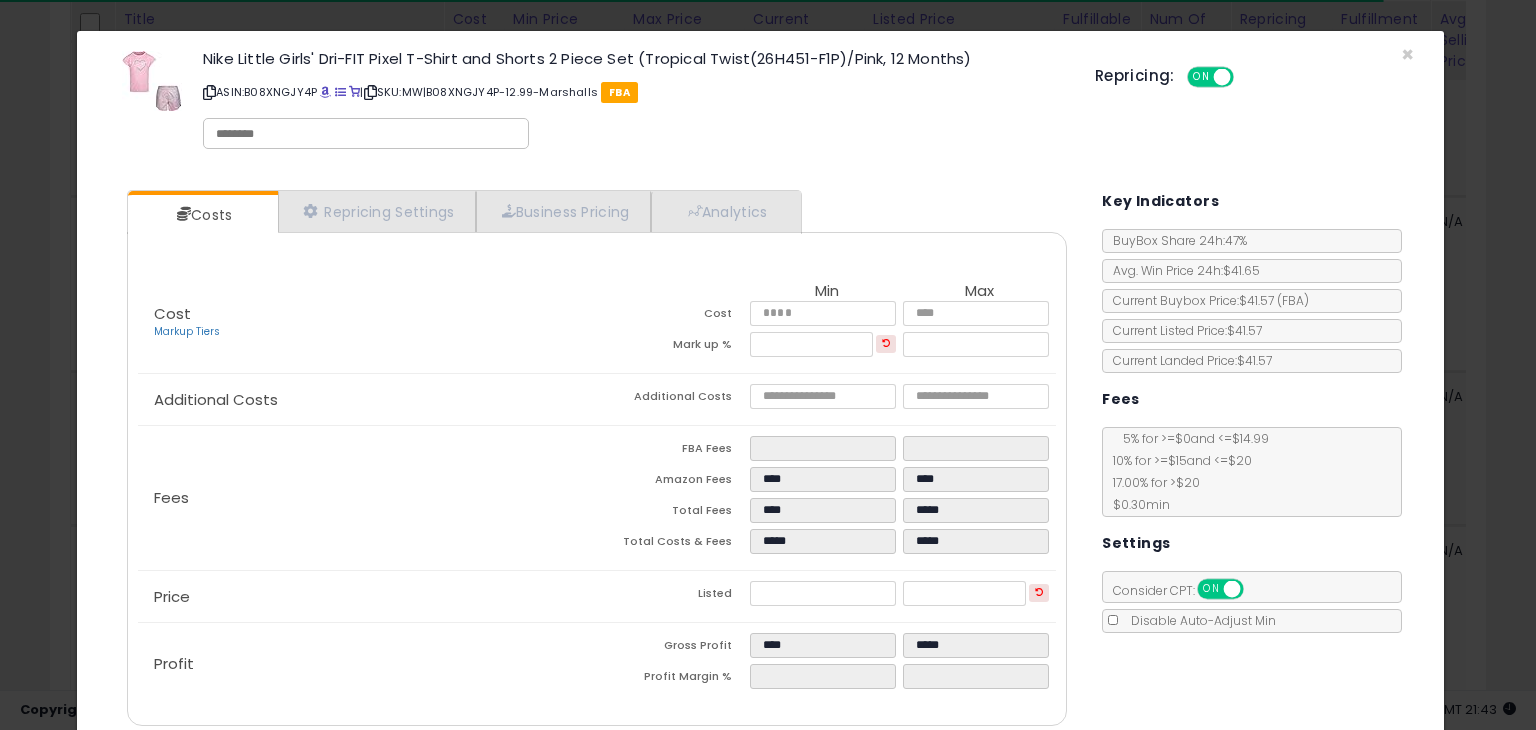 scroll, scrollTop: 79, scrollLeft: 0, axis: vertical 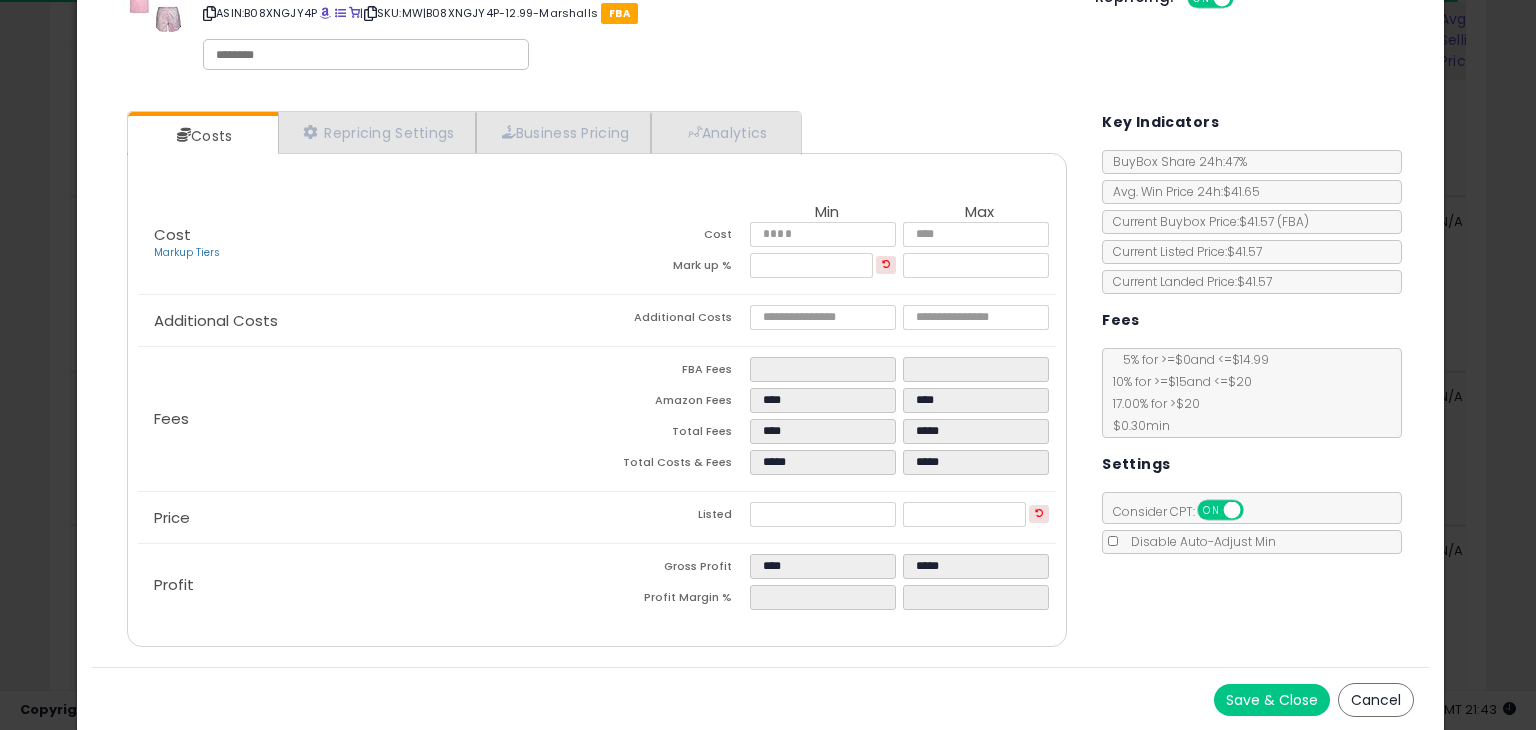 click on "Save & Close" at bounding box center [1272, 700] 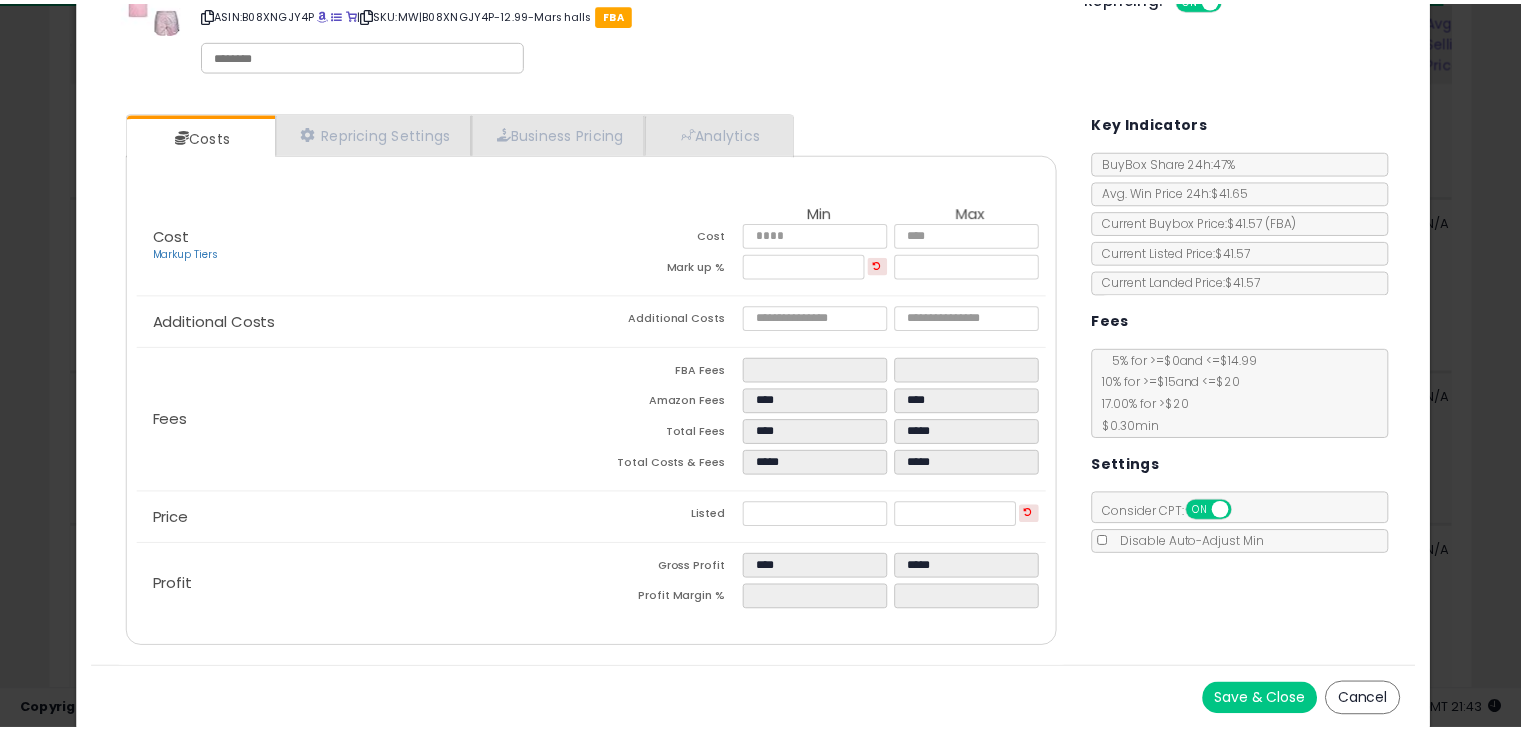 scroll, scrollTop: 0, scrollLeft: 0, axis: both 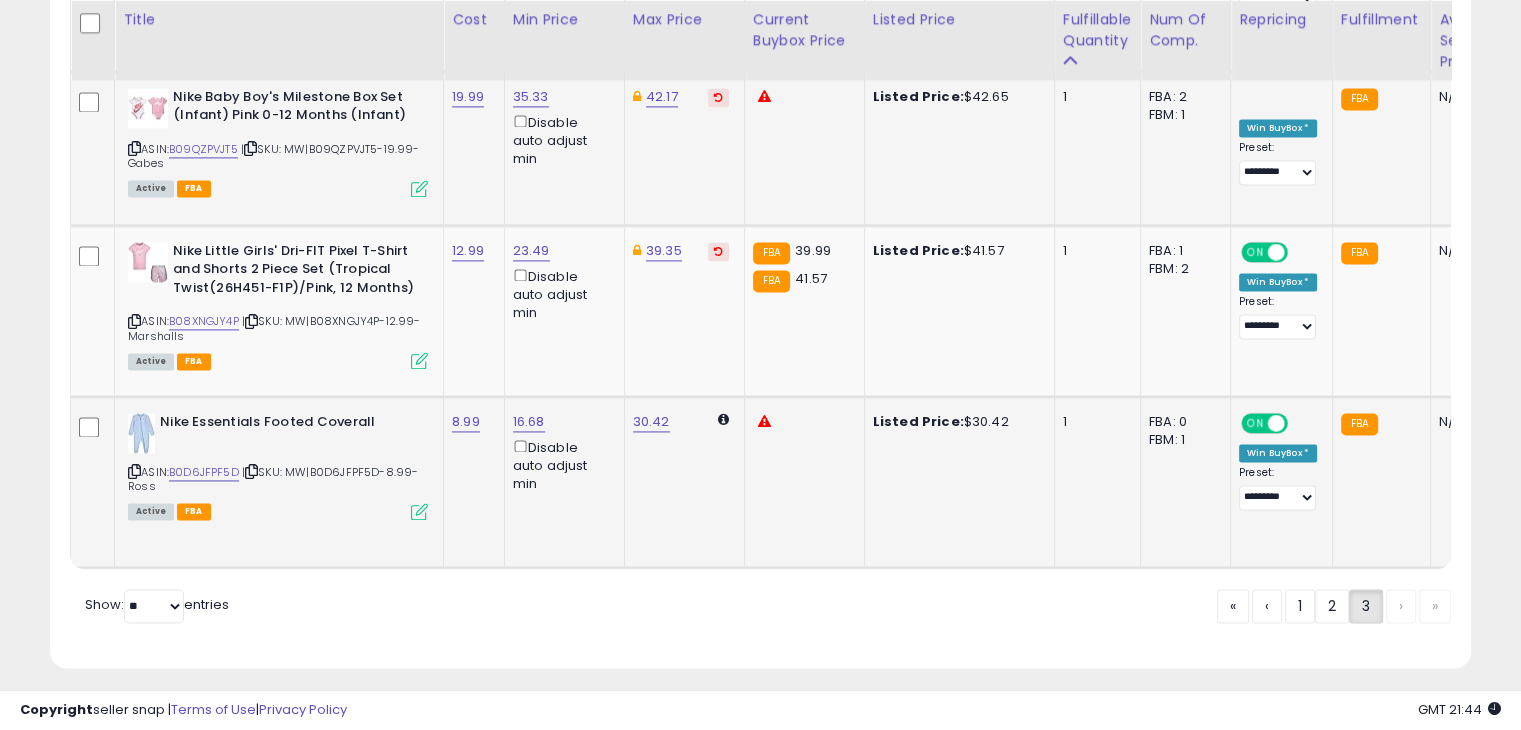 click at bounding box center (419, 511) 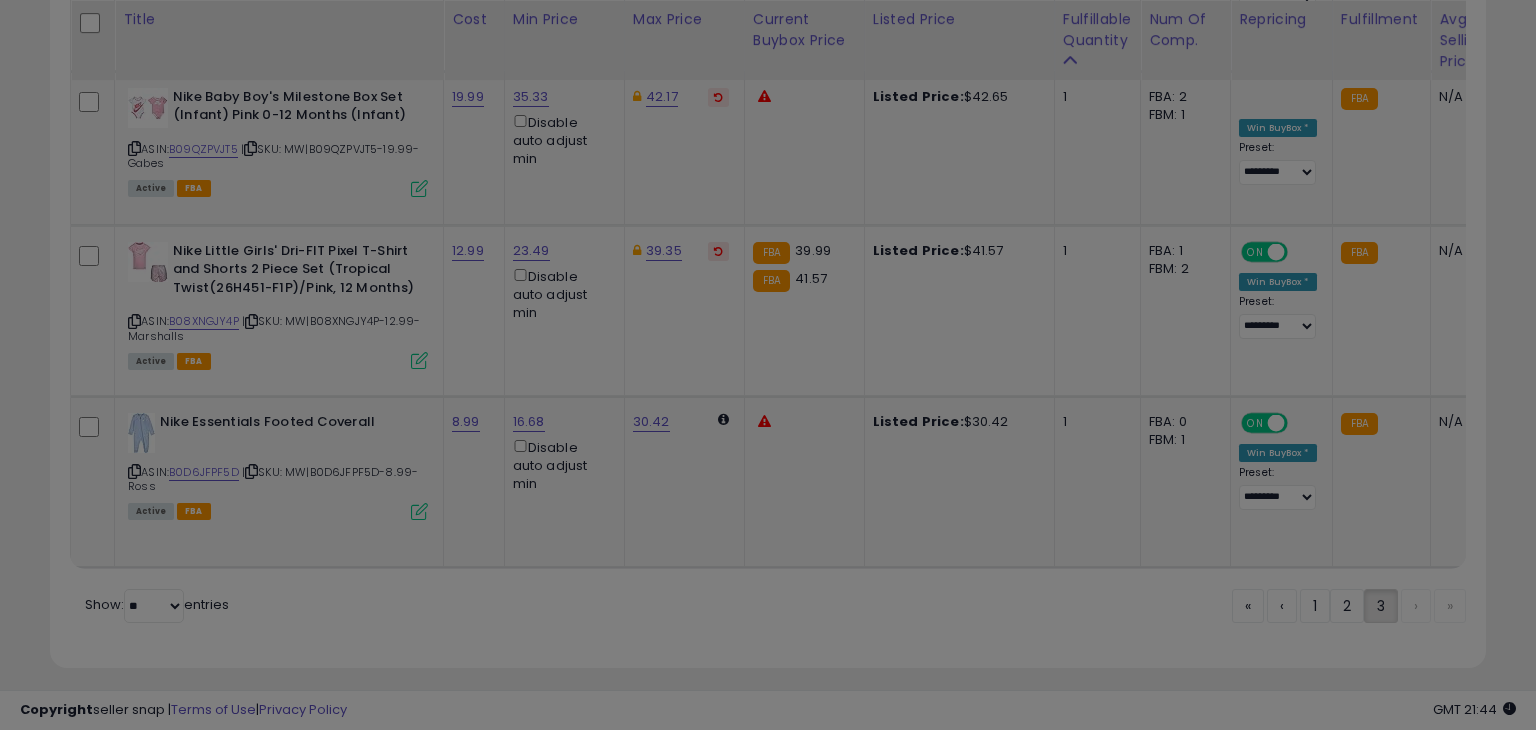 scroll, scrollTop: 999589, scrollLeft: 999168, axis: both 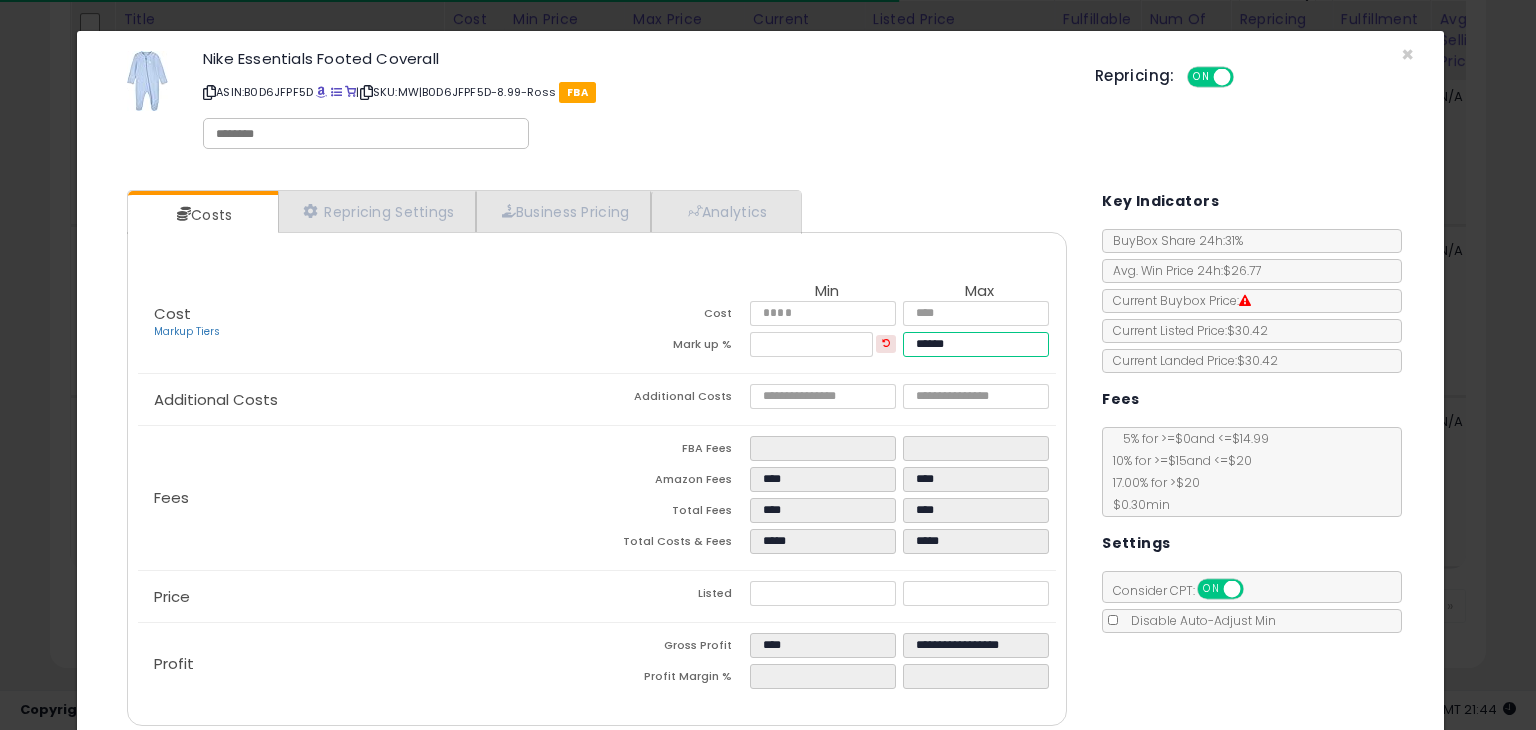 drag, startPoint x: 919, startPoint y: 339, endPoint x: 893, endPoint y: 340, distance: 26.019224 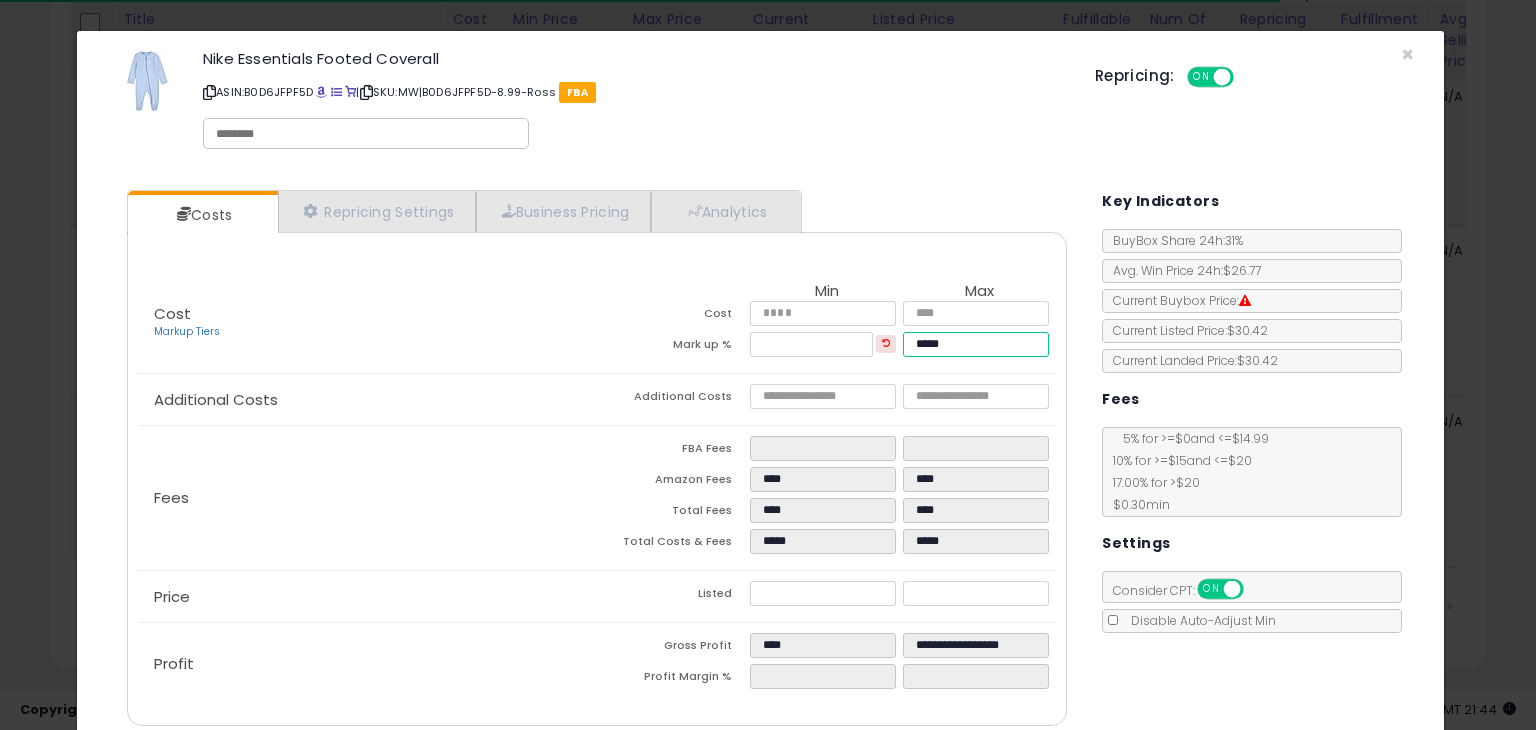 type on "*****" 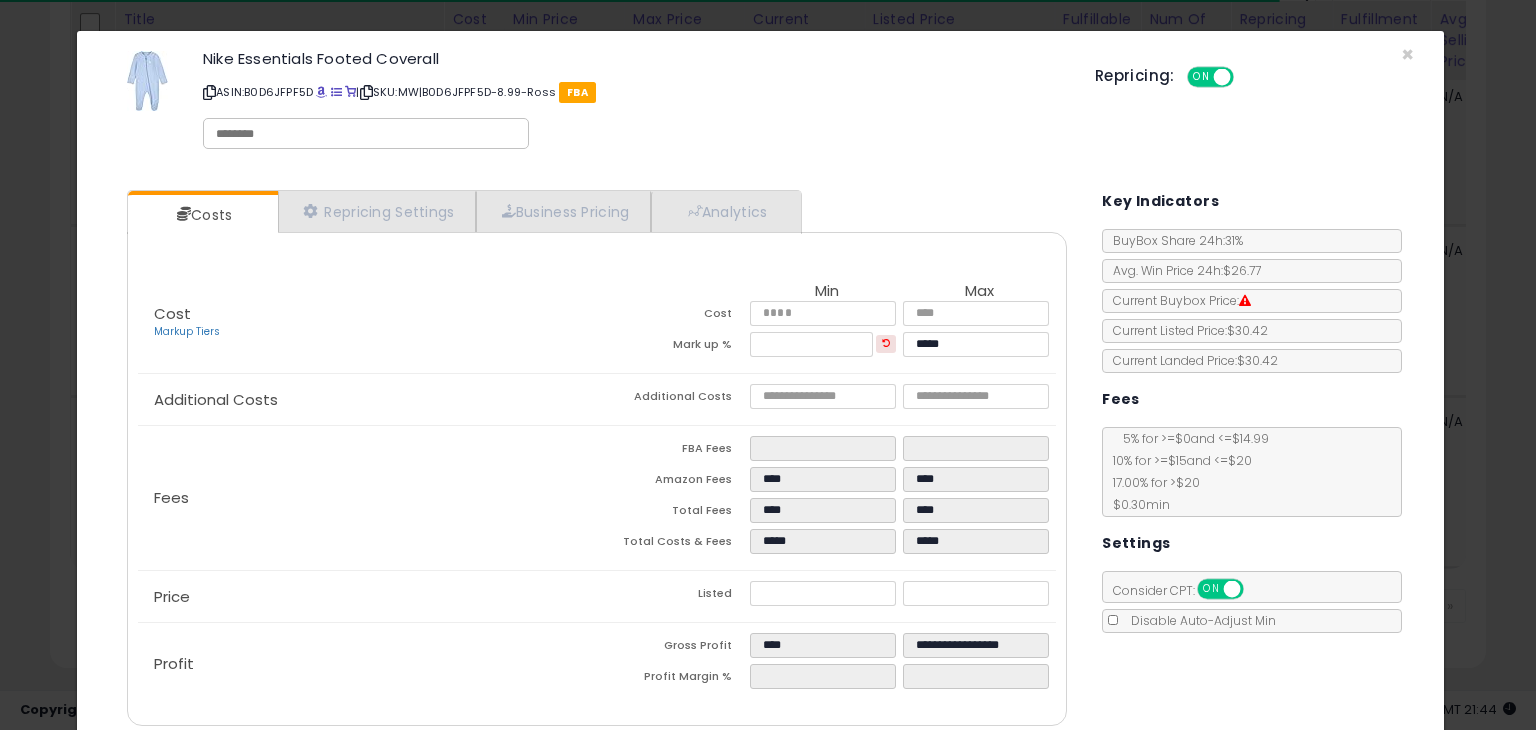 type 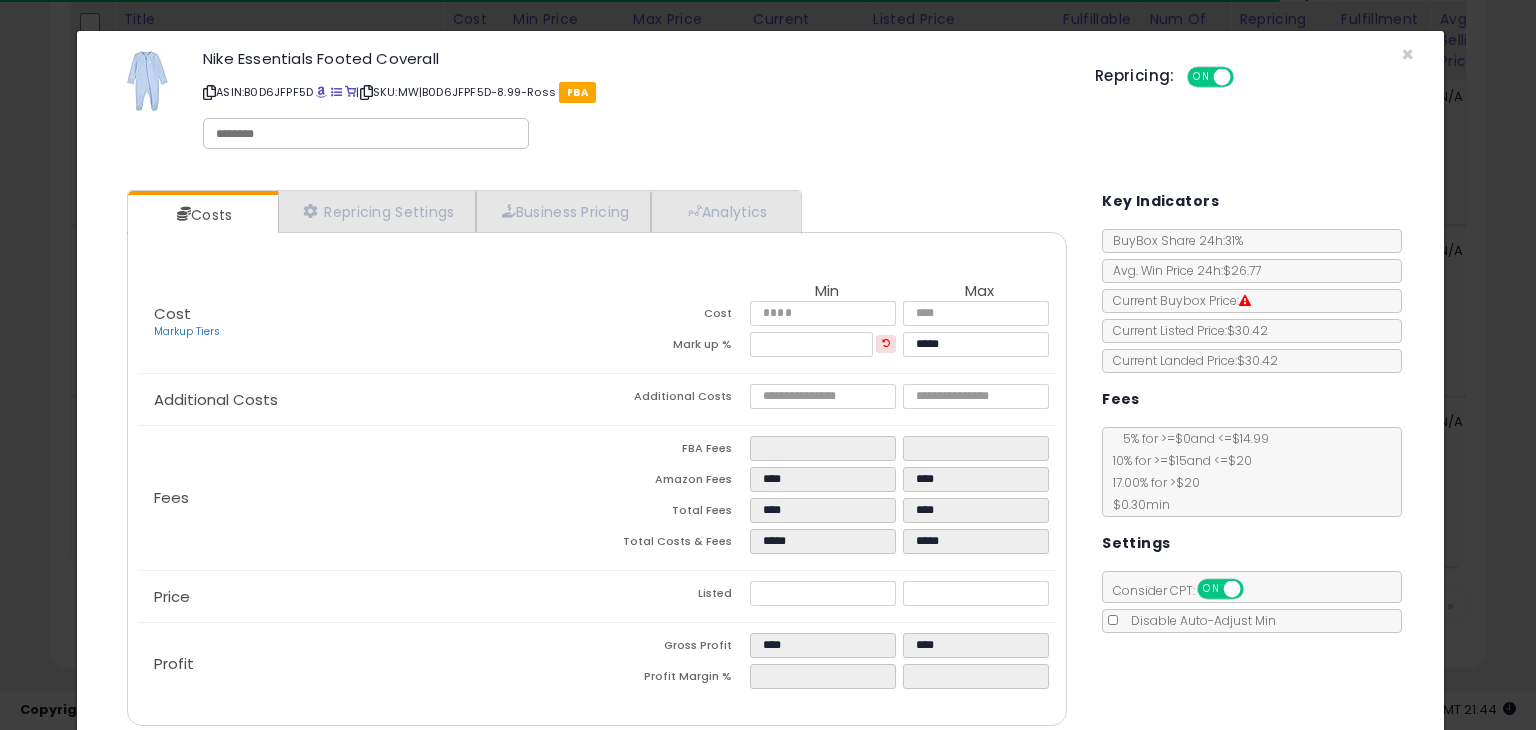 click on "Costs
Repricing Settings
Business Pricing
Analytics
Cost" at bounding box center [760, 460] 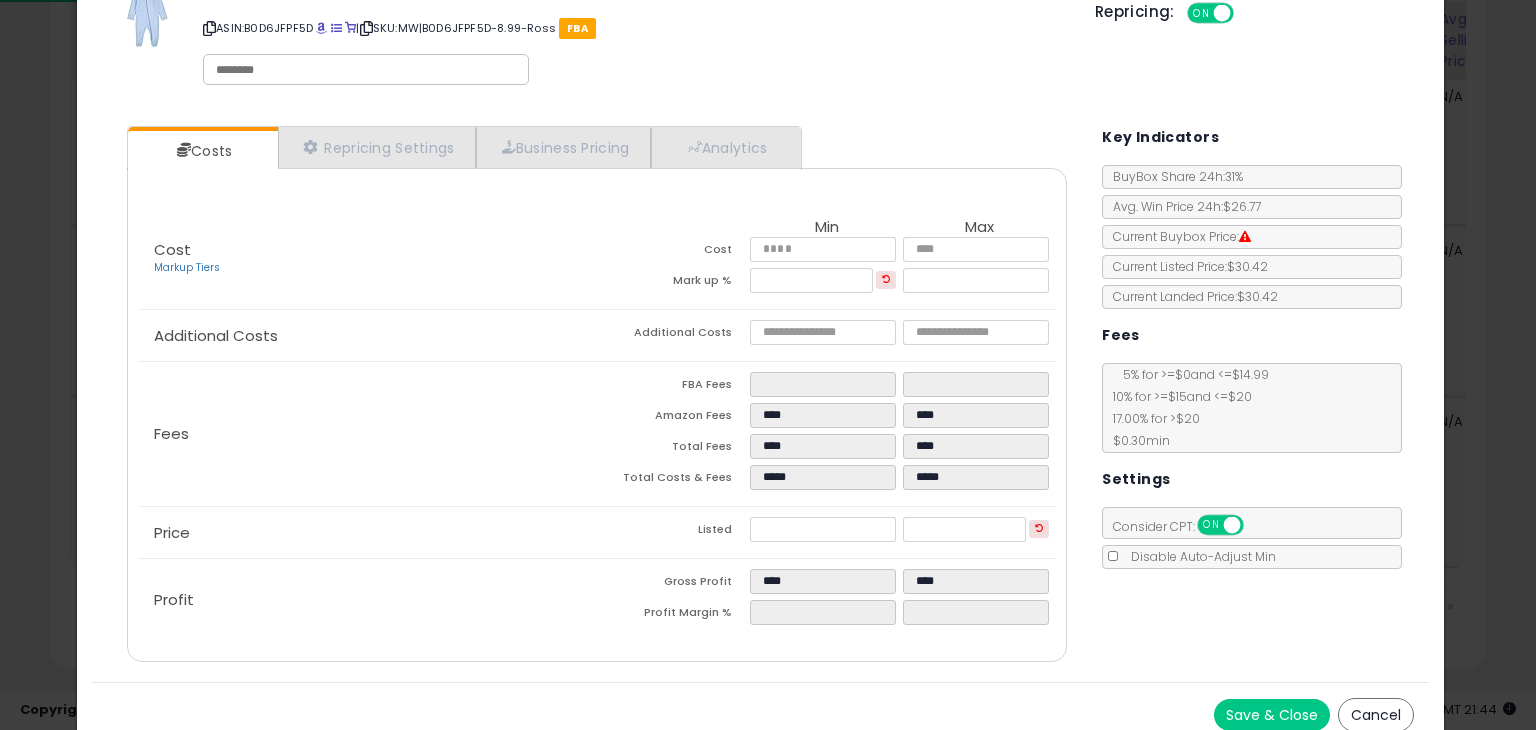 scroll, scrollTop: 79, scrollLeft: 0, axis: vertical 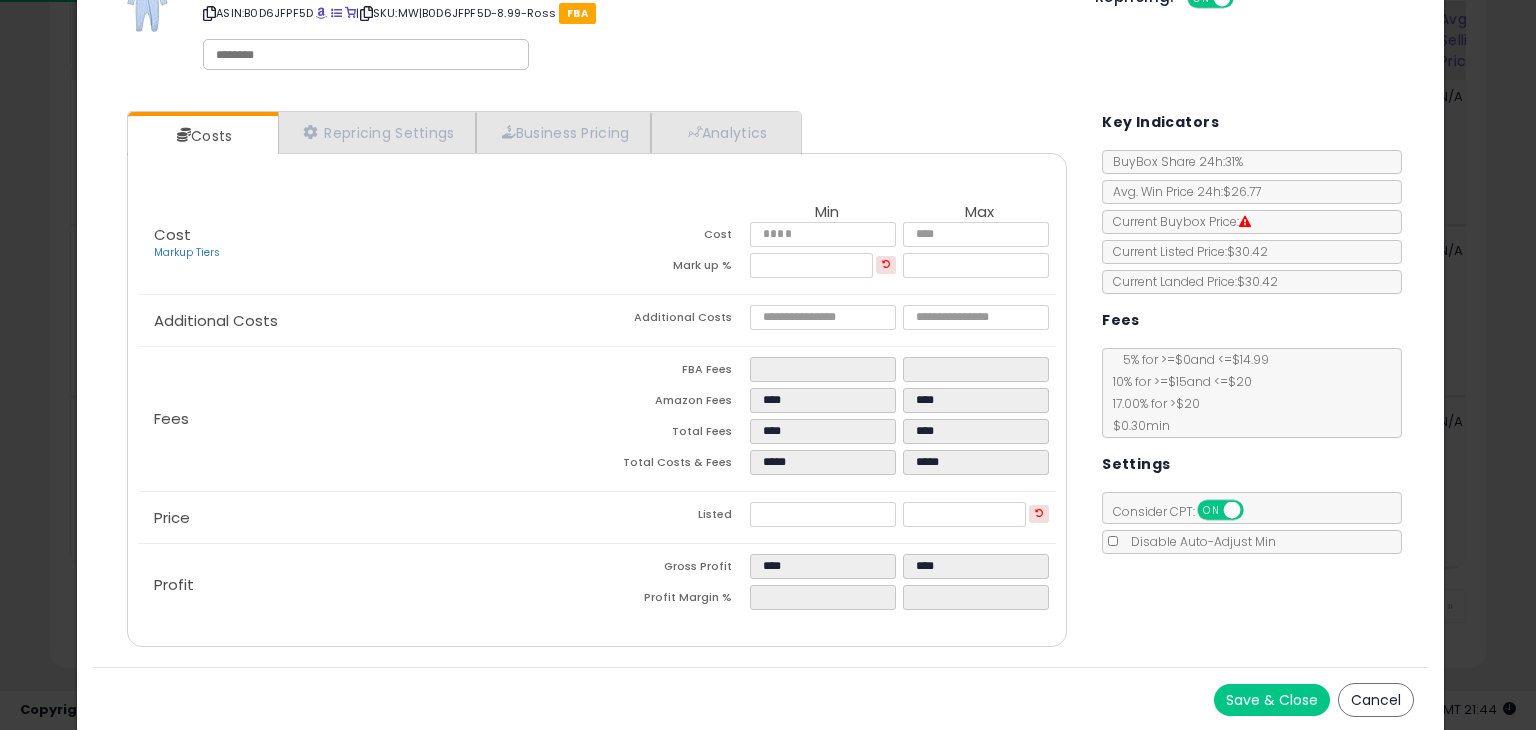 click on "Save & Close" at bounding box center (1272, 700) 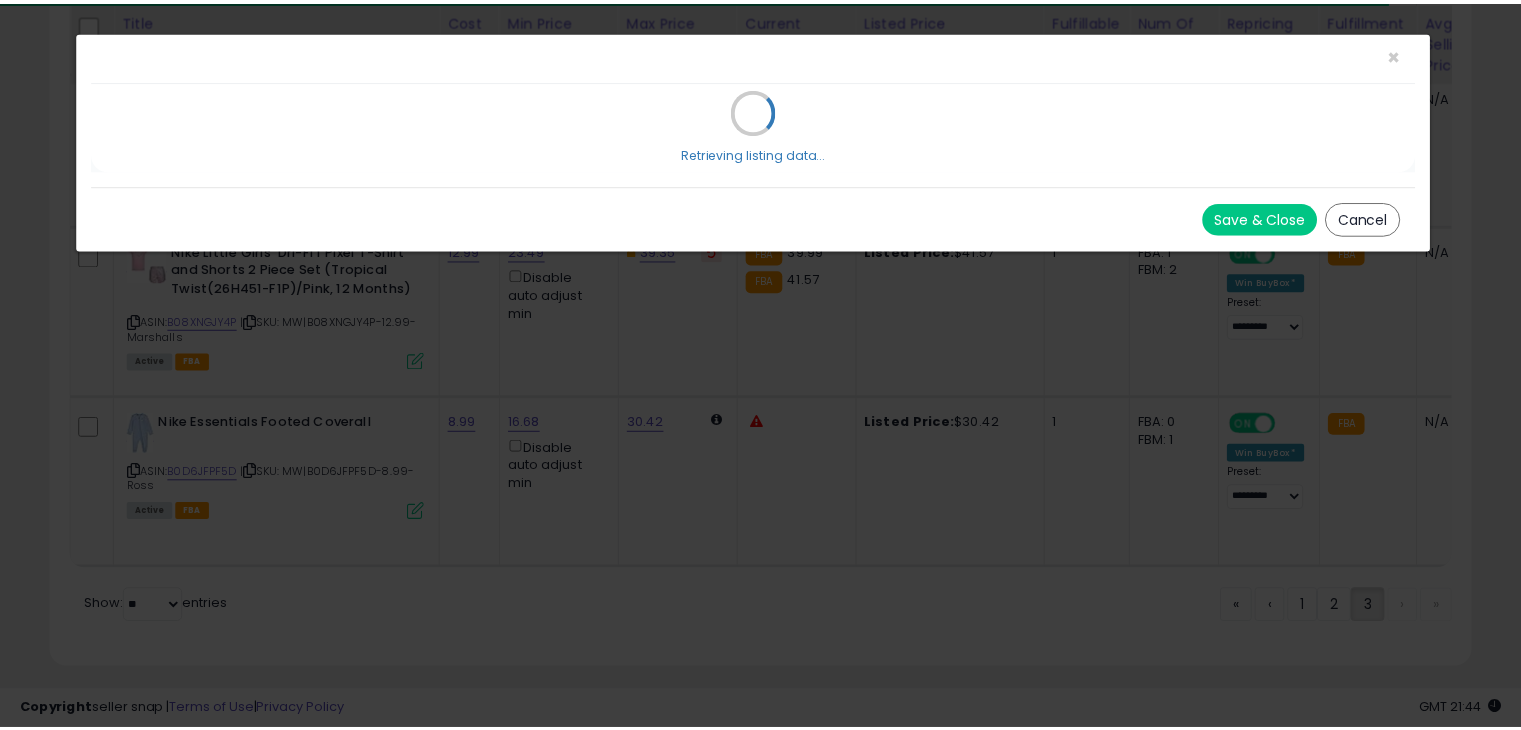 scroll, scrollTop: 0, scrollLeft: 0, axis: both 